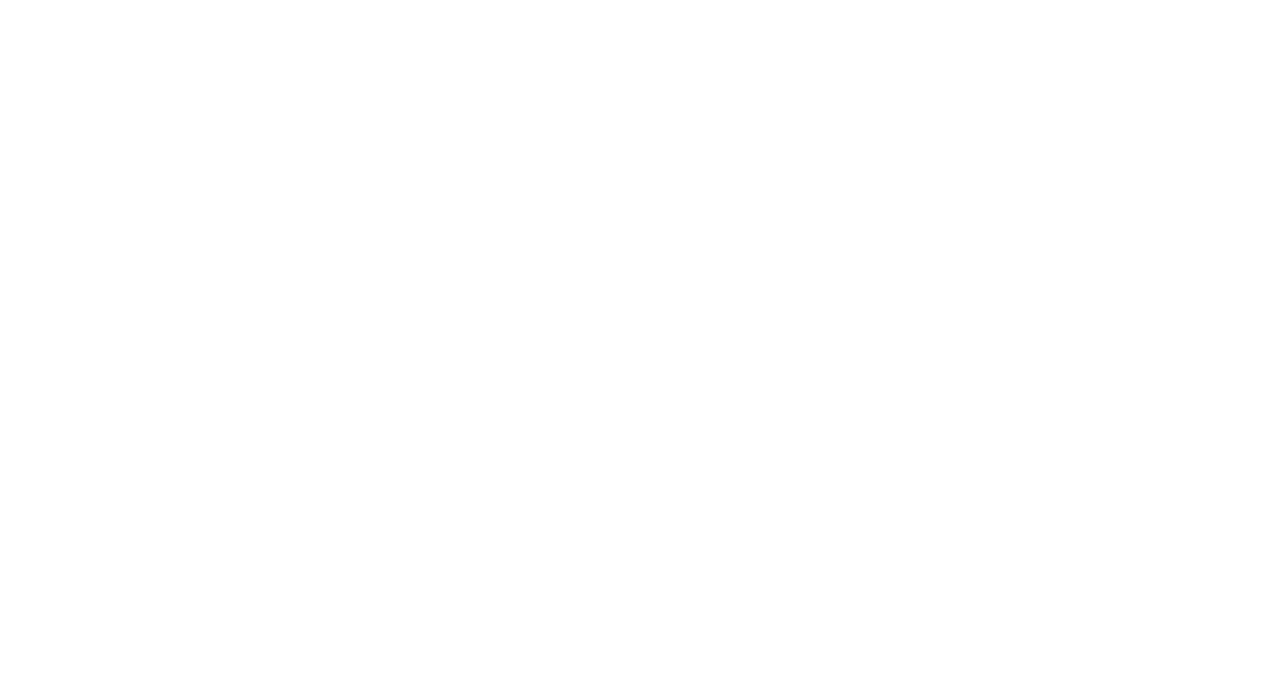 scroll, scrollTop: 0, scrollLeft: 0, axis: both 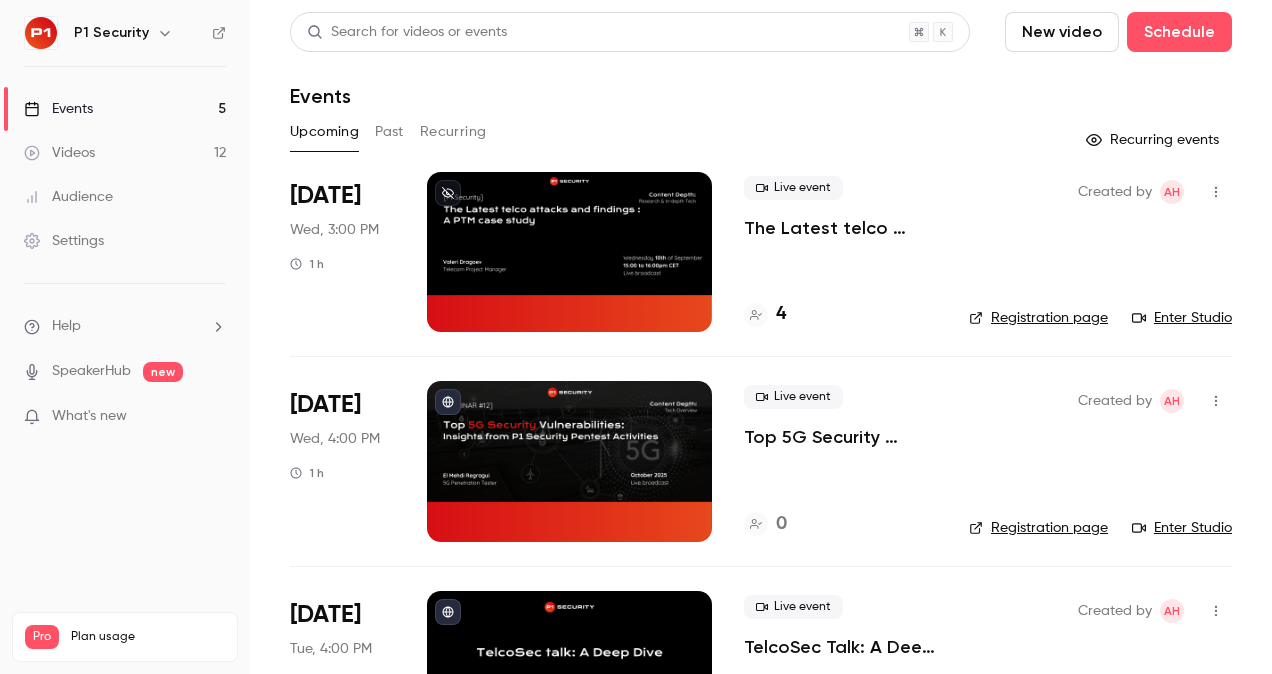 click on "Audience" at bounding box center (125, 197) 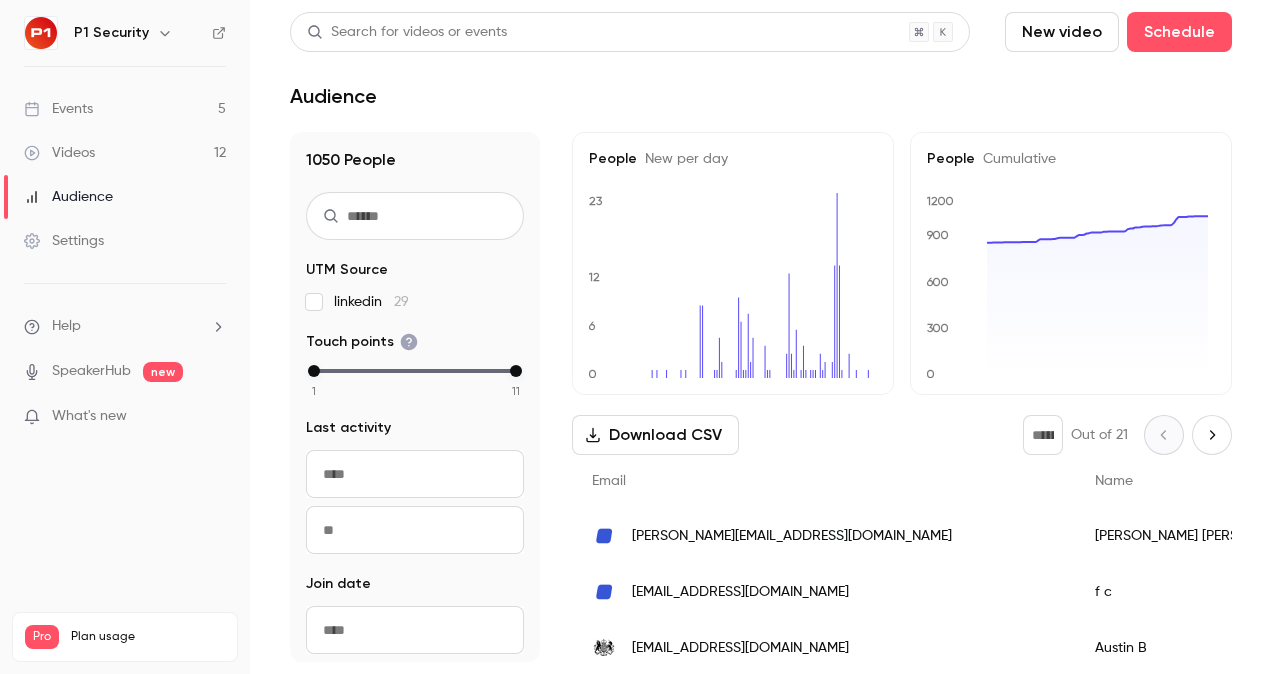 click at bounding box center [415, 216] 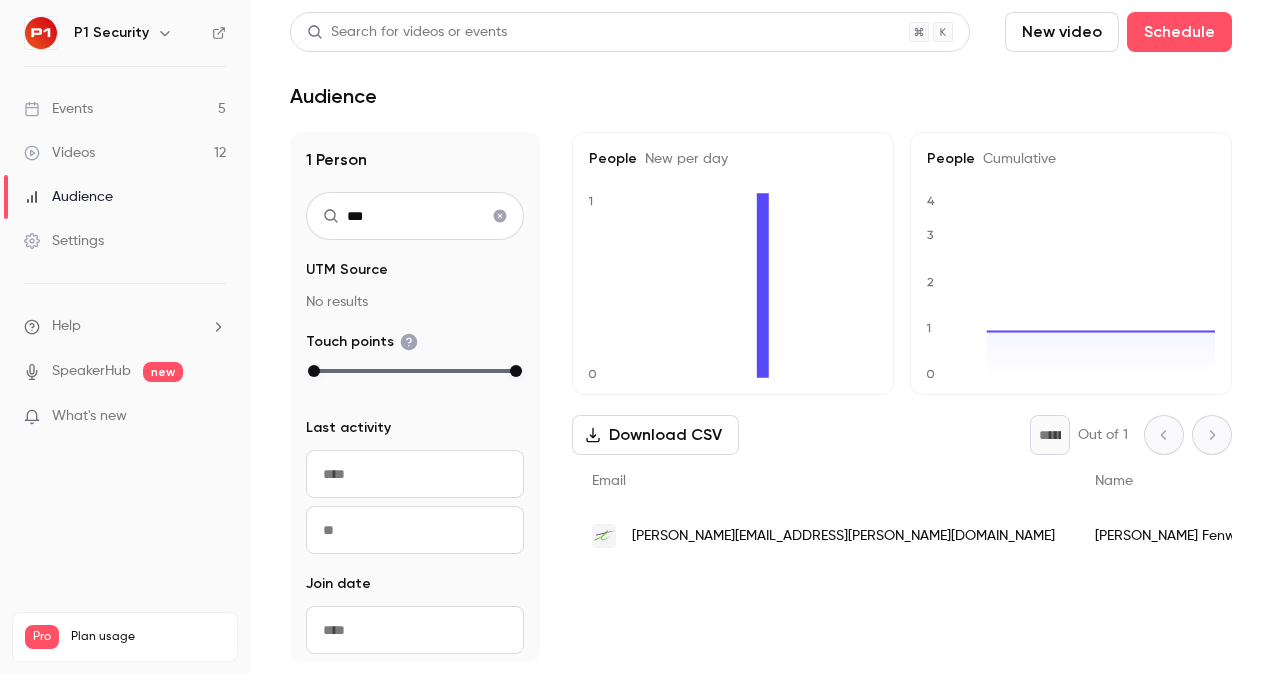 type on "***" 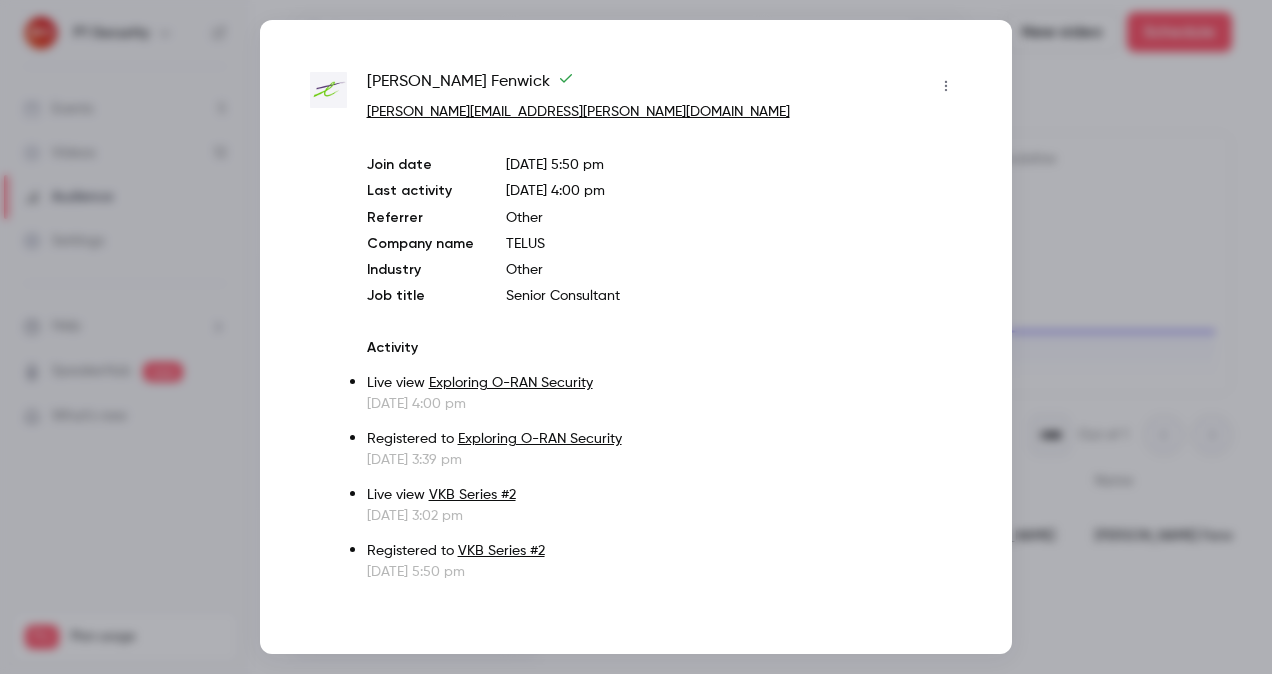 click on "[PERSON_NAME]" at bounding box center (470, 86) 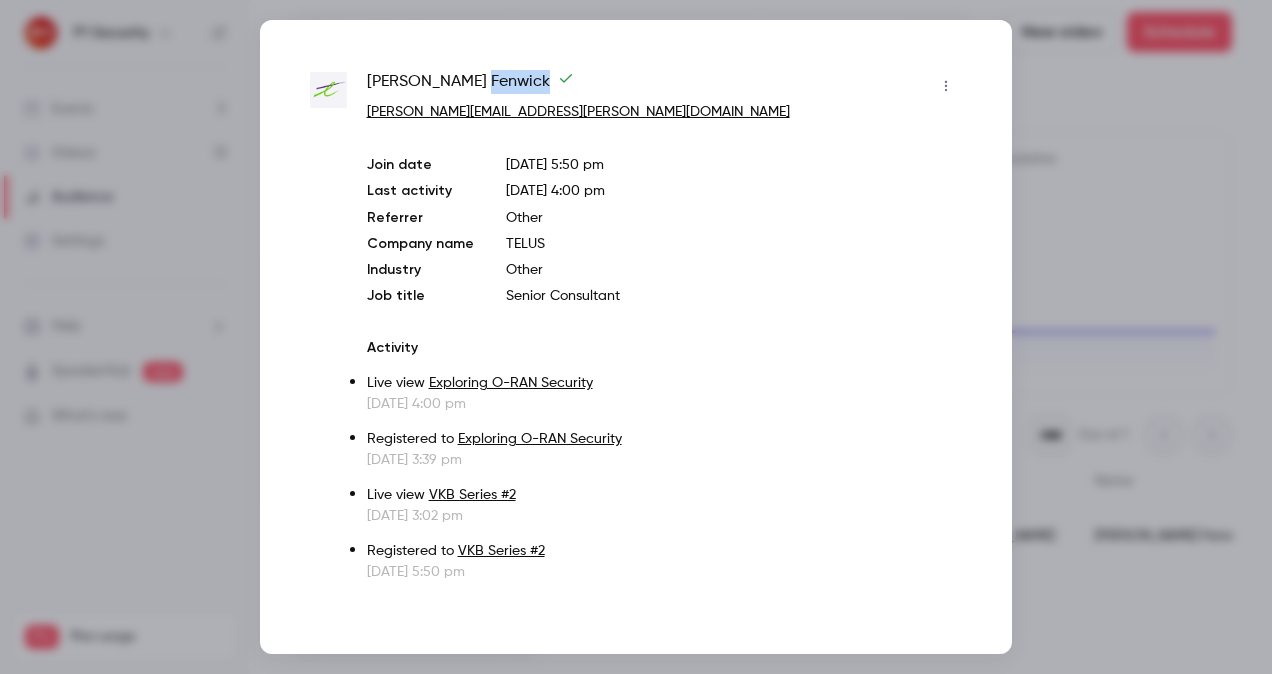 click on "[PERSON_NAME]" at bounding box center (470, 86) 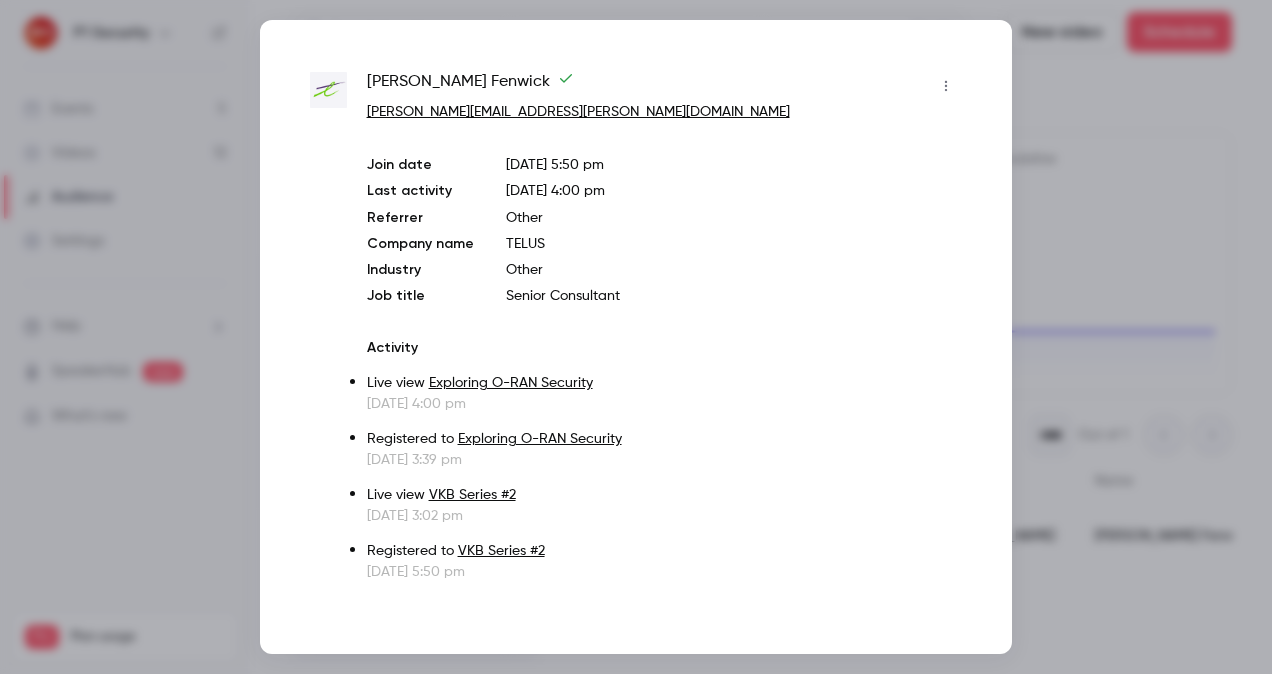 click on "[PERSON_NAME]" at bounding box center (470, 86) 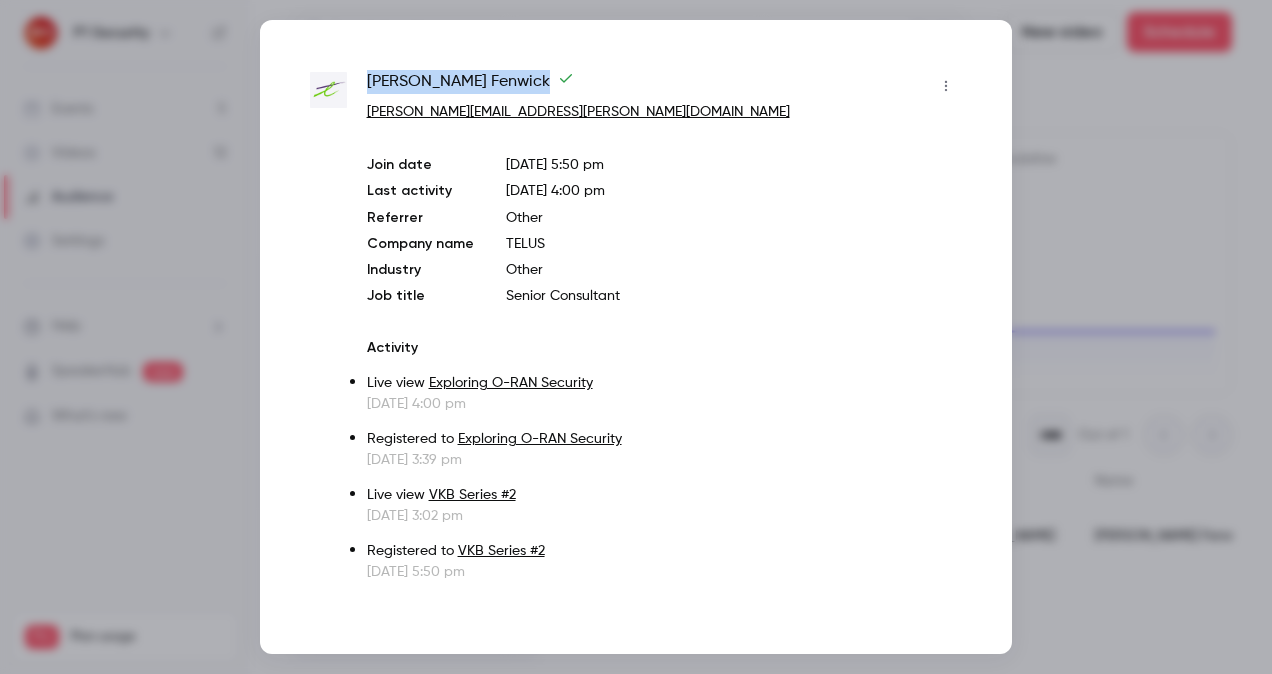 drag, startPoint x: 358, startPoint y: 77, endPoint x: 469, endPoint y: 89, distance: 111.64677 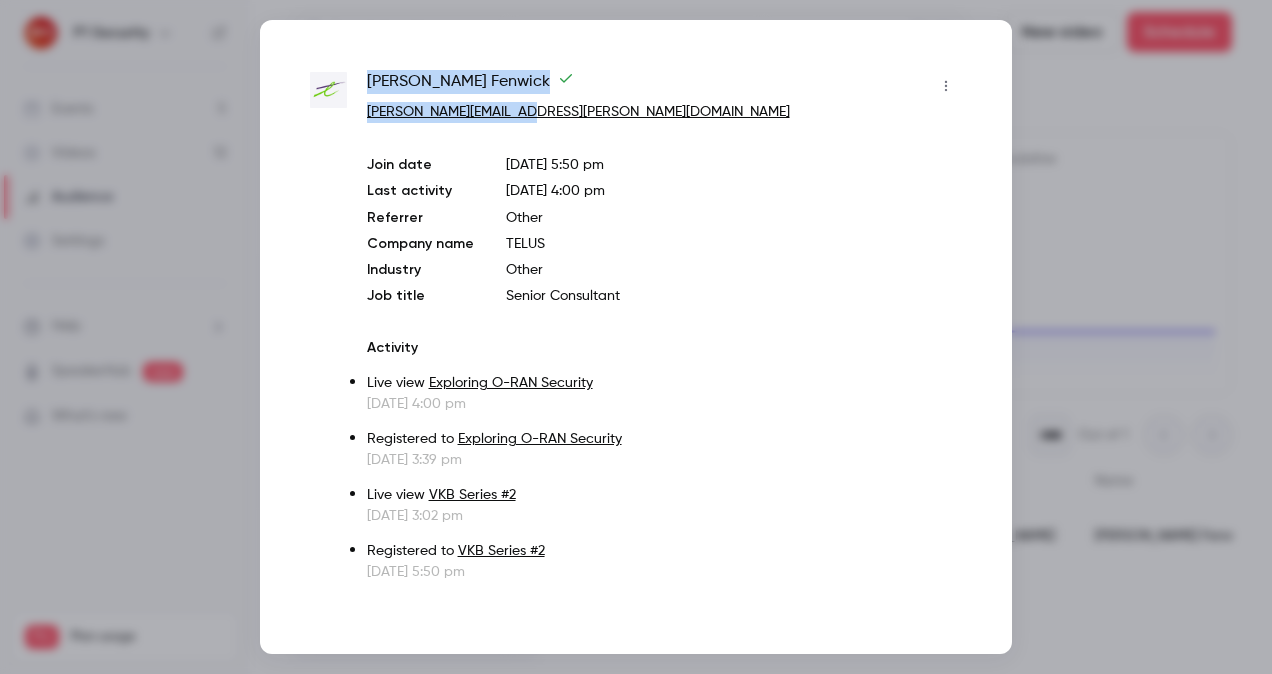 drag, startPoint x: 373, startPoint y: 80, endPoint x: 564, endPoint y: 110, distance: 193.34166 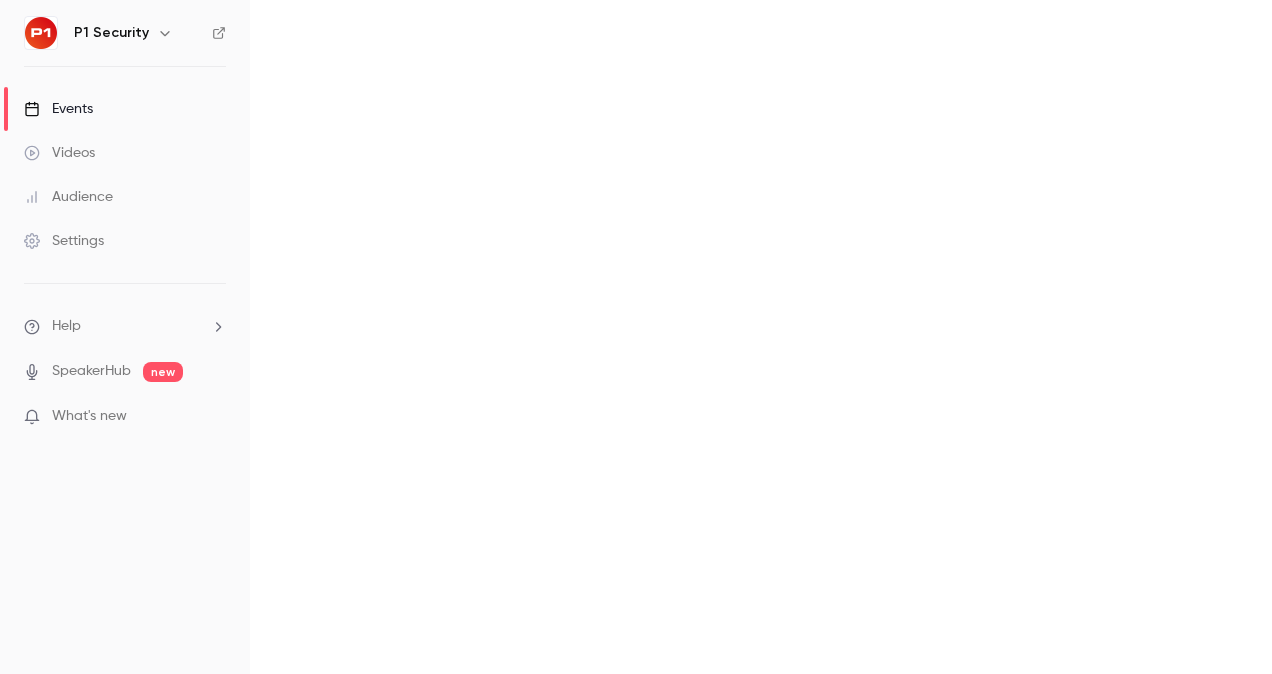scroll, scrollTop: 0, scrollLeft: 0, axis: both 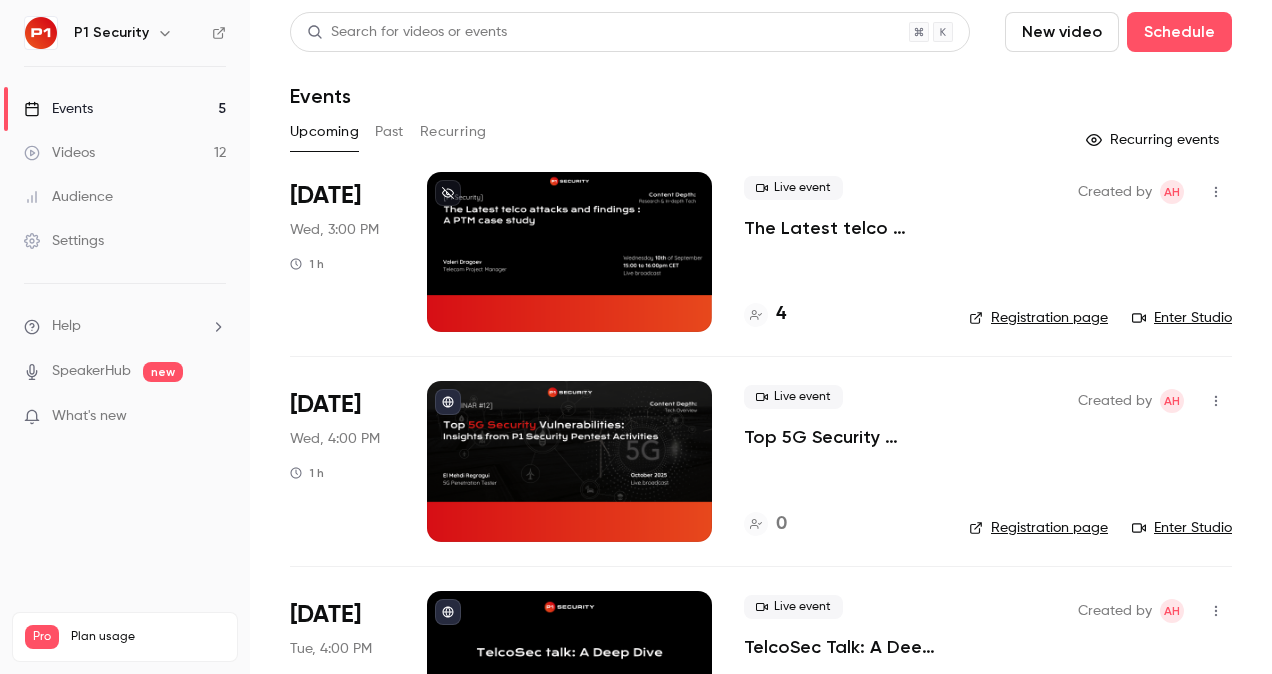 click on "Audience" at bounding box center (125, 197) 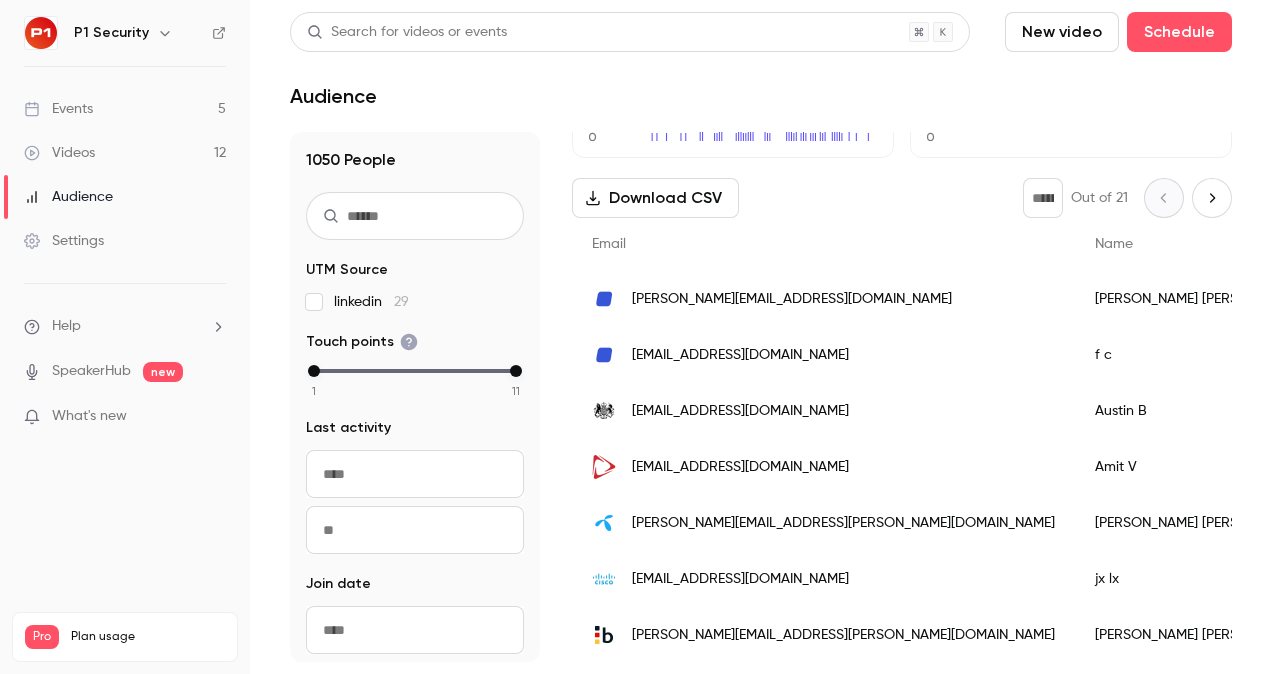 scroll, scrollTop: 259, scrollLeft: 0, axis: vertical 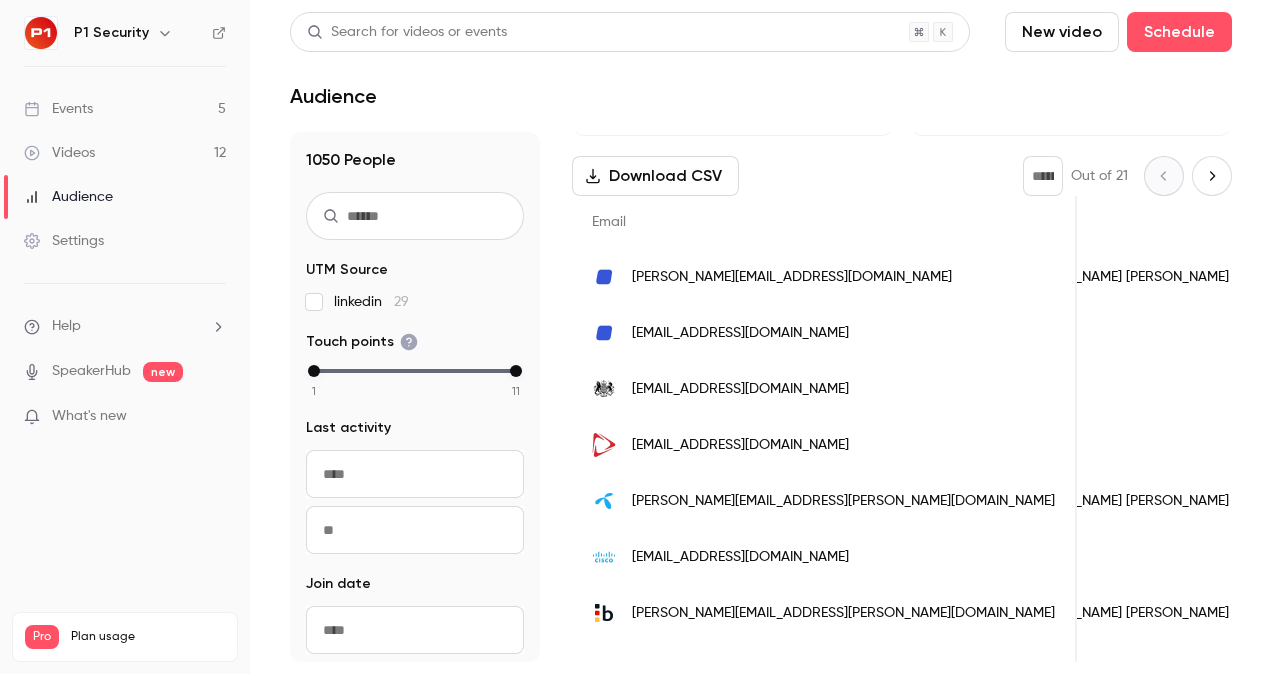 click on "Touch points" at bounding box center [1310, 222] 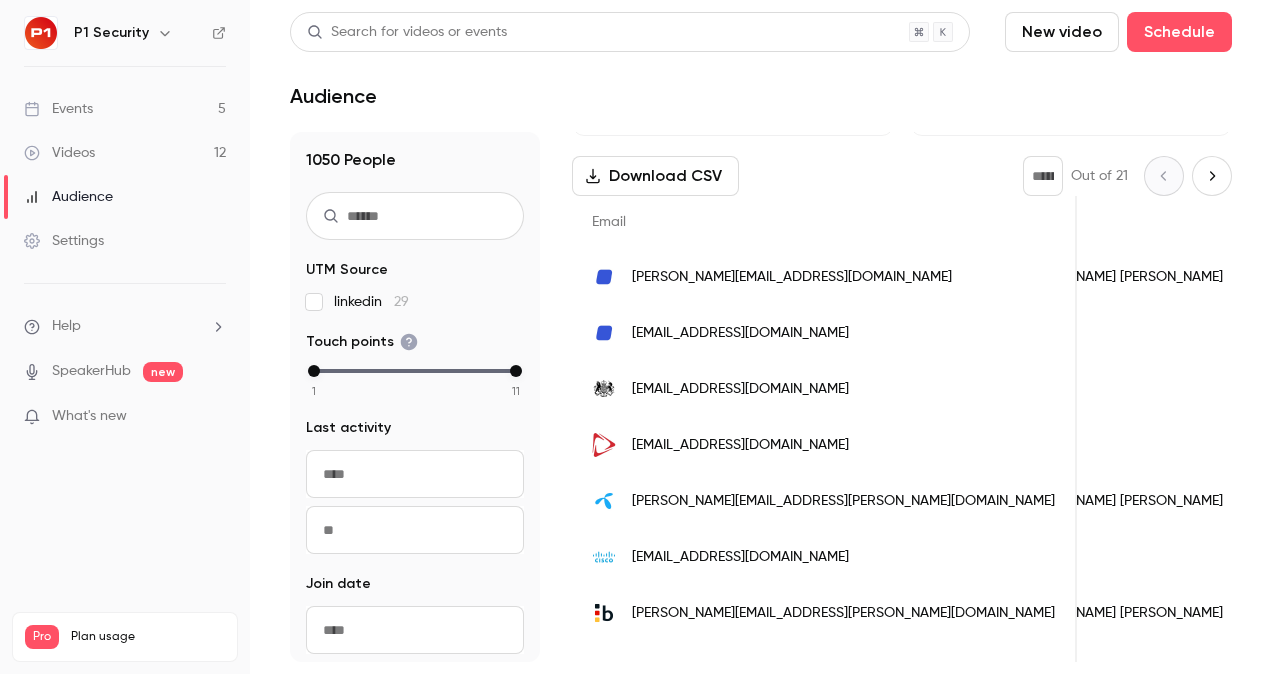 scroll, scrollTop: 0, scrollLeft: 87, axis: horizontal 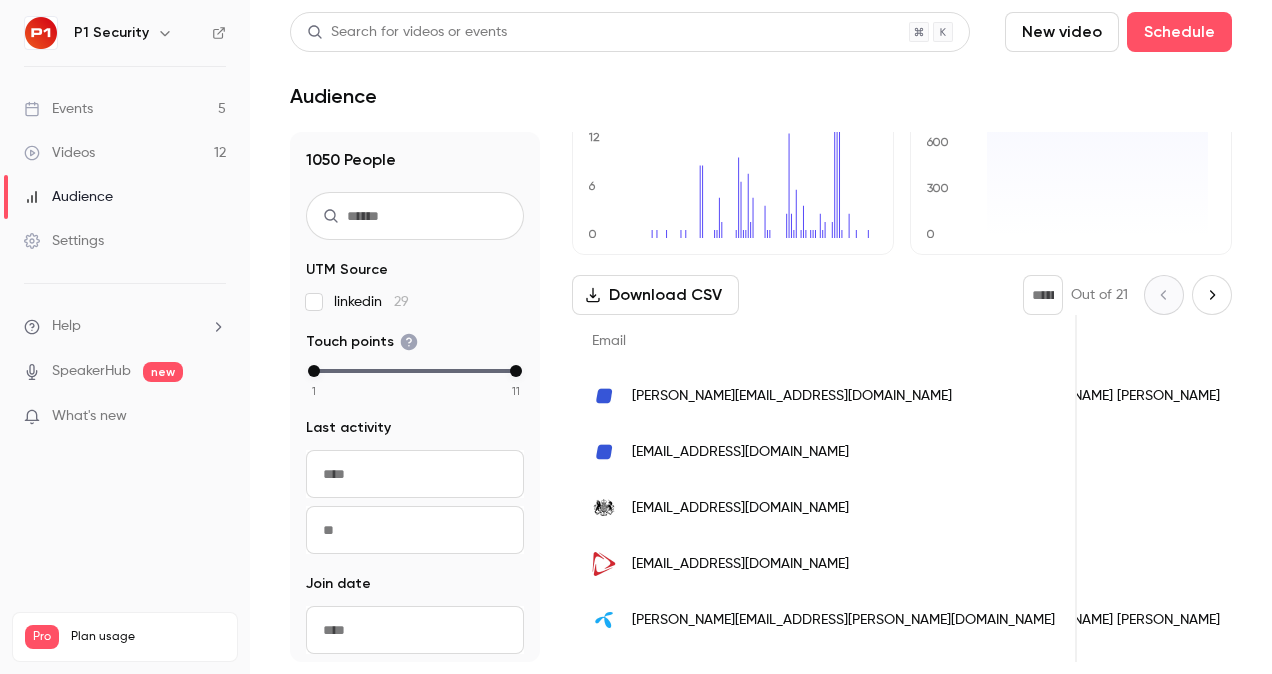 click on "Touch points" at bounding box center [1301, 341] 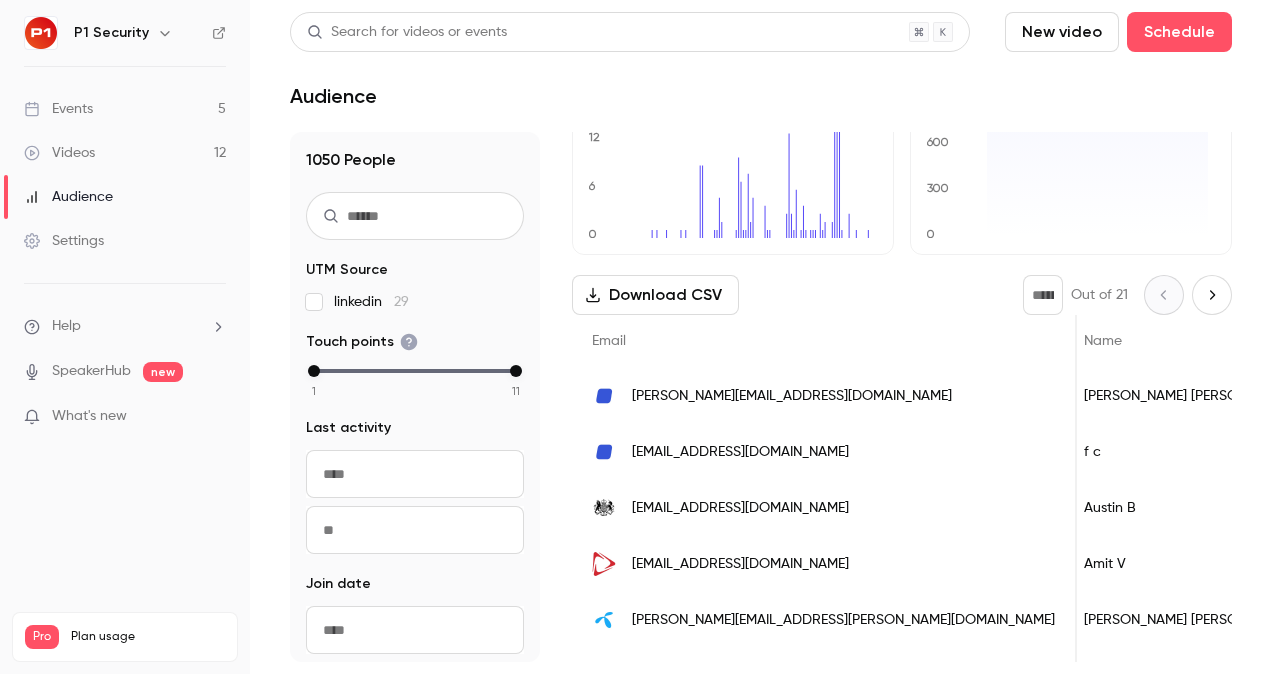 scroll, scrollTop: 0, scrollLeft: 151, axis: horizontal 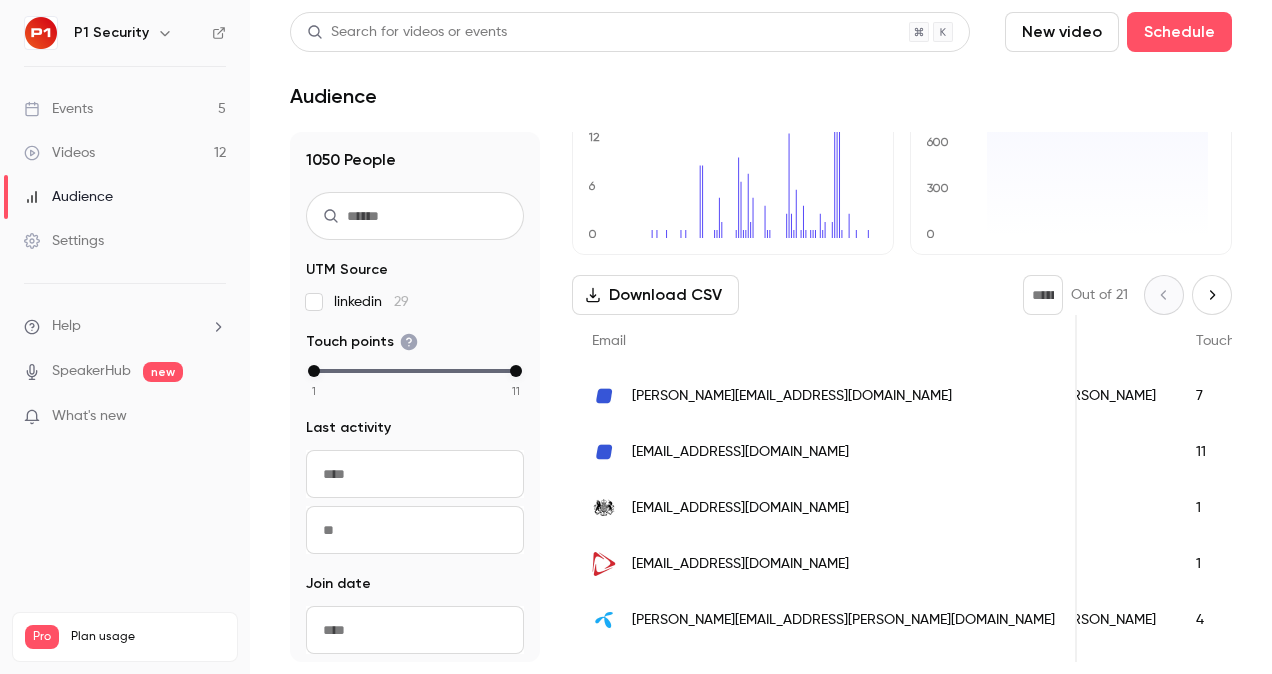click on "Download CSV" at bounding box center (655, 295) 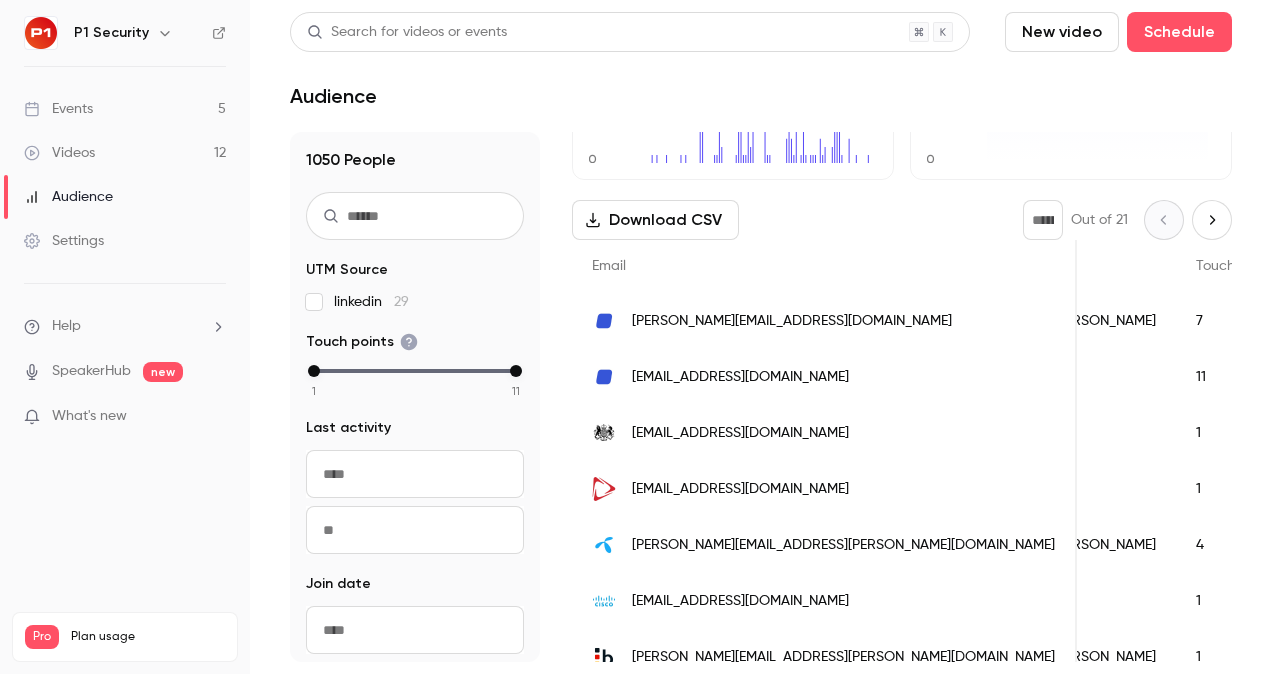 scroll, scrollTop: 333, scrollLeft: 0, axis: vertical 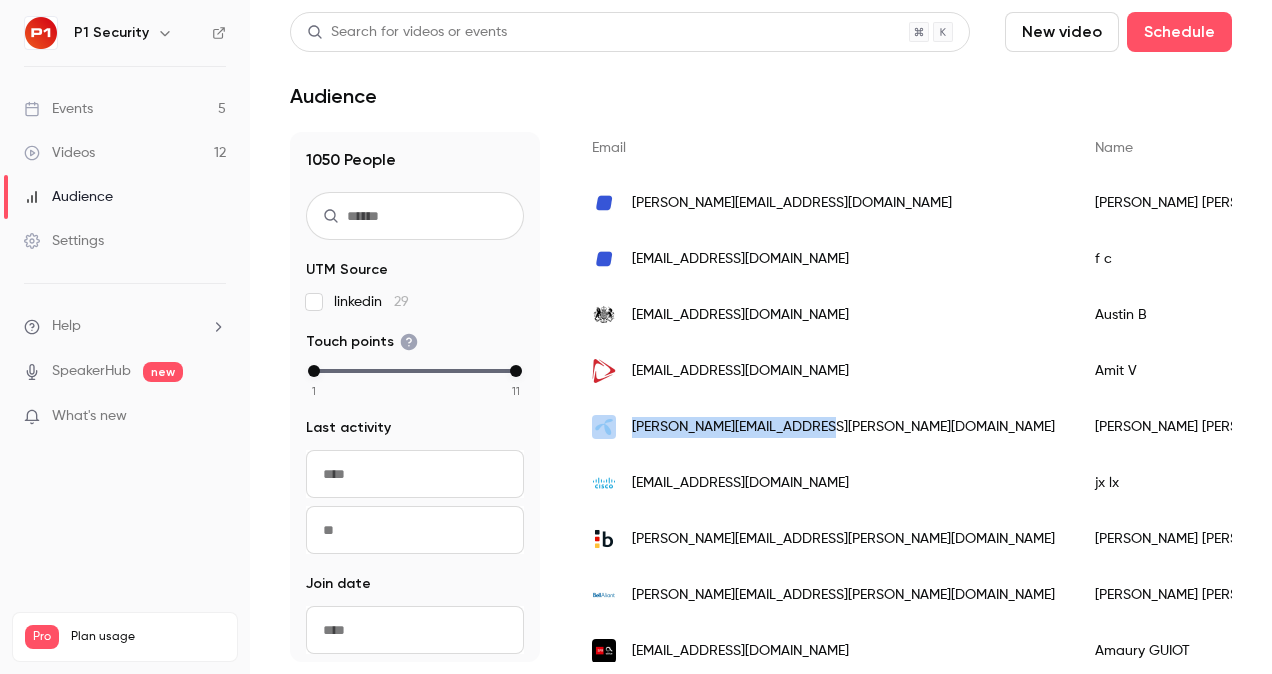 drag, startPoint x: 834, startPoint y: 433, endPoint x: 618, endPoint y: 431, distance: 216.00926 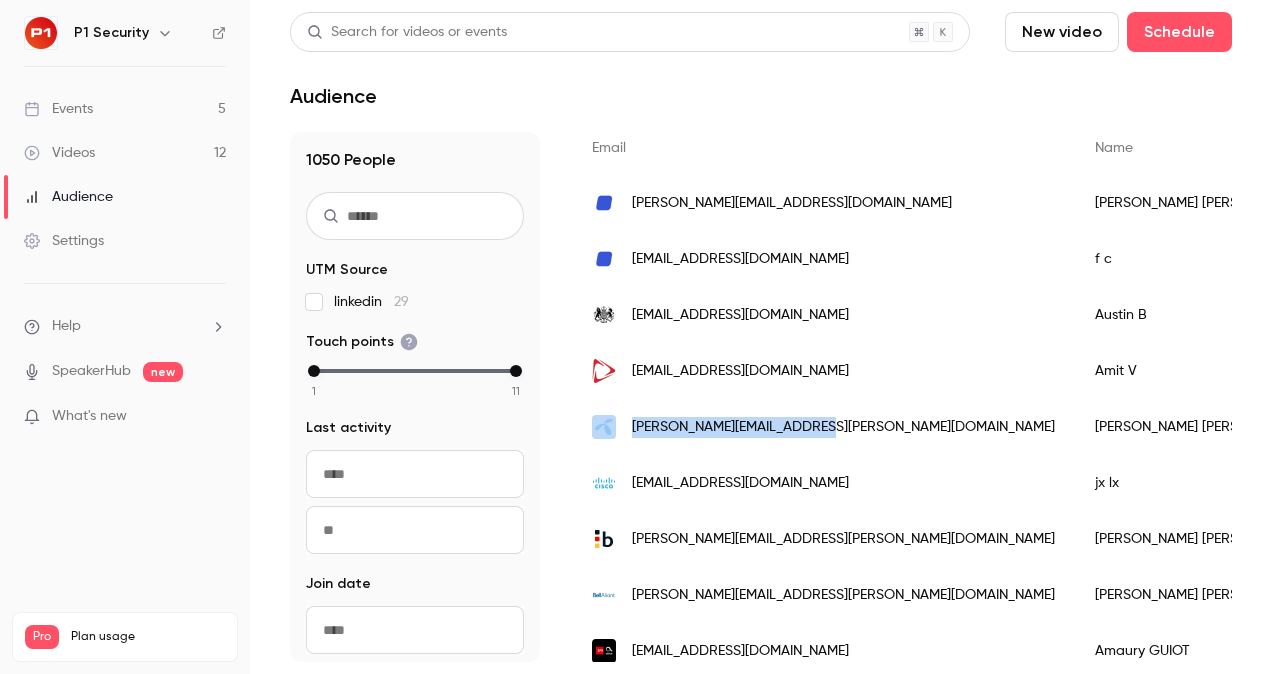 click on "[PERSON_NAME][EMAIL_ADDRESS][PERSON_NAME][DOMAIN_NAME]" at bounding box center [823, 427] 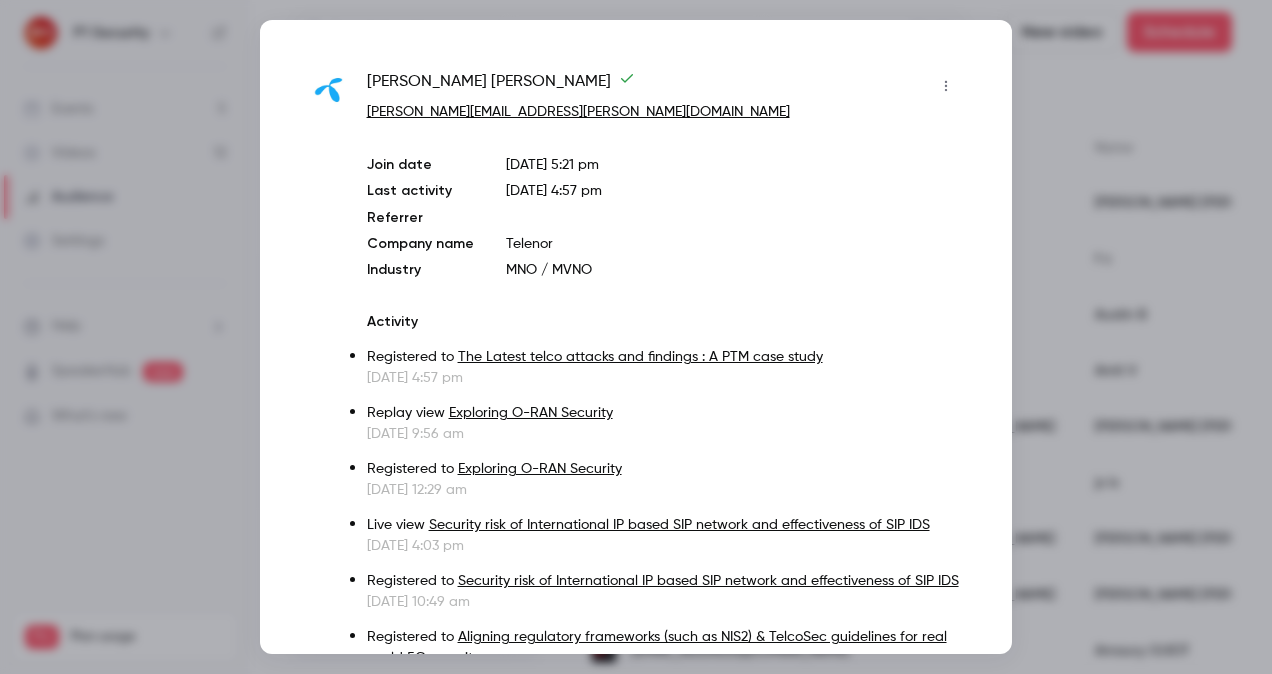 drag, startPoint x: 618, startPoint y: 431, endPoint x: 584, endPoint y: 227, distance: 206.81392 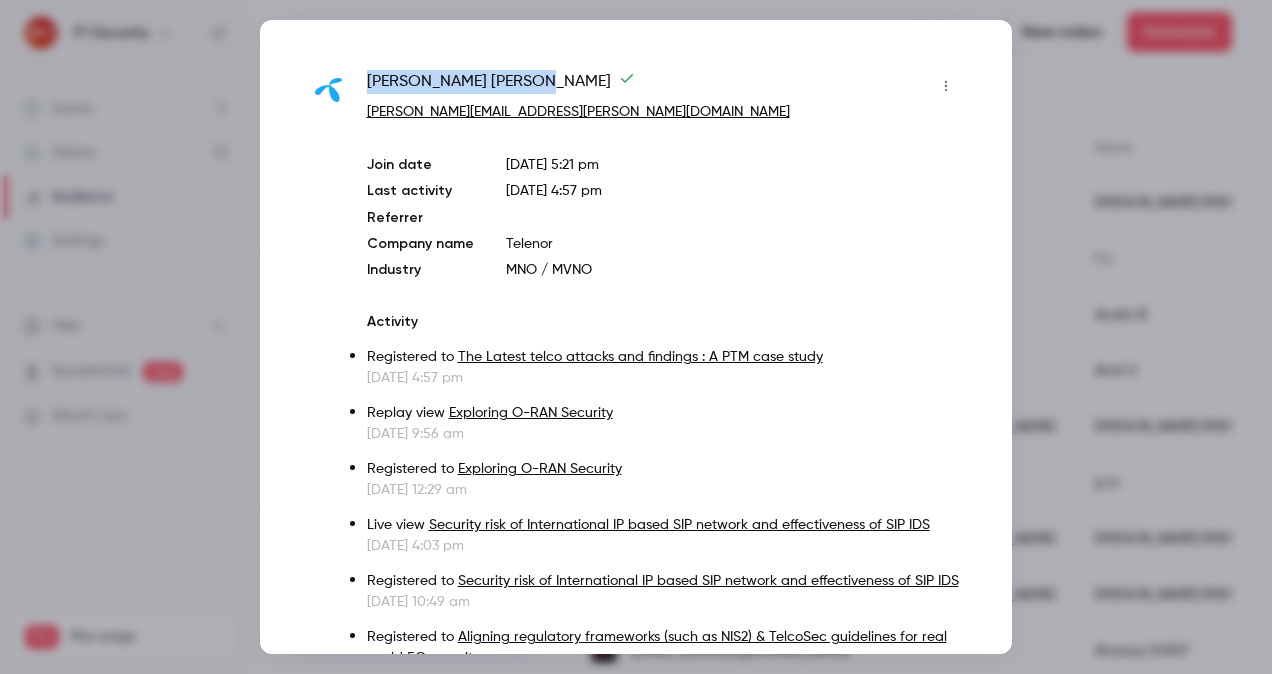 drag, startPoint x: 360, startPoint y: 82, endPoint x: 529, endPoint y: 85, distance: 169.02663 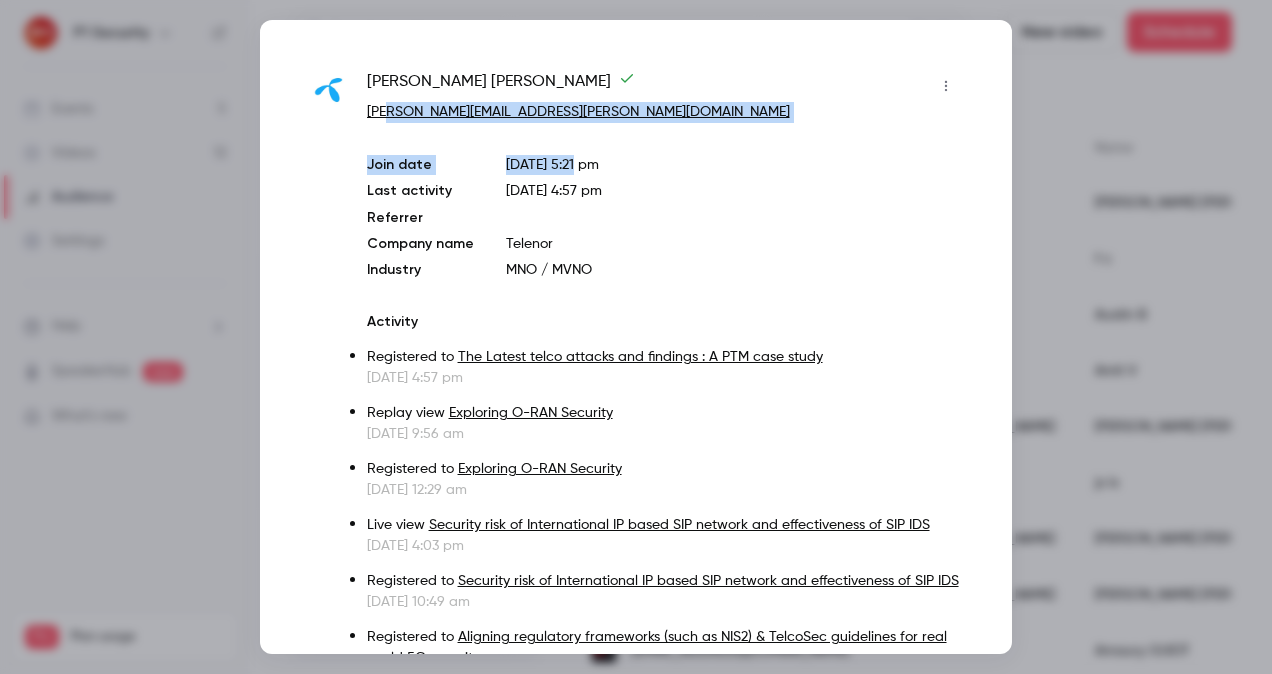 drag, startPoint x: 600, startPoint y: 125, endPoint x: 384, endPoint y: 117, distance: 216.1481 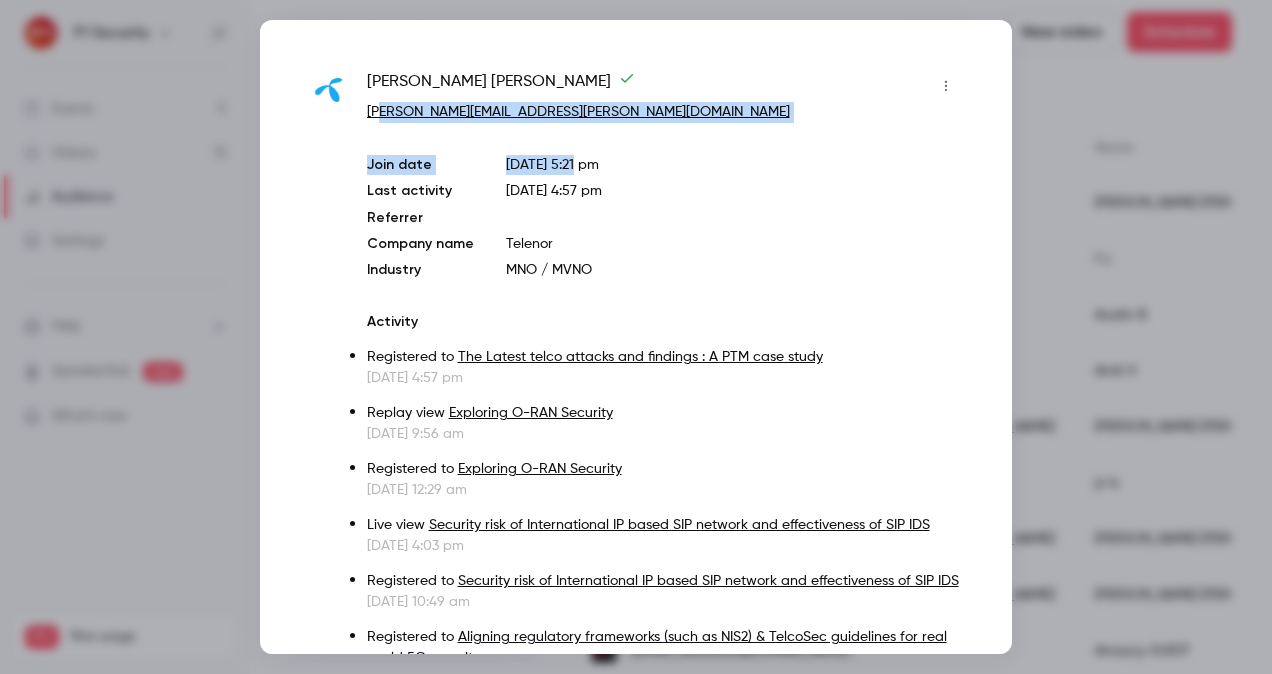 drag, startPoint x: 384, startPoint y: 117, endPoint x: 612, endPoint y: 159, distance: 231.83615 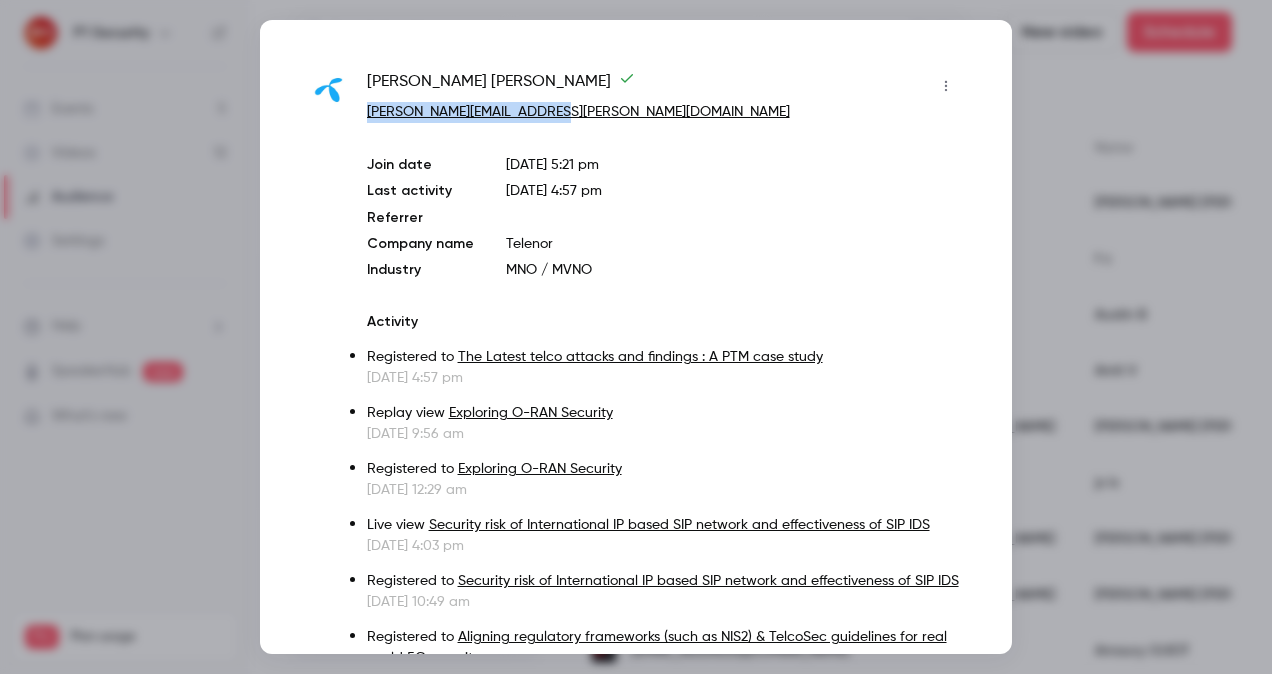 drag, startPoint x: 566, startPoint y: 110, endPoint x: 366, endPoint y: 105, distance: 200.06248 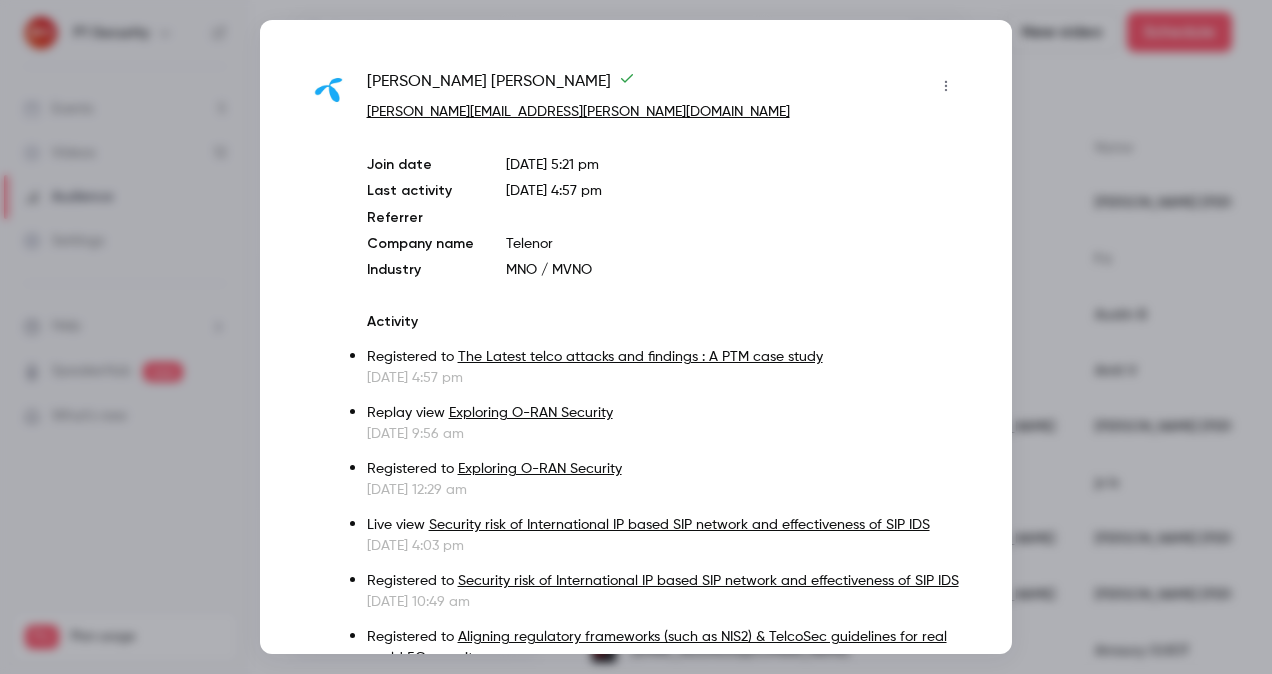 click at bounding box center [636, 337] 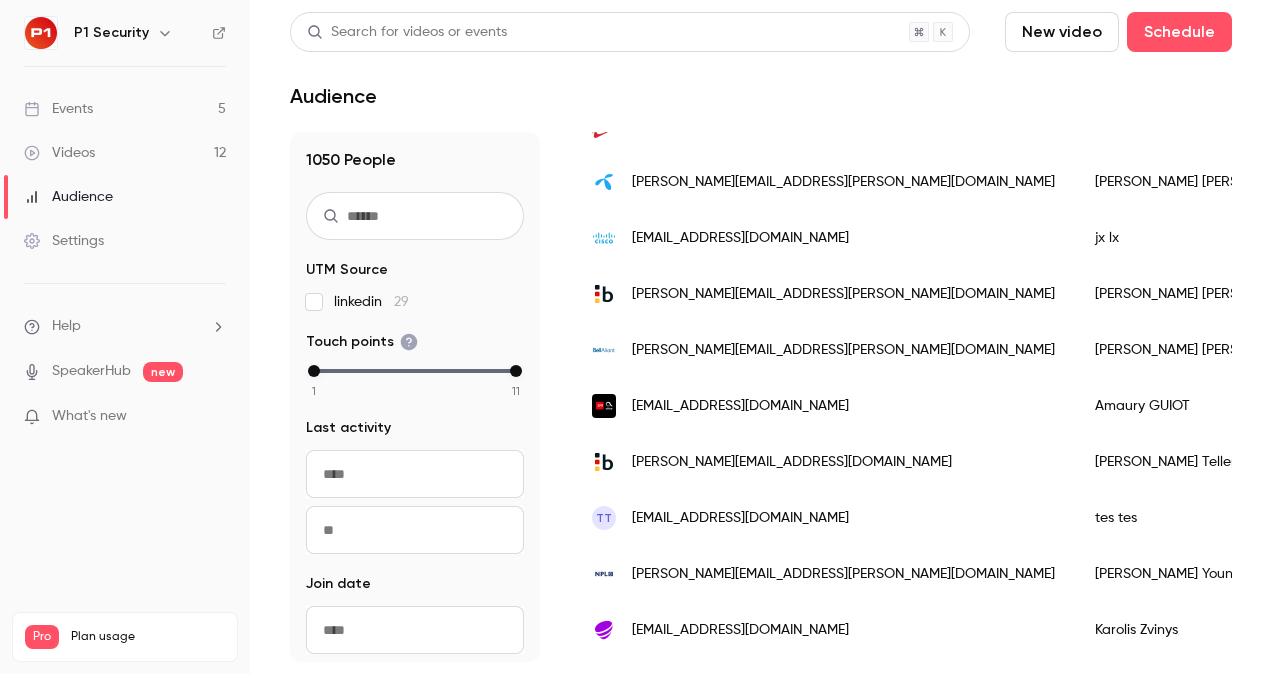 scroll, scrollTop: 586, scrollLeft: 0, axis: vertical 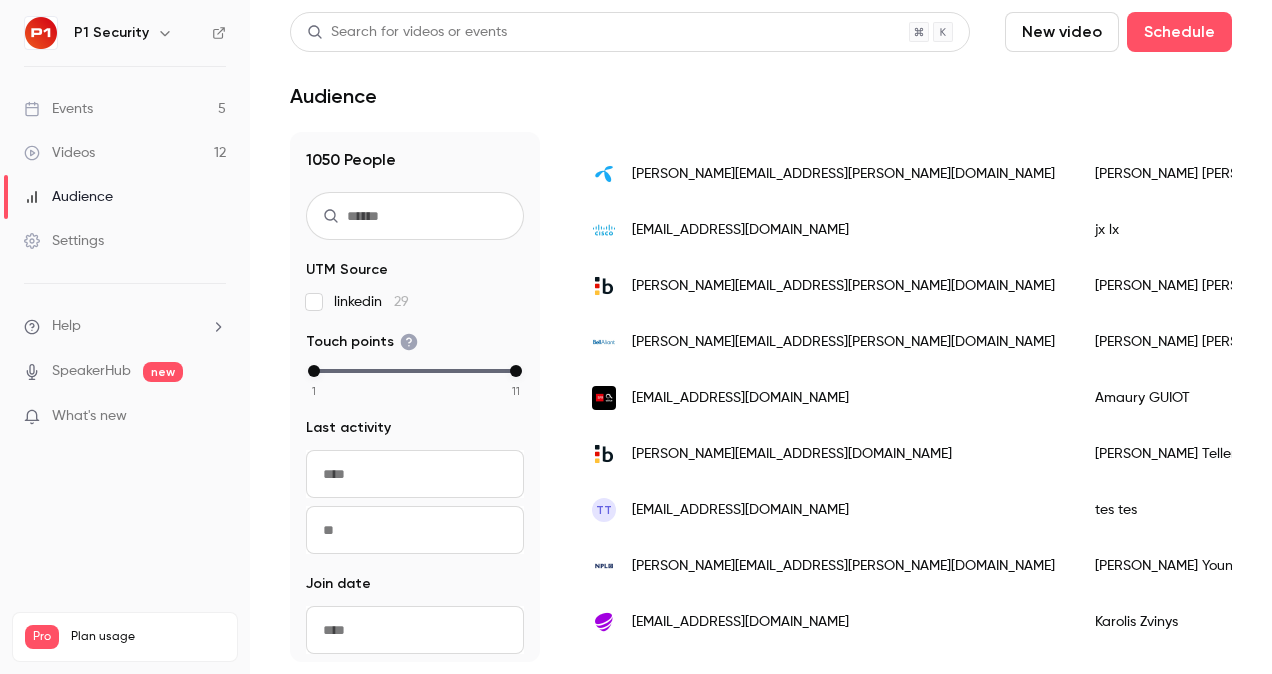 click on "[EMAIL_ADDRESS][DOMAIN_NAME]" at bounding box center [823, 398] 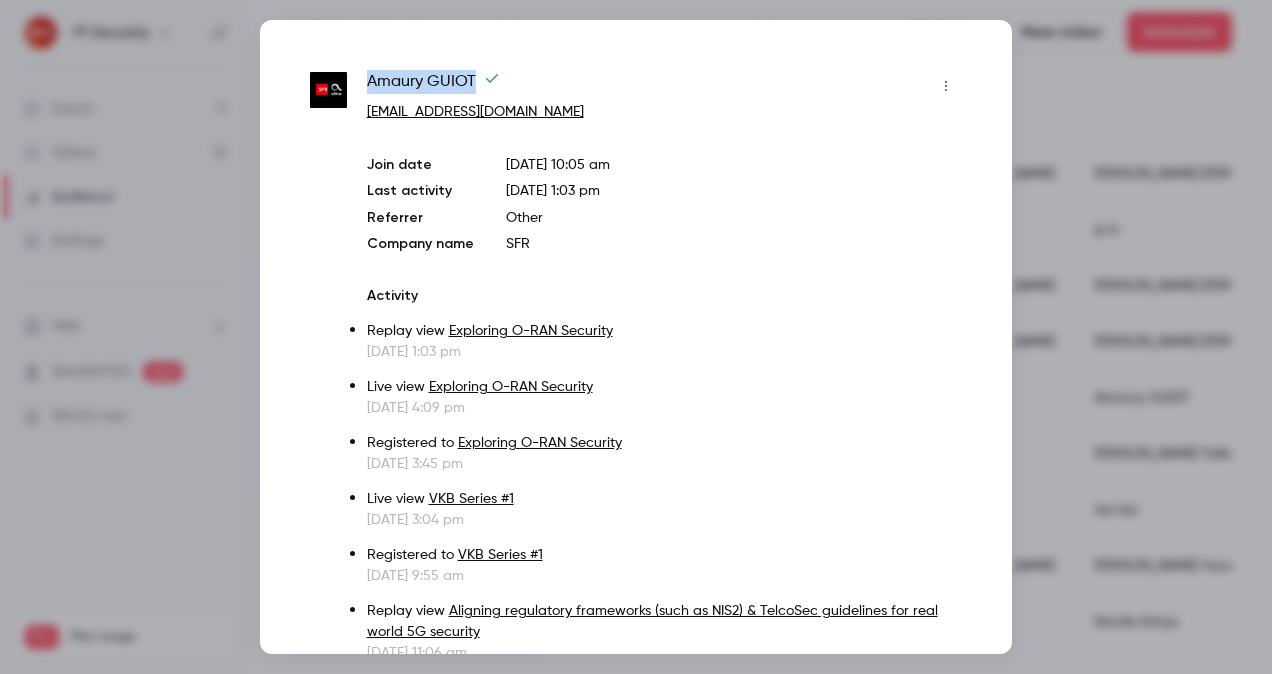 drag, startPoint x: 476, startPoint y: 78, endPoint x: 365, endPoint y: 87, distance: 111.364265 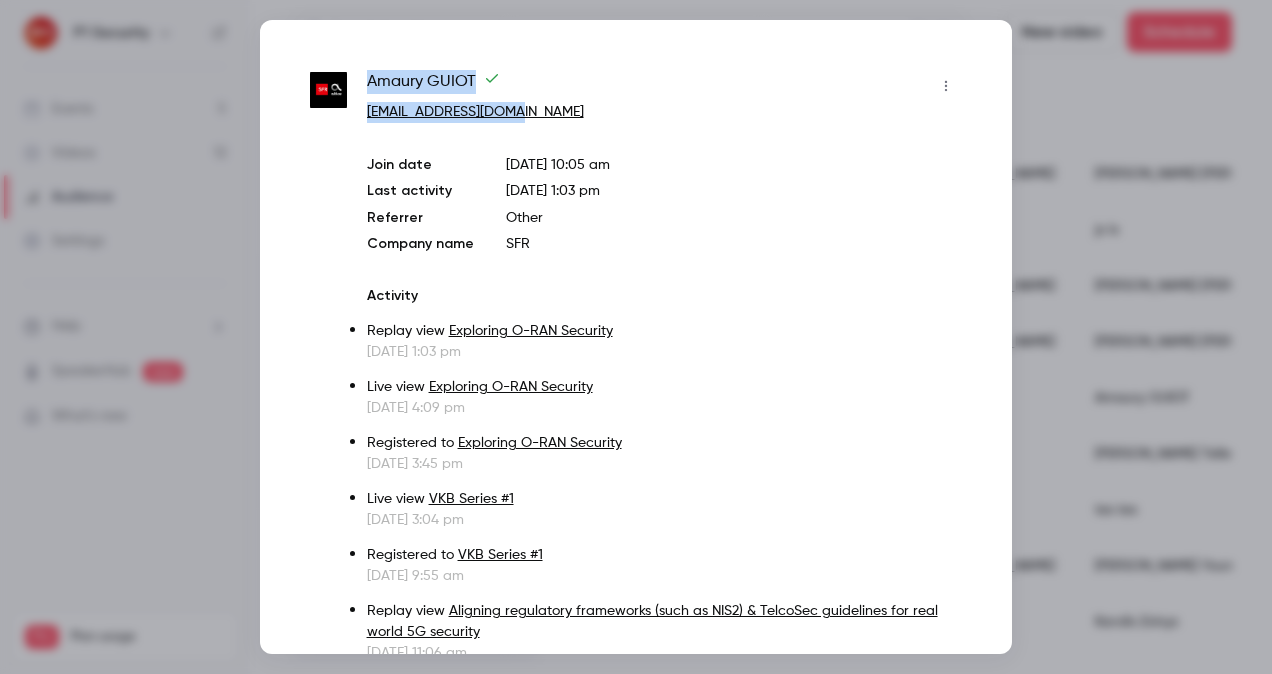 drag, startPoint x: 552, startPoint y: 118, endPoint x: 367, endPoint y: 85, distance: 187.9202 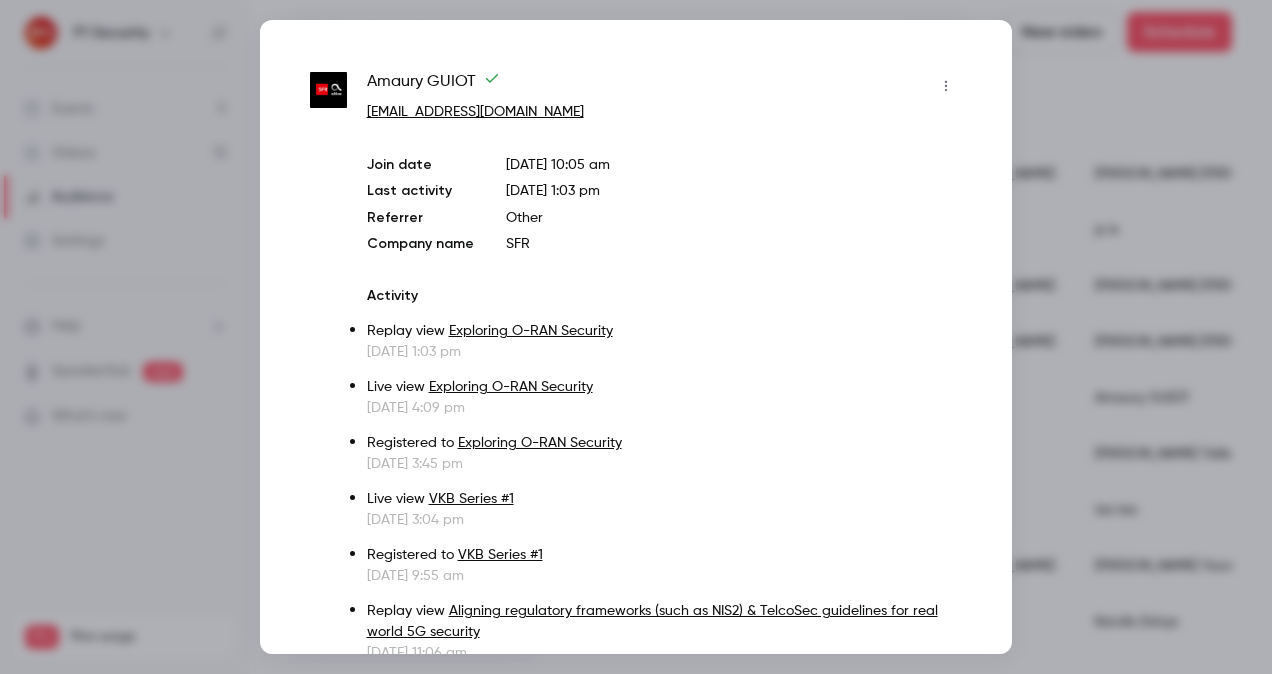 click at bounding box center [636, 337] 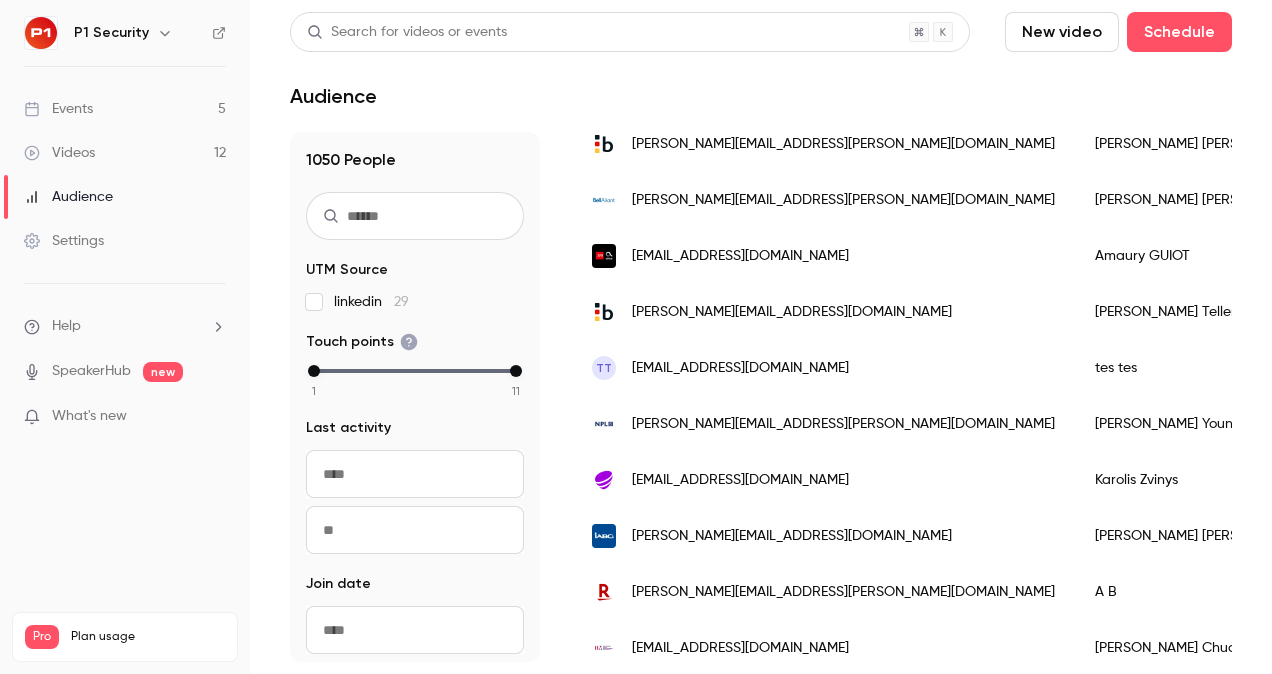 scroll, scrollTop: 729, scrollLeft: 0, axis: vertical 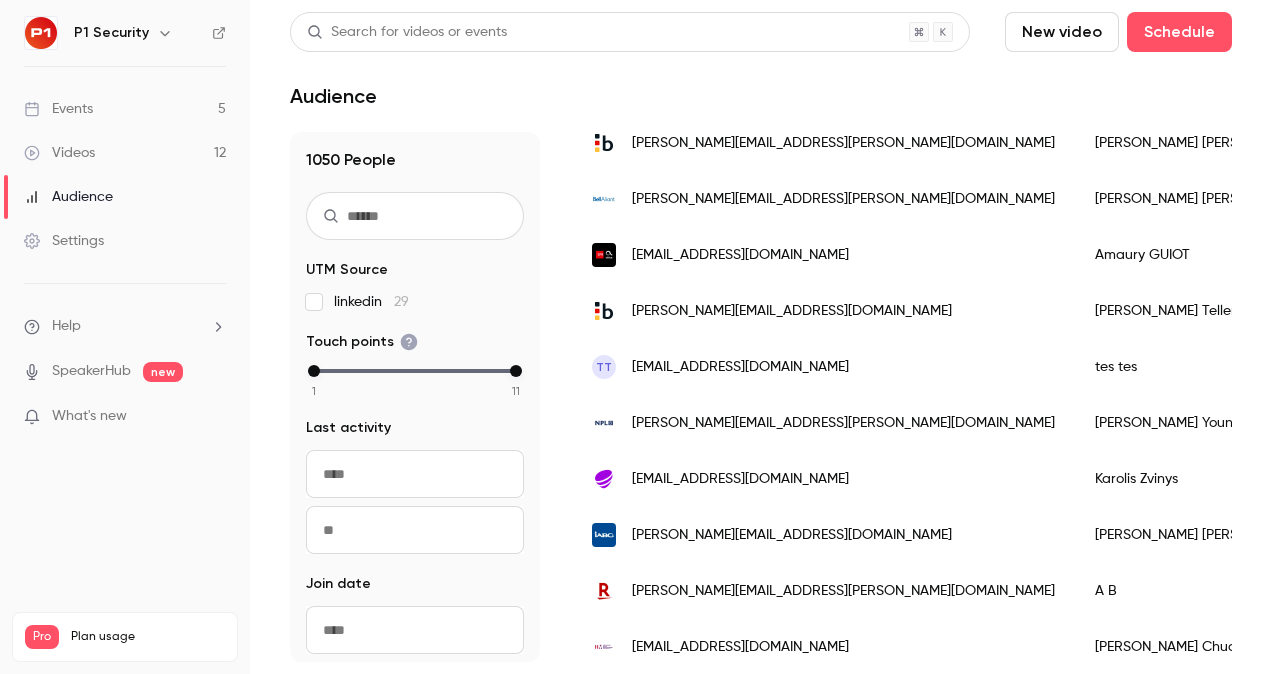 click on "[PERSON_NAME][EMAIL_ADDRESS][DOMAIN_NAME]" at bounding box center [823, 311] 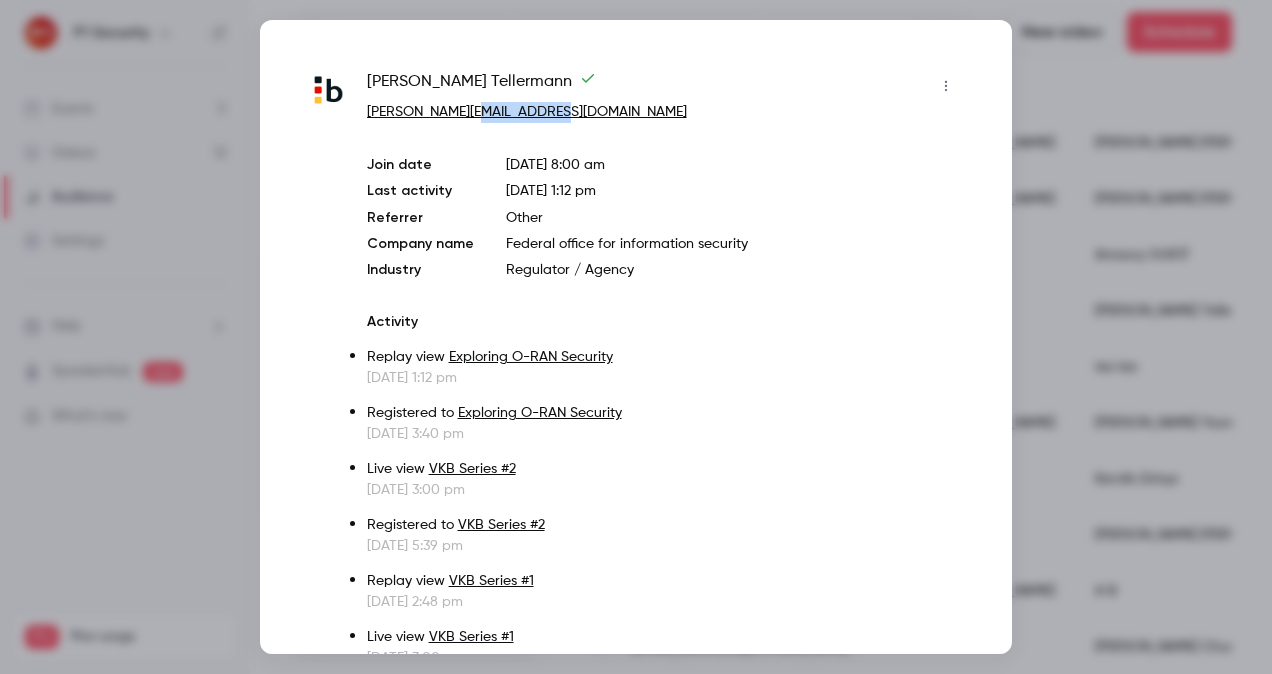 drag, startPoint x: 564, startPoint y: 117, endPoint x: 471, endPoint y: 118, distance: 93.00538 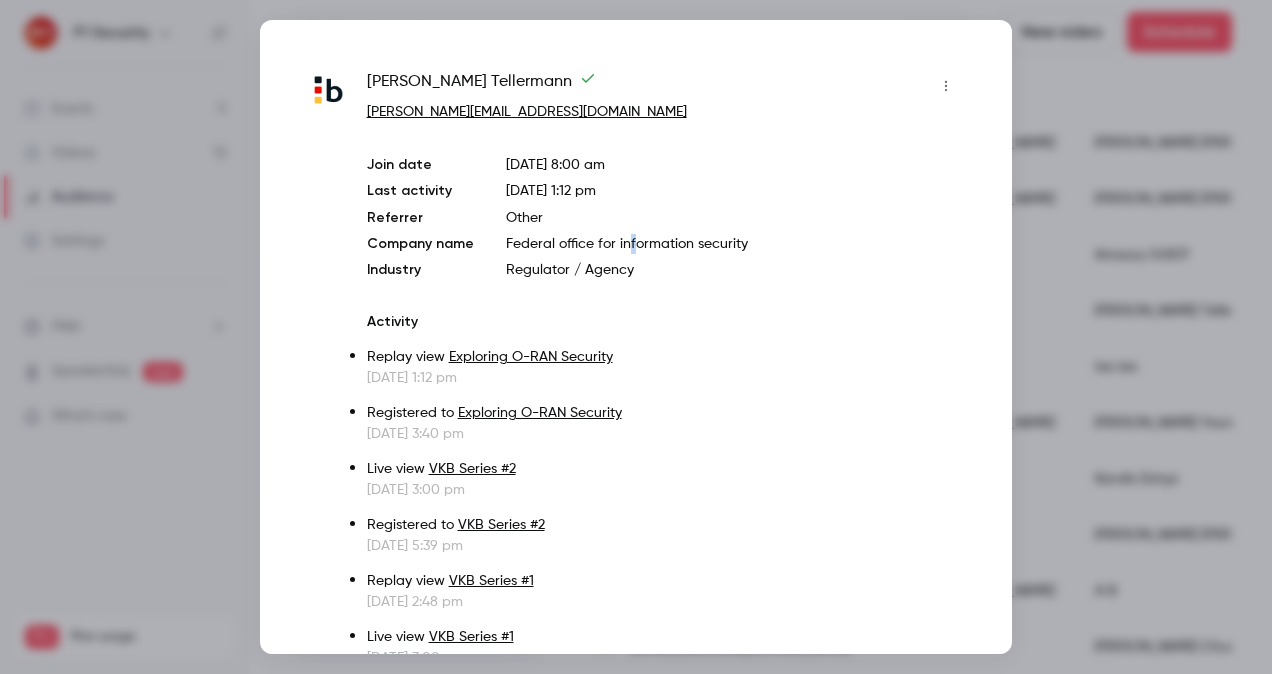click on "Federal office for information security" at bounding box center [734, 244] 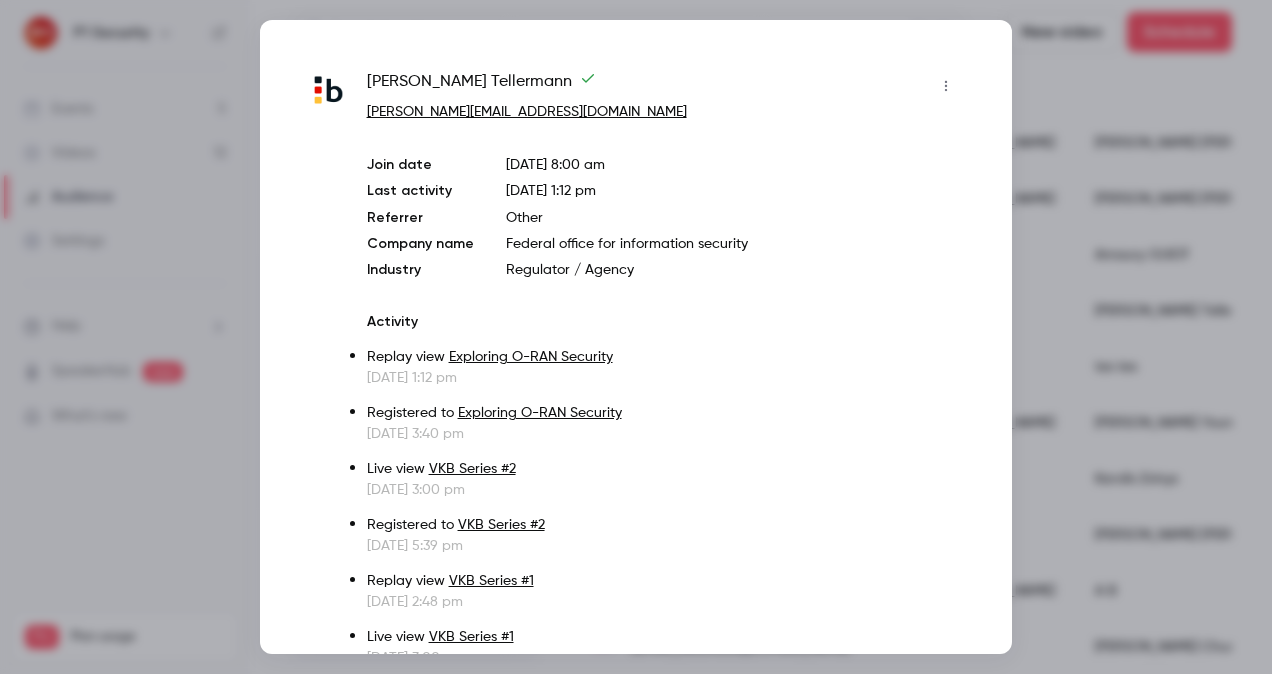 click on "Join date Mar 22, 2024   8:00 am Last activity Jul 7, 2025   1:12 pm Referrer Other Company name Federal office for information security Industry Regulator / Agency" at bounding box center (664, 217) 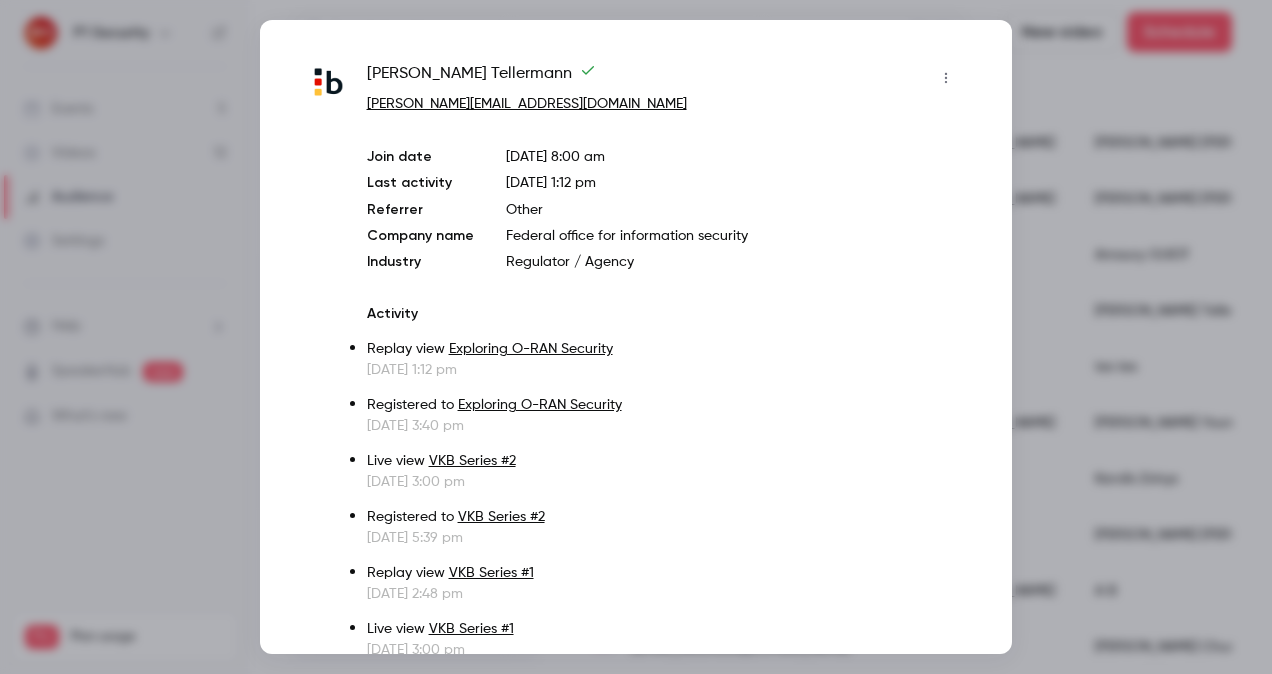 scroll, scrollTop: 0, scrollLeft: 0, axis: both 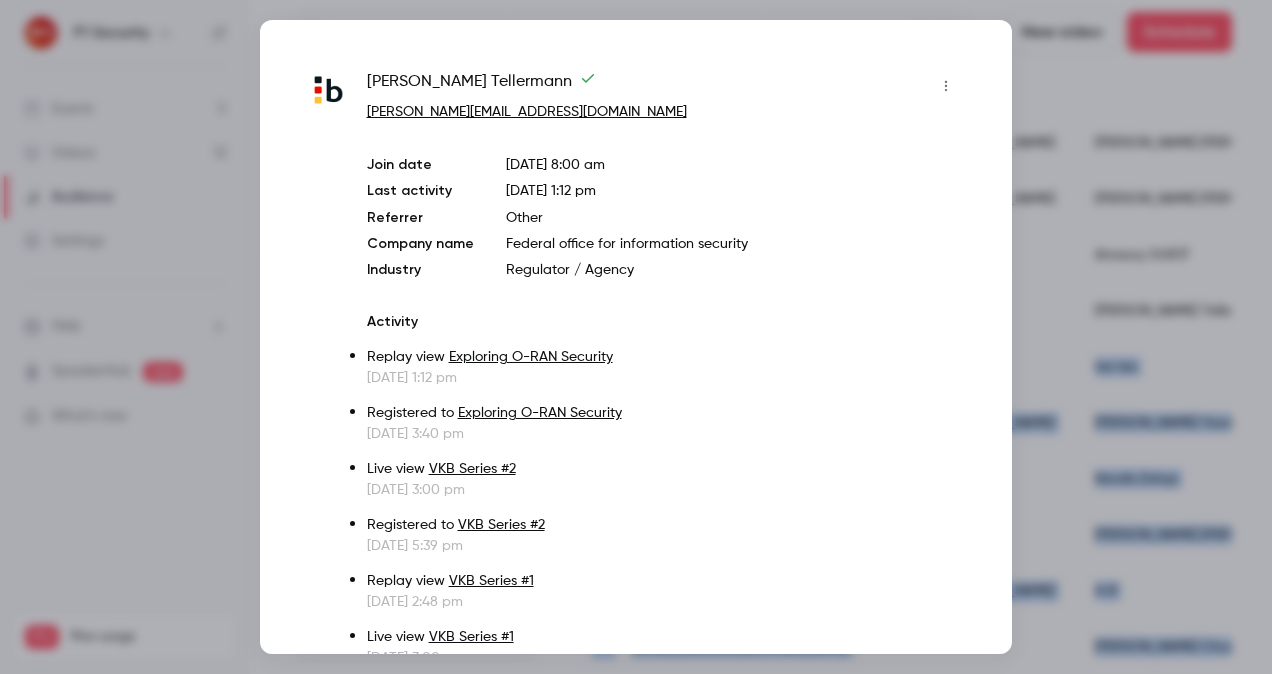 click on "P1 Security Events 5 Videos 12 Audience Settings Help SpeakerHub new What's new Pro Plan usage Videos 12  / 150 Monthly registrants 101  / 250 Search for videos or events New video Schedule Audience 1050 People UTM Source linkedin 29 Touch points 1 2 3 4 5 6 7 8 9 10 11 Last activity Navigate forward to interact with the calendar and select a date. Press the question mark key to get the keyboard shortcuts for changing dates. Navigate forward to interact with the calendar and select a date. Press the question mark key to get the keyboard shortcuts for changing dates. Join date Navigate forward to interact with the calendar and select a date. Press the question mark key to get the keyboard shortcuts for changing dates. Navigate forward to interact with the calendar and select a date. Press the question mark key to get the keyboard shortcuts for changing dates. Email verified Yes 815 No 235 Referrer Other 868 LinkedIn 21 Google 2 People New per day 0 6 12 23 People Cumulative 0 300 600 900 1200 Download CSV *" at bounding box center [636, 337] 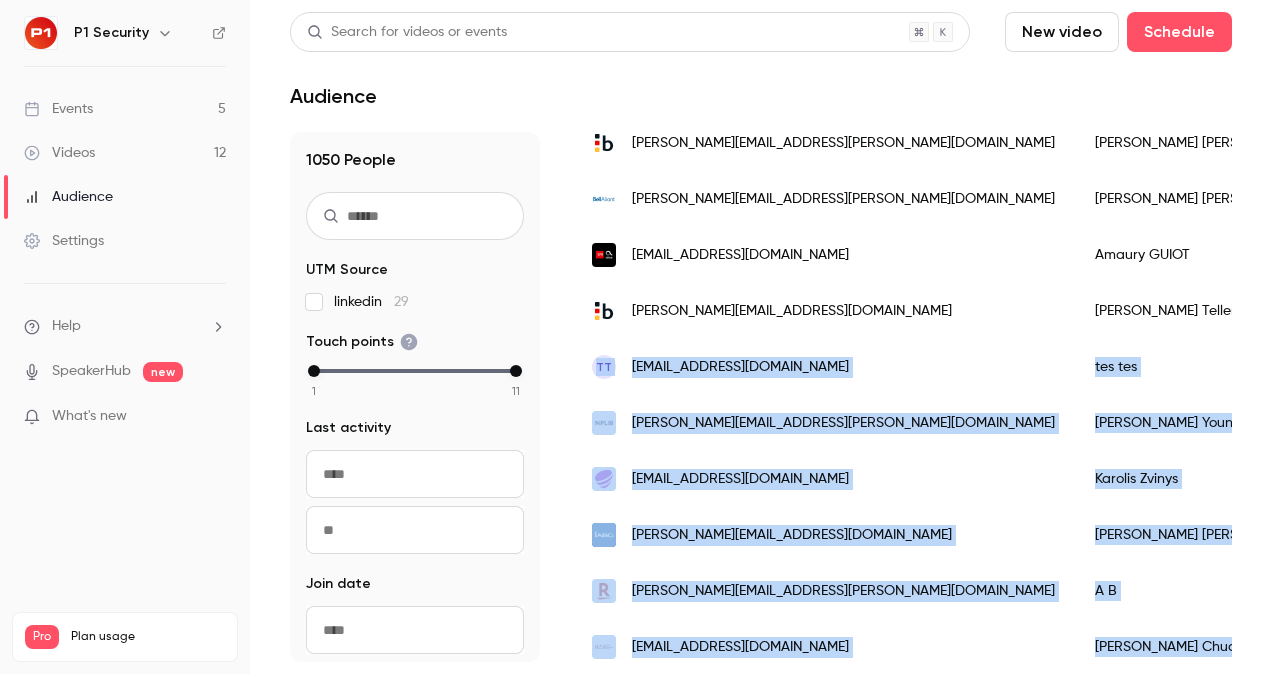 click on "Search for videos or events New video Schedule Audience 1050 People UTM Source linkedin 29 Touch points 1 2 3 4 5 6 7 8 9 10 11 Last activity Navigate forward to interact with the calendar and select a date. Press the question mark key to get the keyboard shortcuts for changing dates. Navigate forward to interact with the calendar and select a date. Press the question mark key to get the keyboard shortcuts for changing dates. Join date Navigate forward to interact with the calendar and select a date. Press the question mark key to get the keyboard shortcuts for changing dates. Navigate forward to interact with the calendar and select a date. Press the question mark key to get the keyboard shortcuts for changing dates. Email verified Yes 815 No 235 Referrer Other 868 LinkedIn 21 Google 2 People New per day 0 6 12 23 People Cumulative 0 300 600 900 1200 Download CSV * Out of 21 Email Name Touch points Last activity Join date Company name Industry Job title UTM source UTM medium UTM campaign UTM term UTM content" at bounding box center [761, 337] 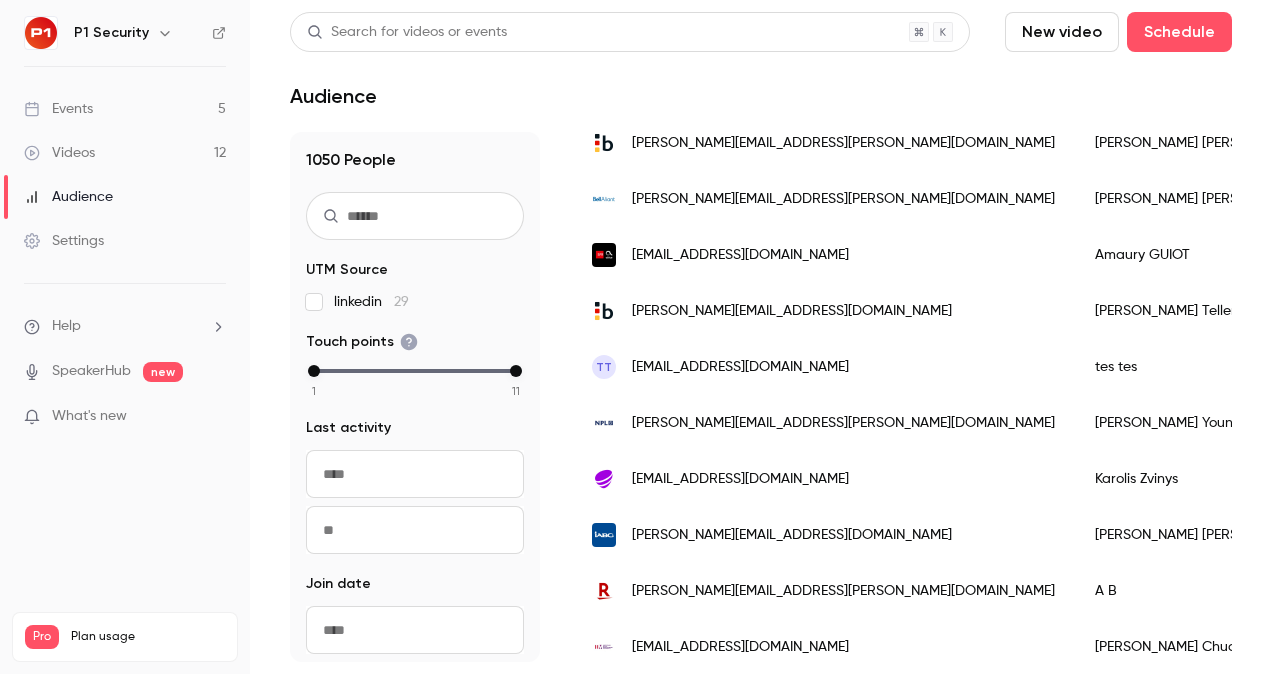 click on "[PERSON_NAME][EMAIL_ADDRESS][DOMAIN_NAME]" at bounding box center [823, 311] 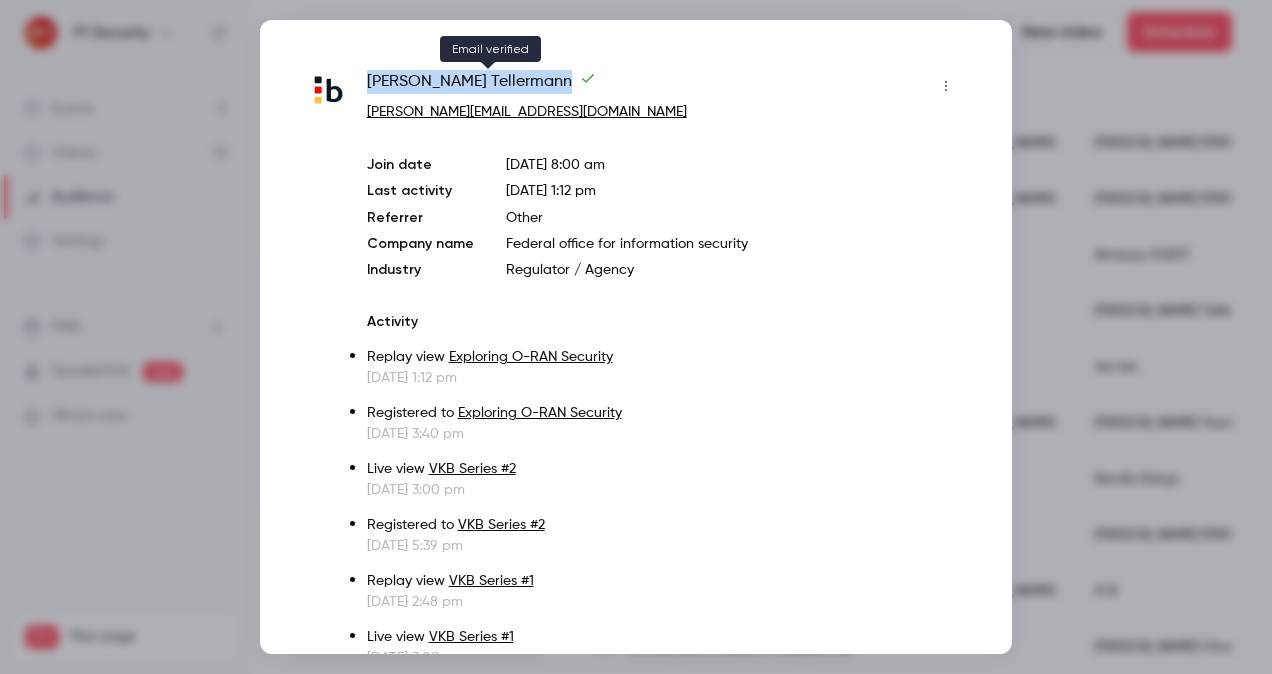 drag, startPoint x: 364, startPoint y: 82, endPoint x: 479, endPoint y: 86, distance: 115.06954 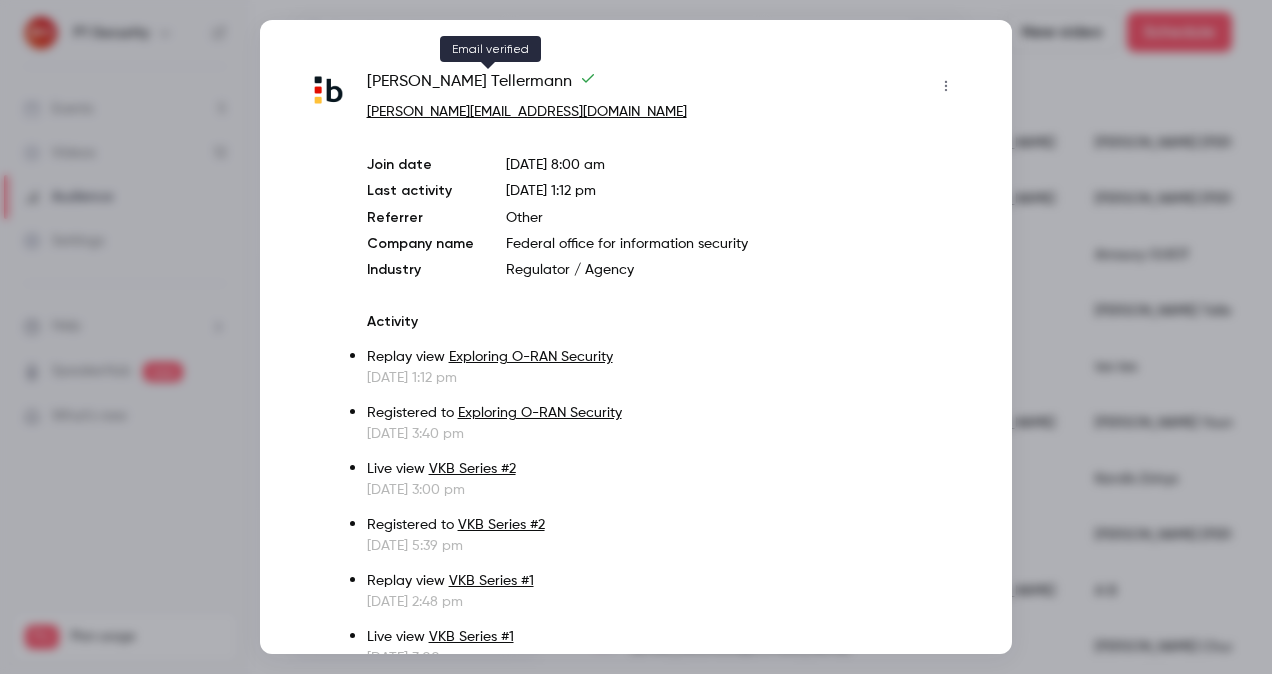 drag, startPoint x: 479, startPoint y: 86, endPoint x: 938, endPoint y: 175, distance: 467.54892 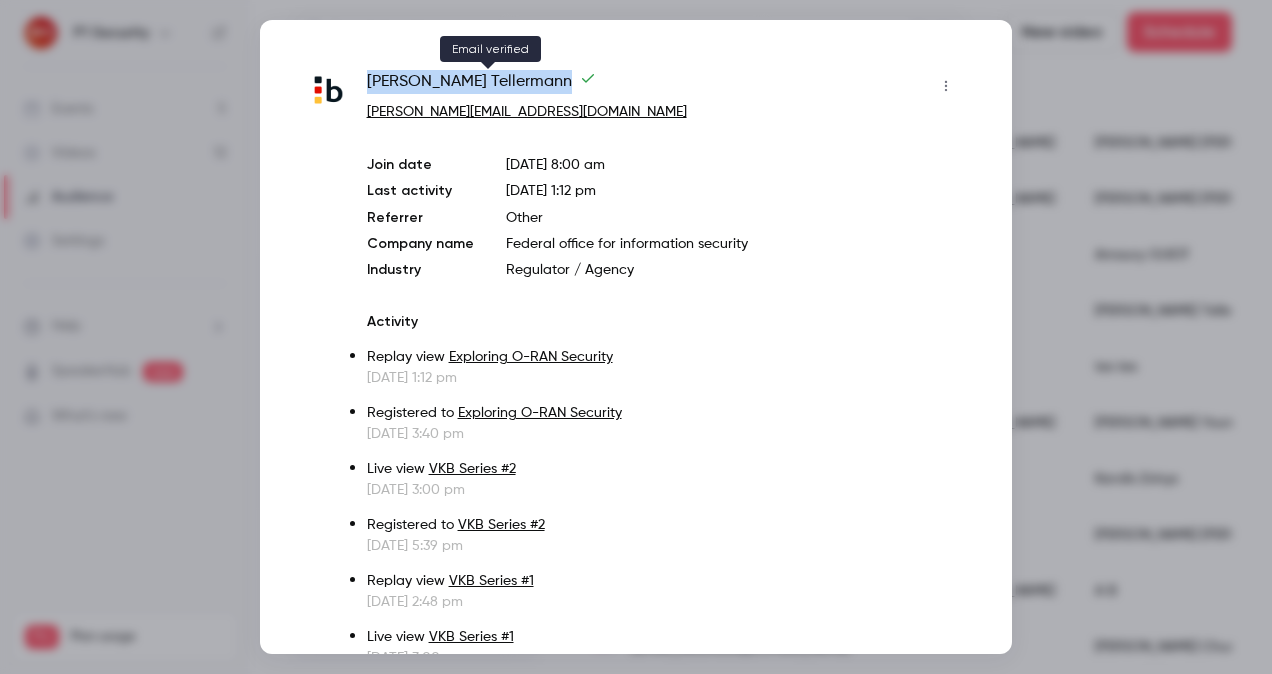 drag, startPoint x: 370, startPoint y: 79, endPoint x: 479, endPoint y: 83, distance: 109.07337 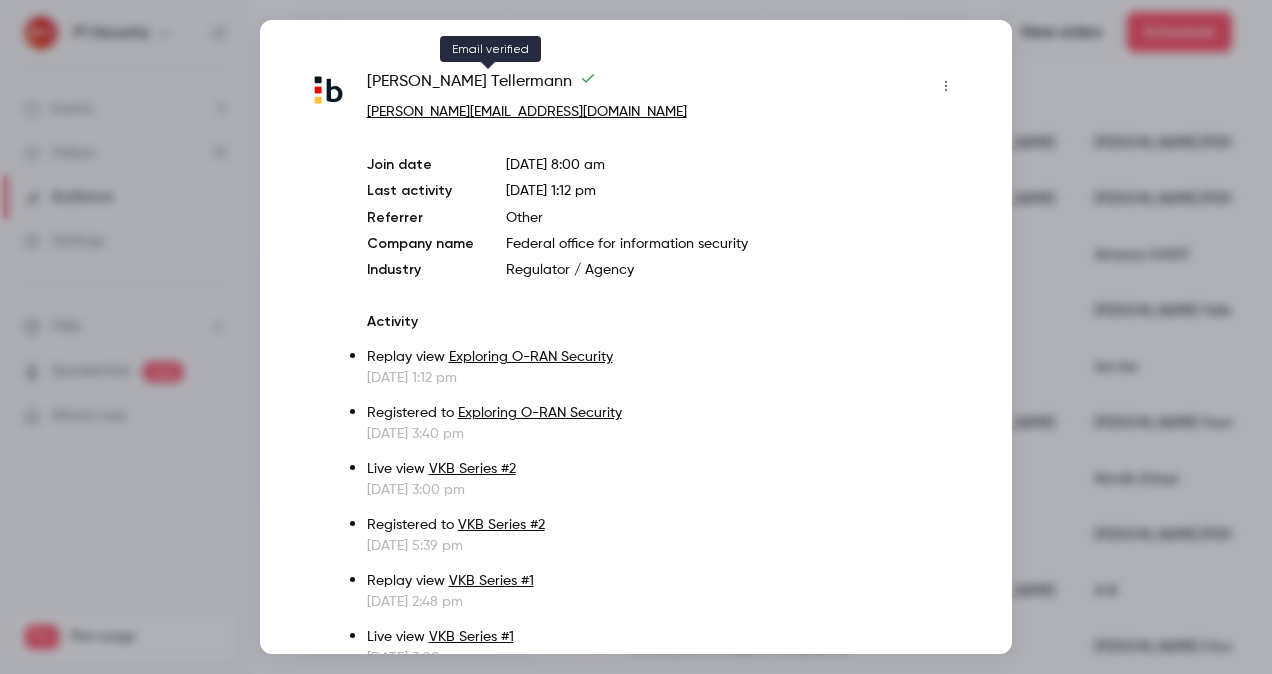 drag, startPoint x: 479, startPoint y: 83, endPoint x: 1151, endPoint y: 198, distance: 681.76904 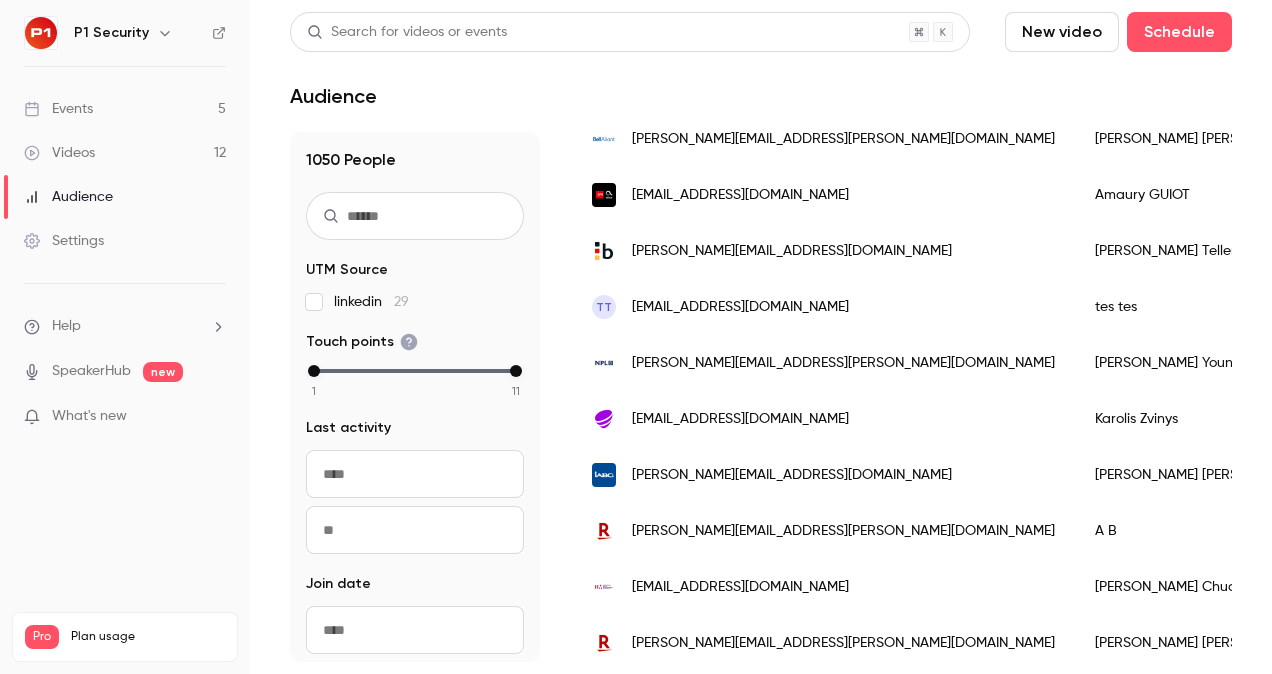 scroll, scrollTop: 887, scrollLeft: 0, axis: vertical 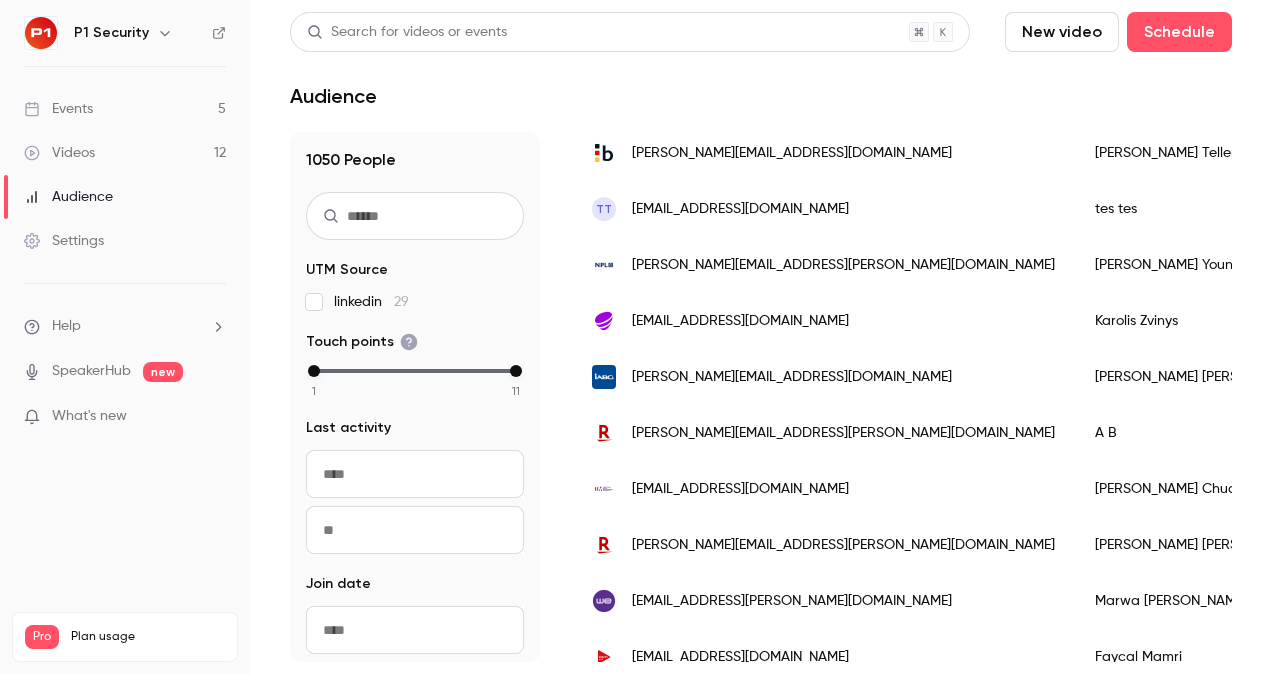 click on "Karolis   Zvinys" at bounding box center [1200, 321] 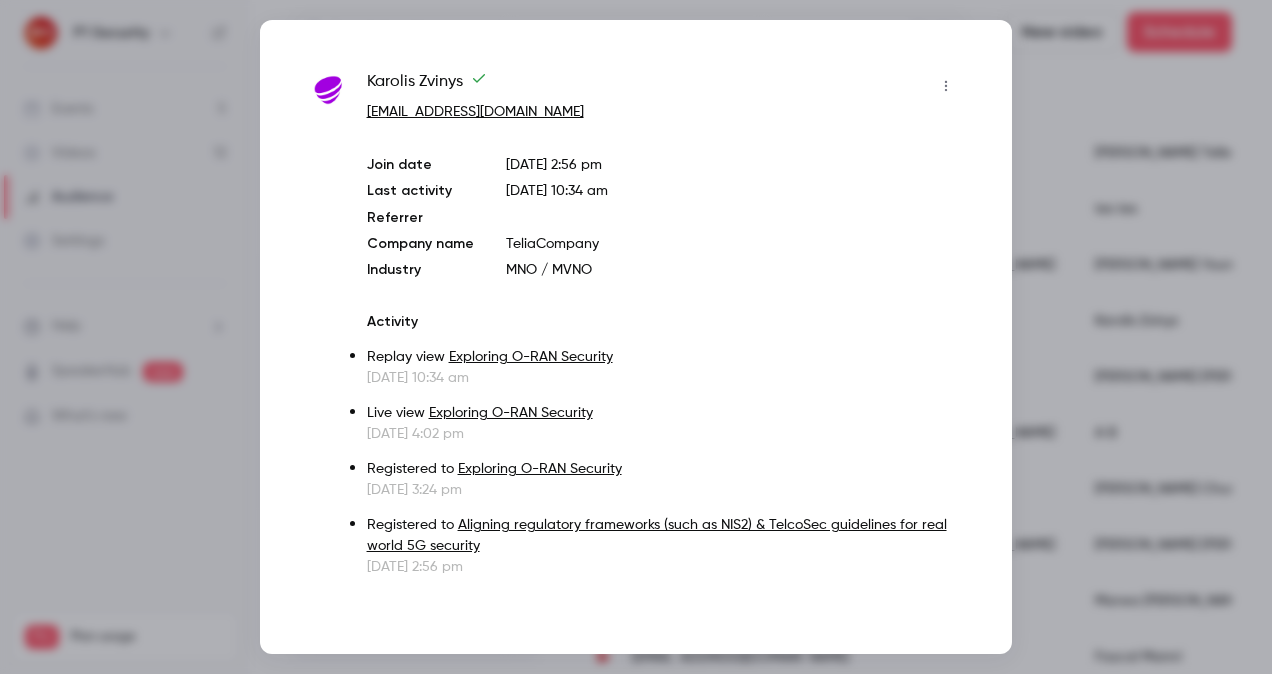 click at bounding box center [636, 337] 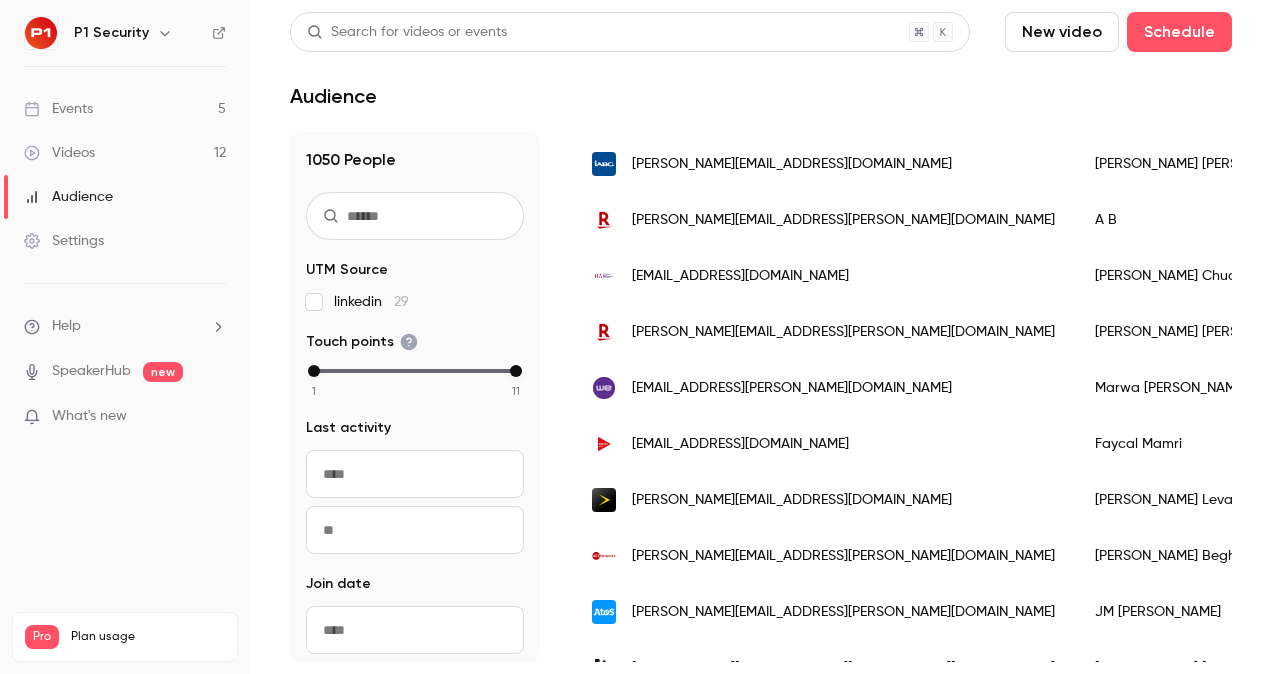 scroll, scrollTop: 1101, scrollLeft: 0, axis: vertical 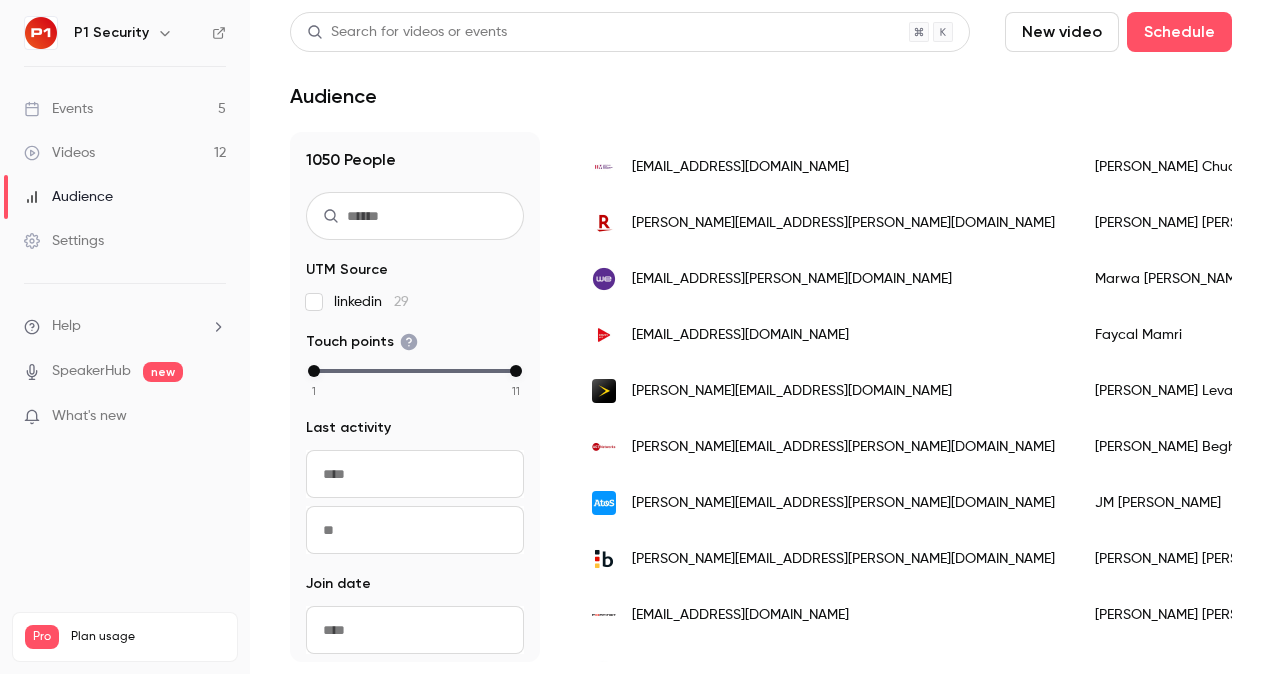 click on "Marwa    Eltobgy" at bounding box center (1200, 279) 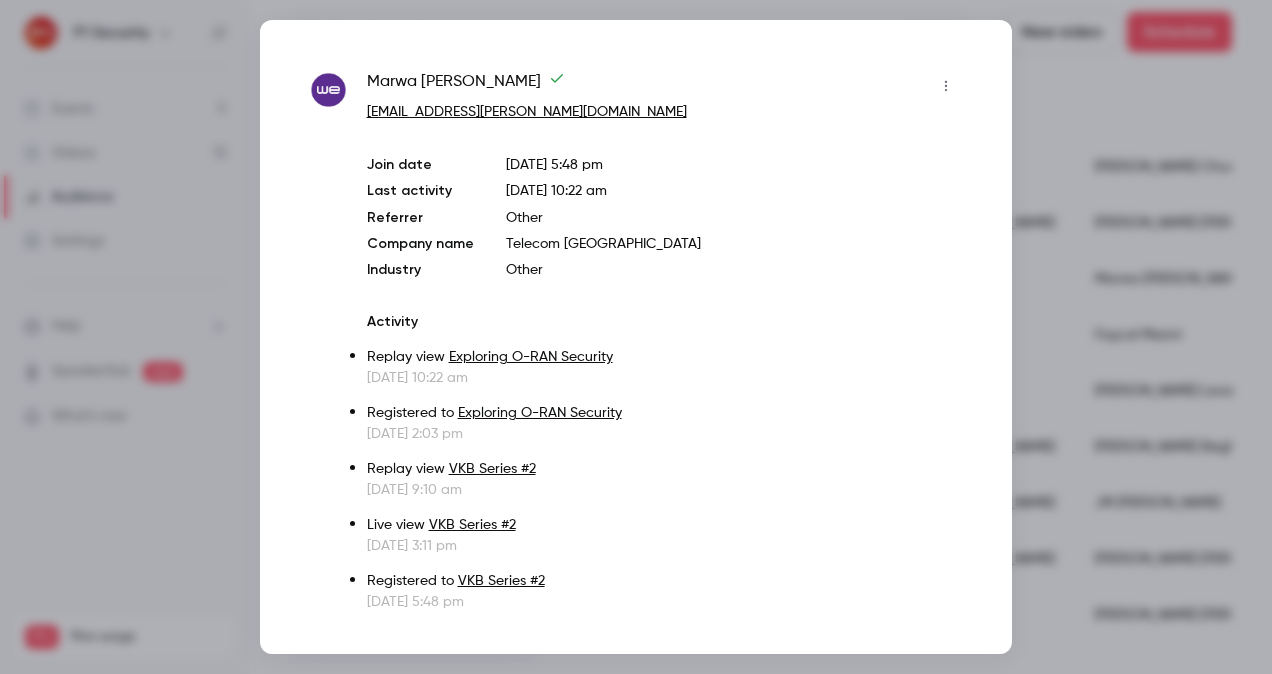 drag, startPoint x: 524, startPoint y: 110, endPoint x: 510, endPoint y: 110, distance: 14 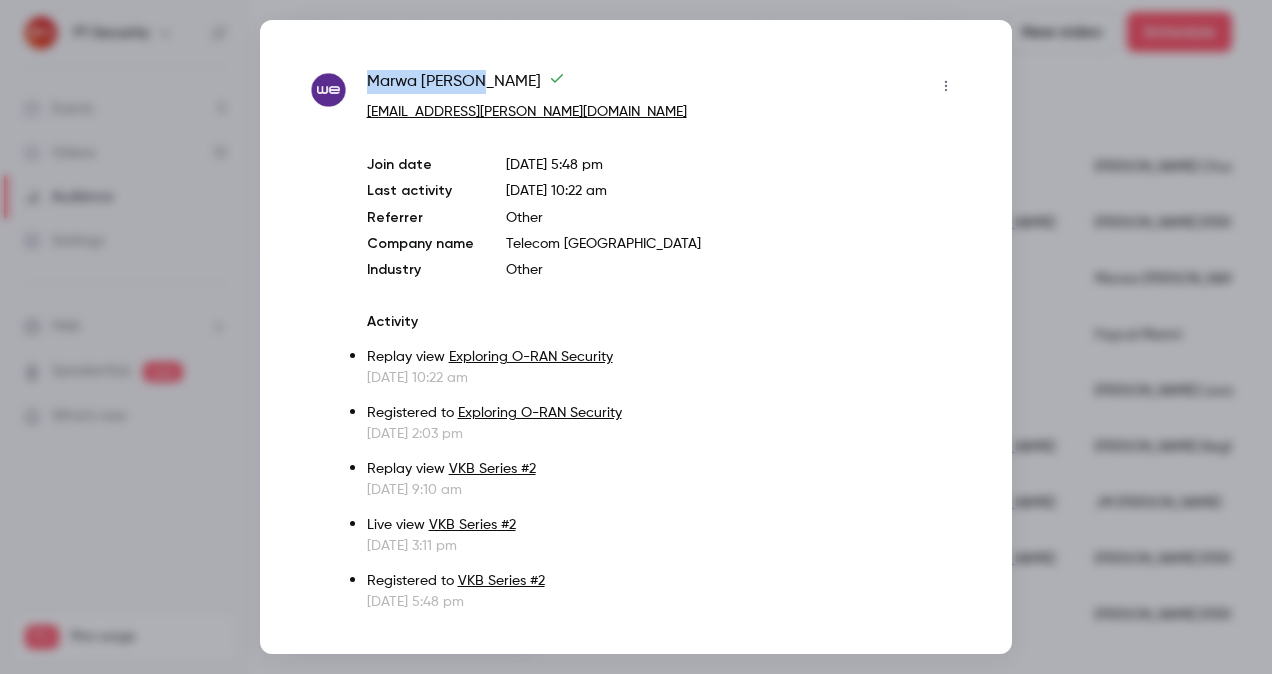 drag, startPoint x: 362, startPoint y: 82, endPoint x: 485, endPoint y: 91, distance: 123.32883 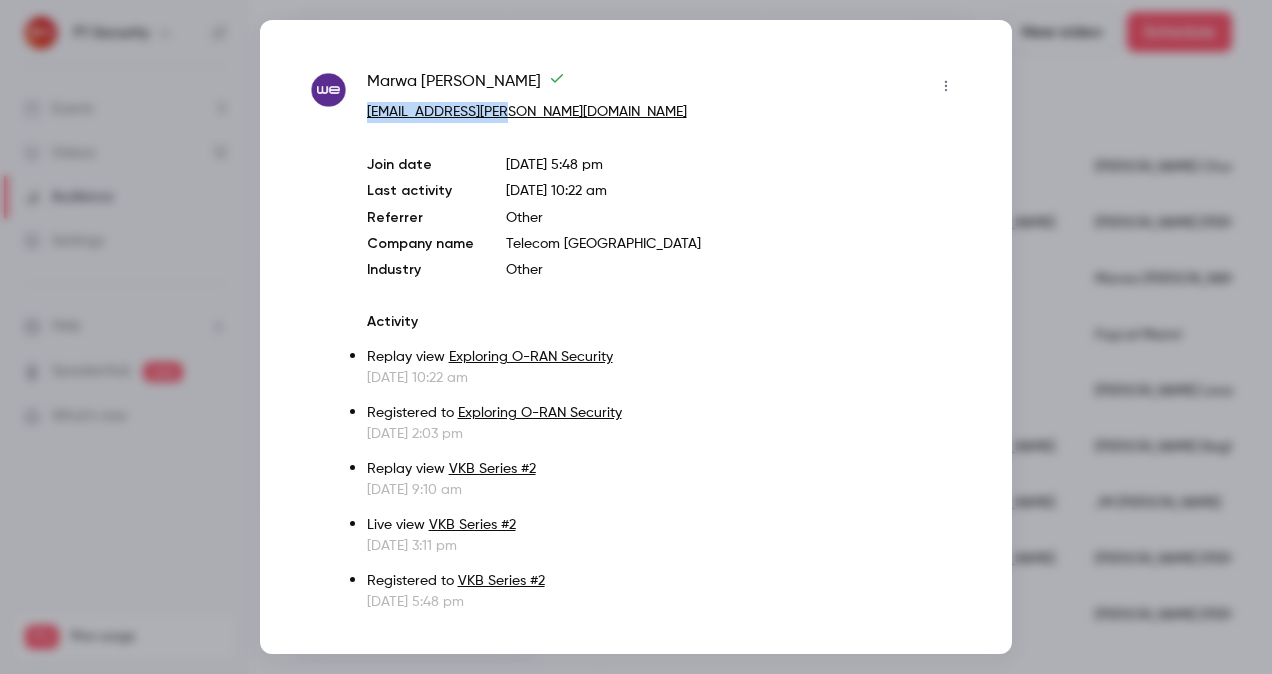 drag, startPoint x: 513, startPoint y: 120, endPoint x: 369, endPoint y: 112, distance: 144.22205 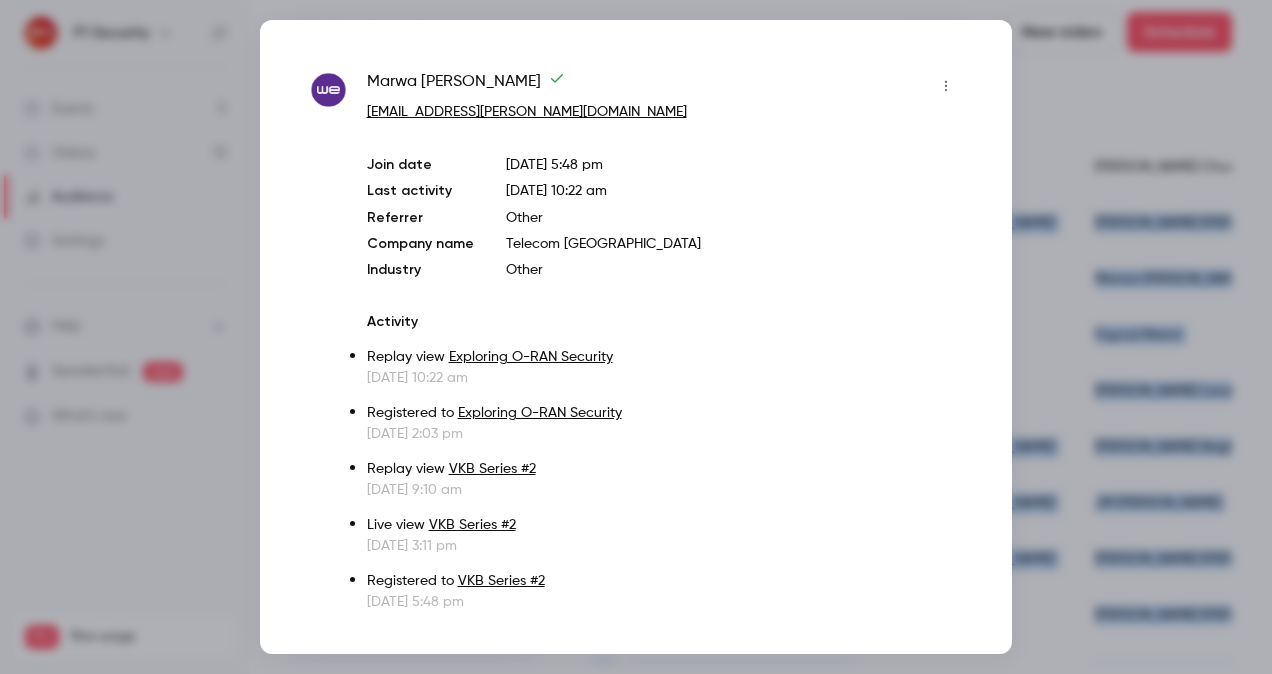 click on "P1 Security Events 5 Videos 12 Audience Settings Help SpeakerHub new What's new Pro Plan usage Videos 12  / 150 Monthly registrants 101  / 250 Search for videos or events New video Schedule Audience 1050 People UTM Source linkedin 29 Touch points 1 2 3 4 5 6 7 8 9 10 11 Last activity Navigate forward to interact with the calendar and select a date. Press the question mark key to get the keyboard shortcuts for changing dates. Navigate forward to interact with the calendar and select a date. Press the question mark key to get the keyboard shortcuts for changing dates. Join date Navigate forward to interact with the calendar and select a date. Press the question mark key to get the keyboard shortcuts for changing dates. Navigate forward to interact with the calendar and select a date. Press the question mark key to get the keyboard shortcuts for changing dates. Email verified Yes 815 No 235 Referrer Other 868 LinkedIn 21 Google 2 People New per day 0 6 12 23 People Cumulative 0 300 600 900 1200 Download CSV *" at bounding box center [636, 337] 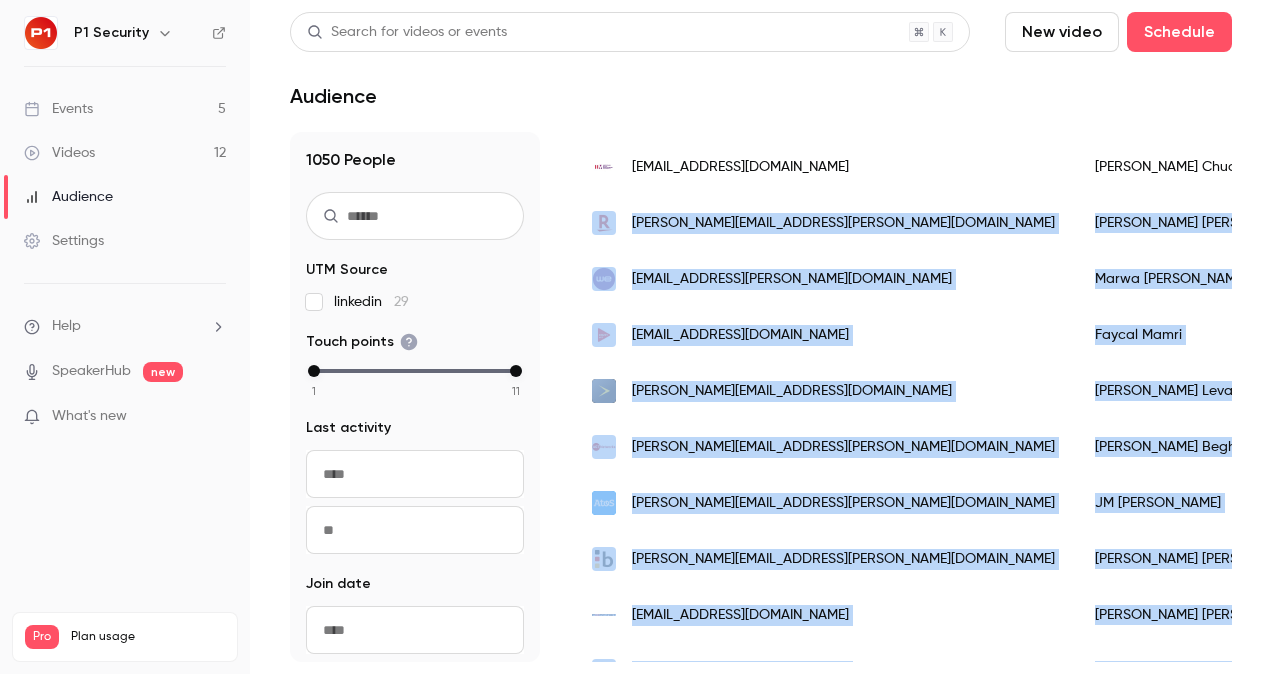 click on "Search for videos or events New video Schedule Audience 1050 People UTM Source linkedin 29 Touch points 1 2 3 4 5 6 7 8 9 10 11 Last activity Navigate forward to interact with the calendar and select a date. Press the question mark key to get the keyboard shortcuts for changing dates. Navigate forward to interact with the calendar and select a date. Press the question mark key to get the keyboard shortcuts for changing dates. Join date Navigate forward to interact with the calendar and select a date. Press the question mark key to get the keyboard shortcuts for changing dates. Navigate forward to interact with the calendar and select a date. Press the question mark key to get the keyboard shortcuts for changing dates. Email verified Yes 815 No 235 Referrer Other 868 LinkedIn 21 Google 2 People New per day 0 6 12 23 People Cumulative 0 300 600 900 1200 Download CSV * Out of 21 Email Name Touch points Last activity Join date Company name Industry Job title UTM source UTM medium UTM campaign UTM term UTM content" at bounding box center (761, 337) 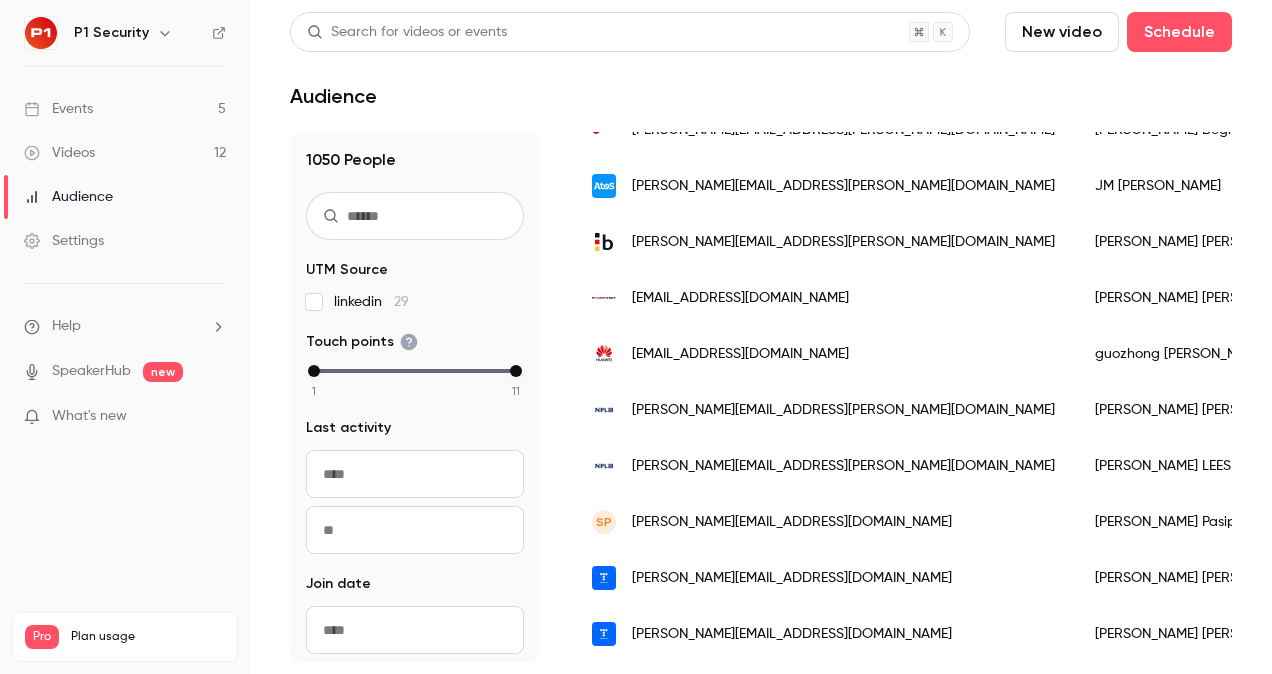scroll, scrollTop: 1528, scrollLeft: 0, axis: vertical 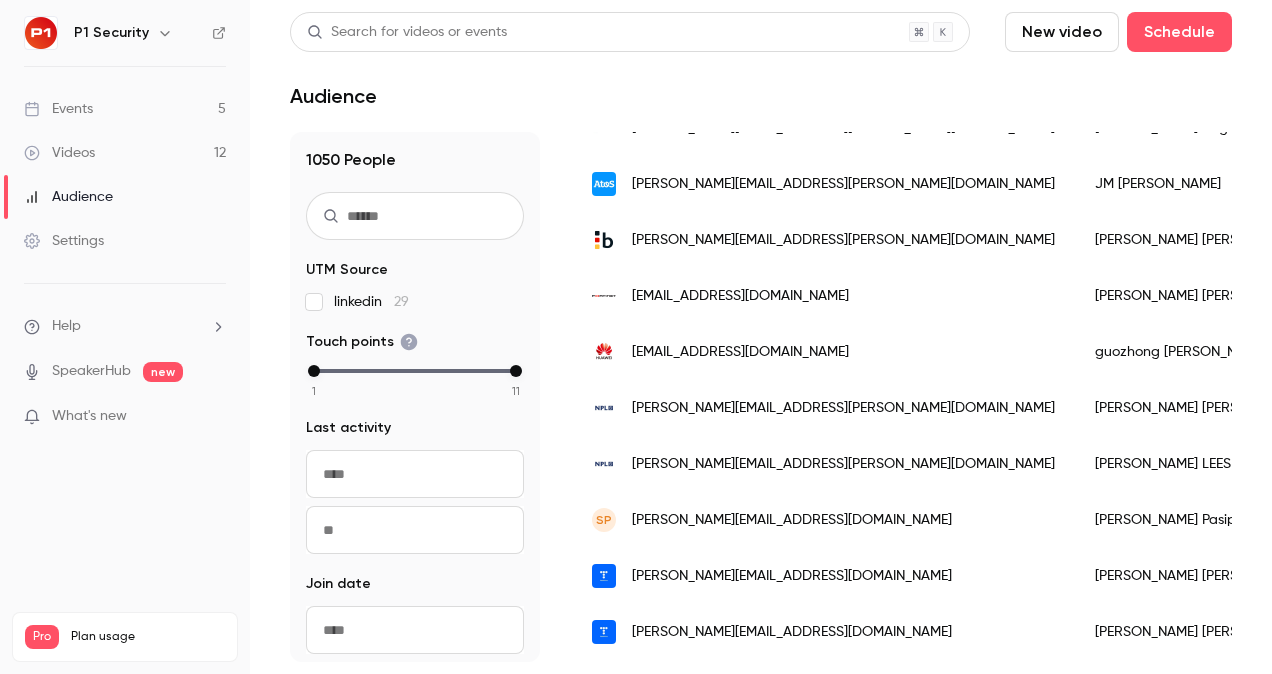 click on "guozhong   chen" at bounding box center (1200, 352) 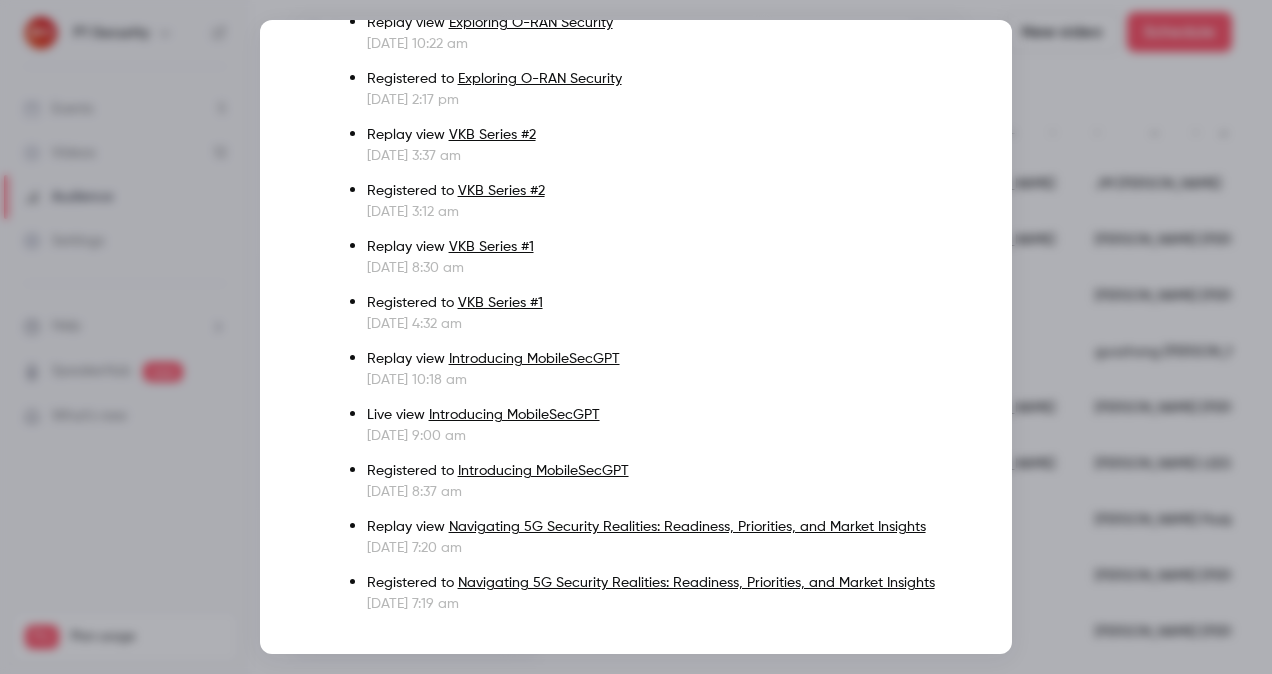scroll, scrollTop: 0, scrollLeft: 0, axis: both 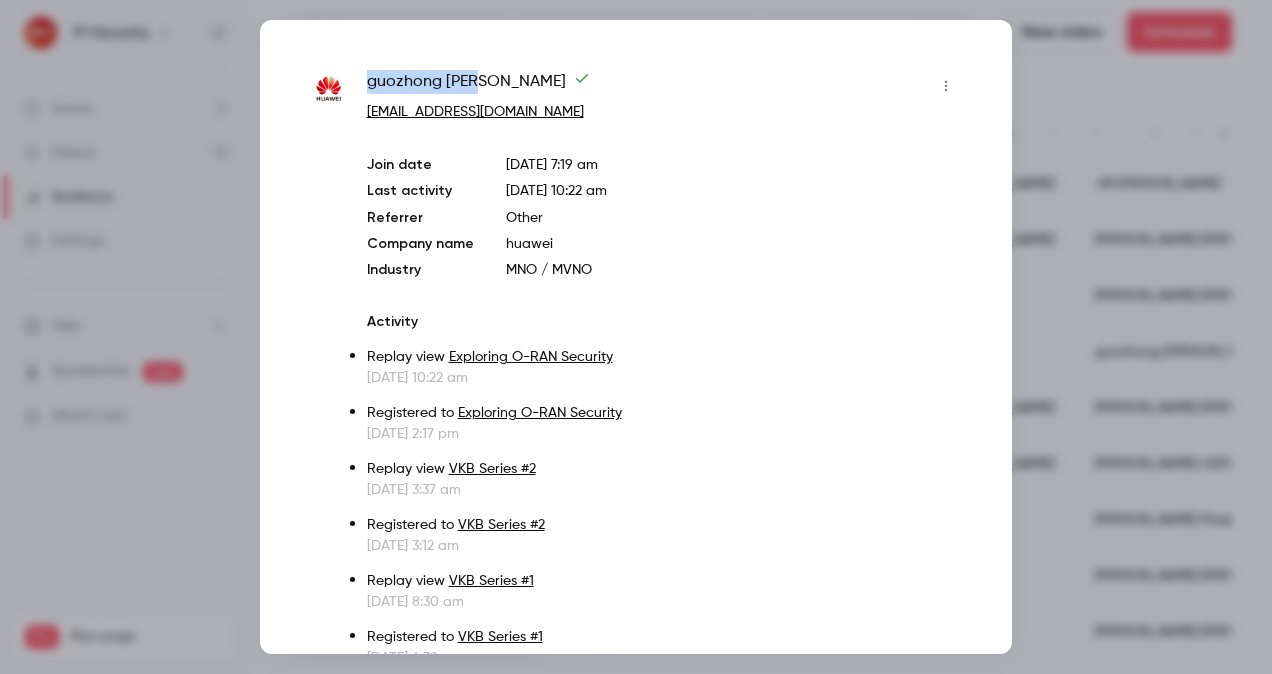 drag, startPoint x: 369, startPoint y: 79, endPoint x: 479, endPoint y: 88, distance: 110.36757 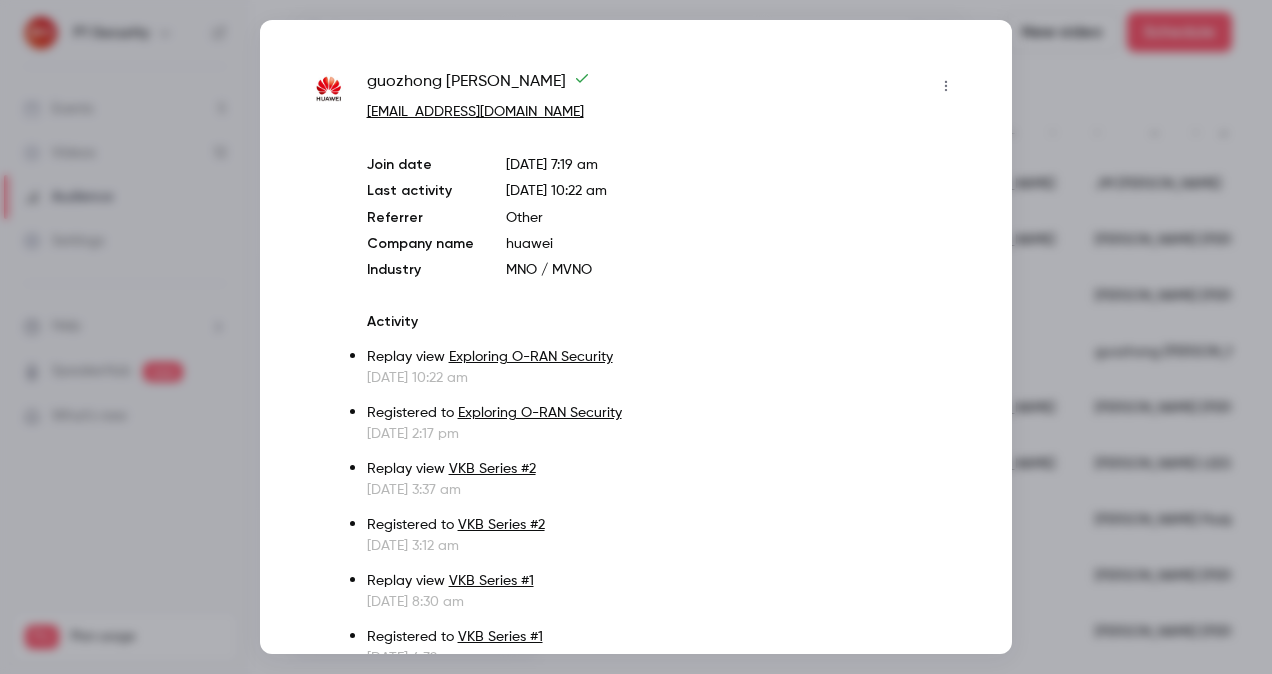 click at bounding box center [636, 337] 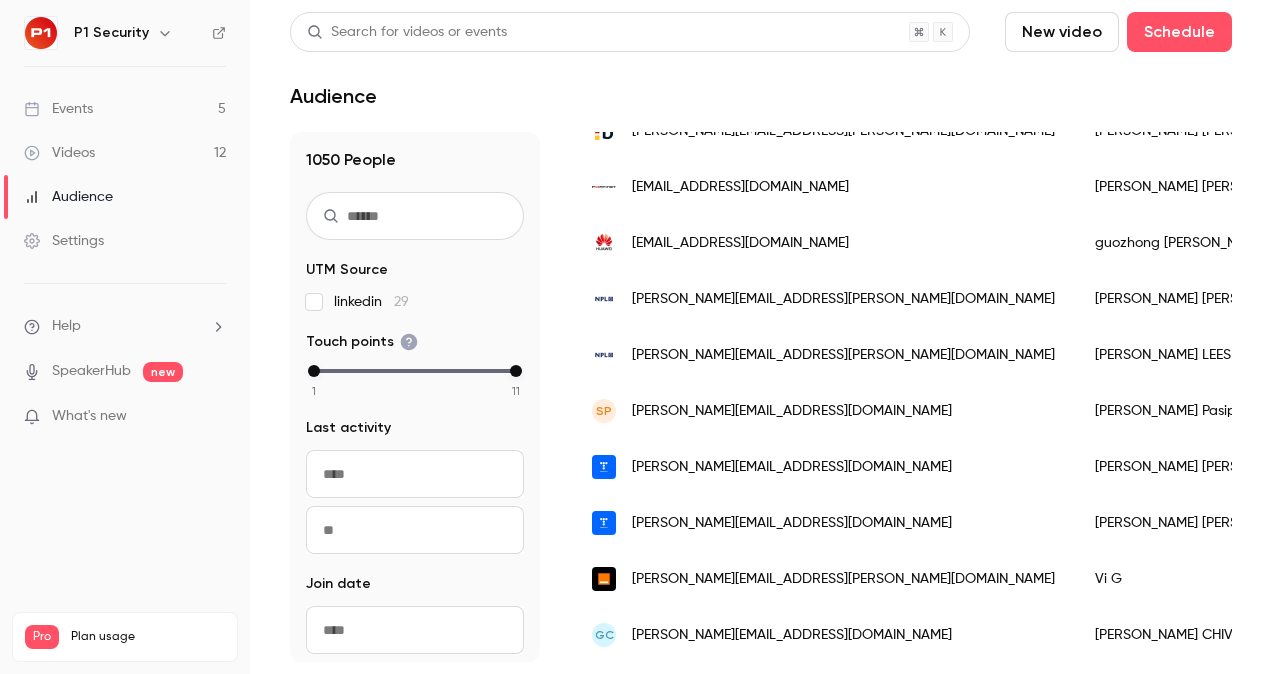 scroll, scrollTop: 1644, scrollLeft: 0, axis: vertical 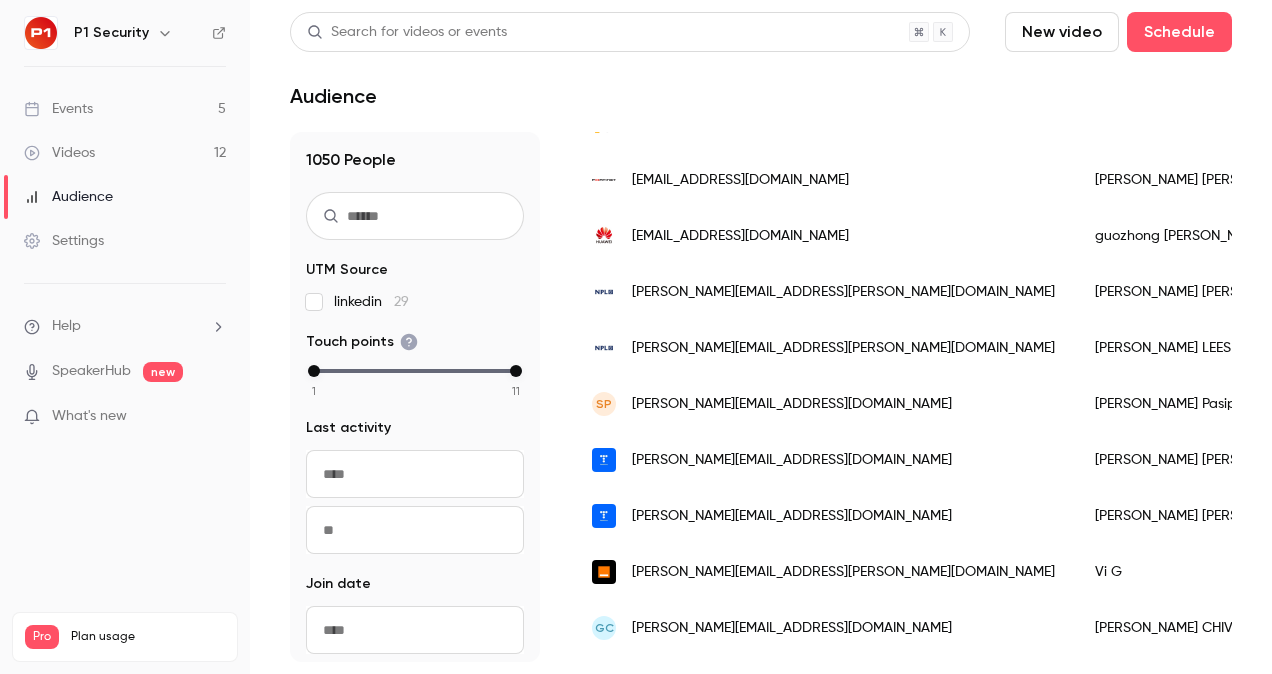 click on "SP sean@techtip.co.zw" at bounding box center [823, 404] 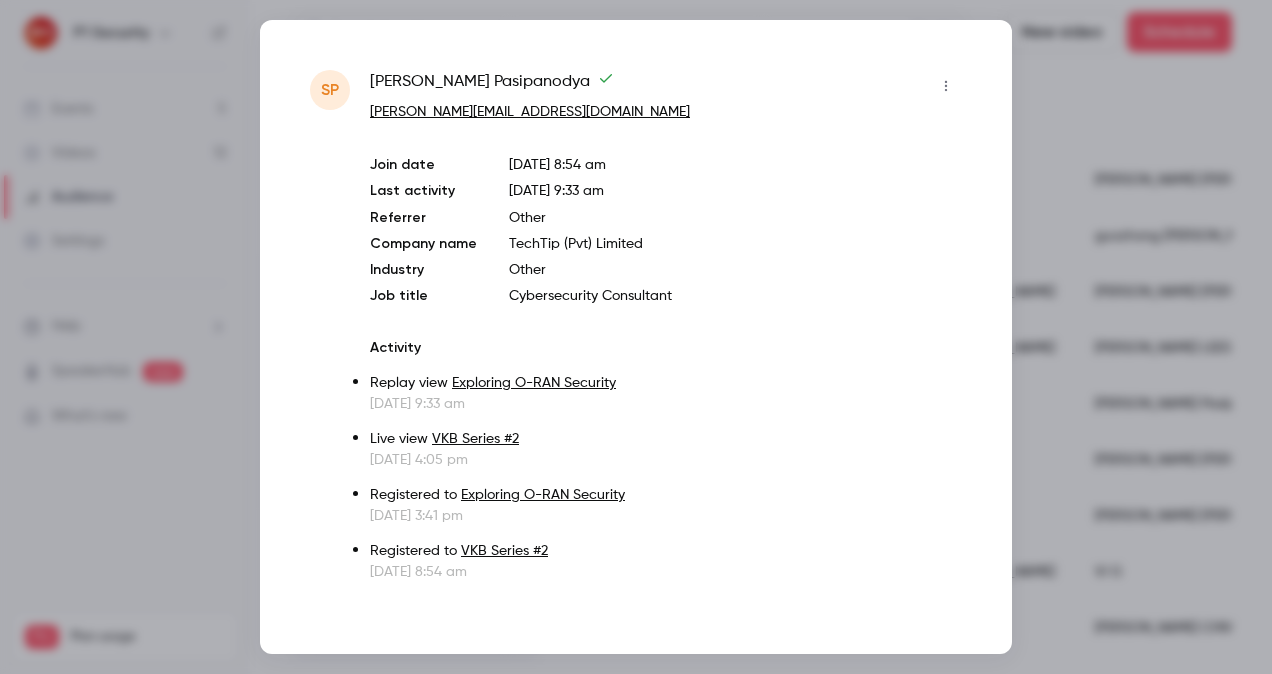 scroll, scrollTop: 6, scrollLeft: 0, axis: vertical 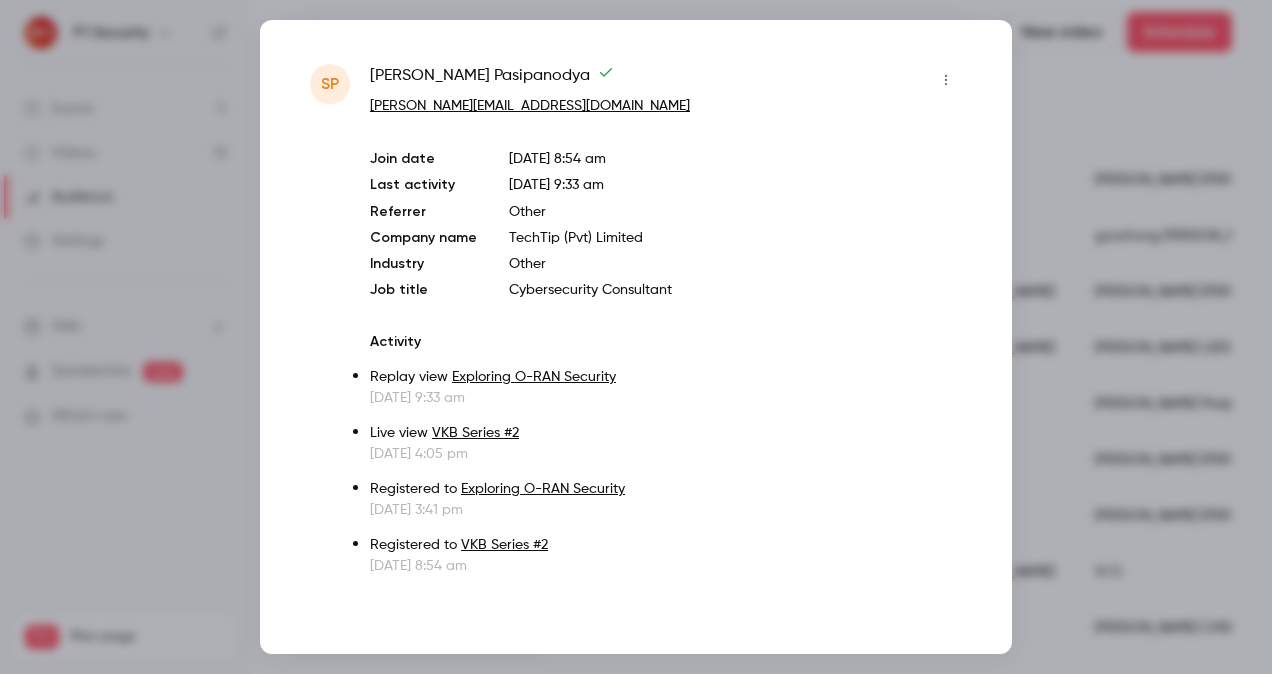 click at bounding box center [636, 337] 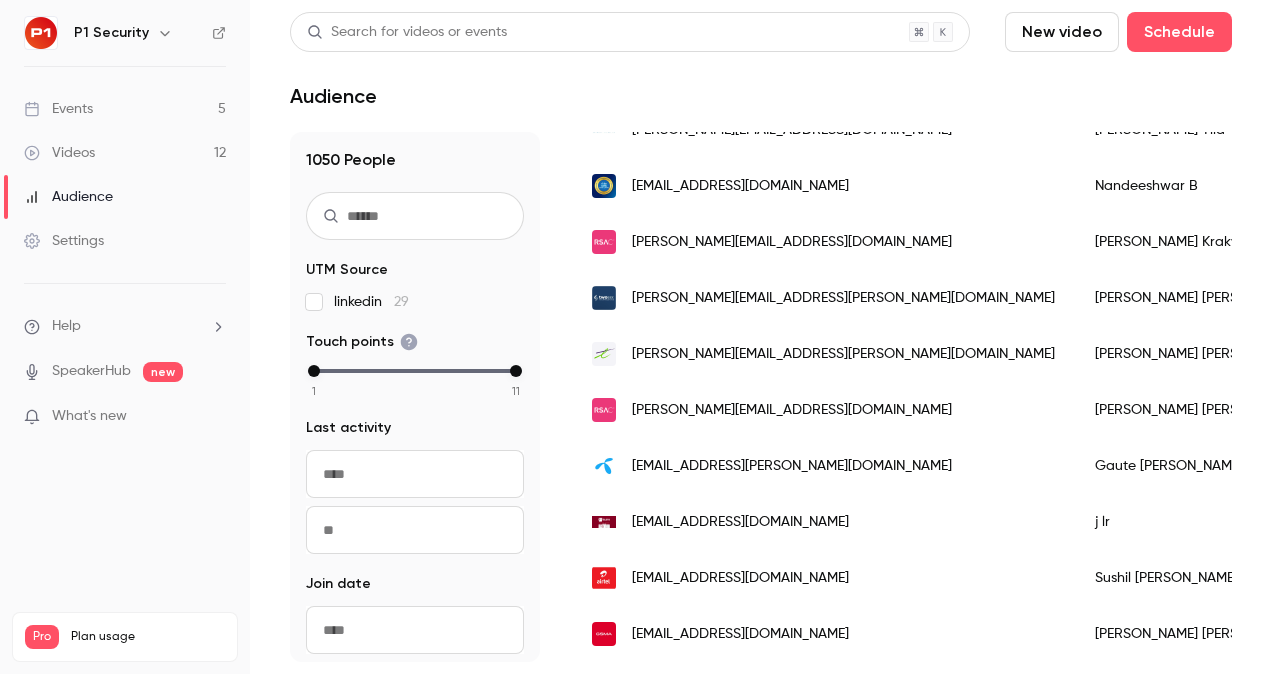 scroll, scrollTop: 2660, scrollLeft: 0, axis: vertical 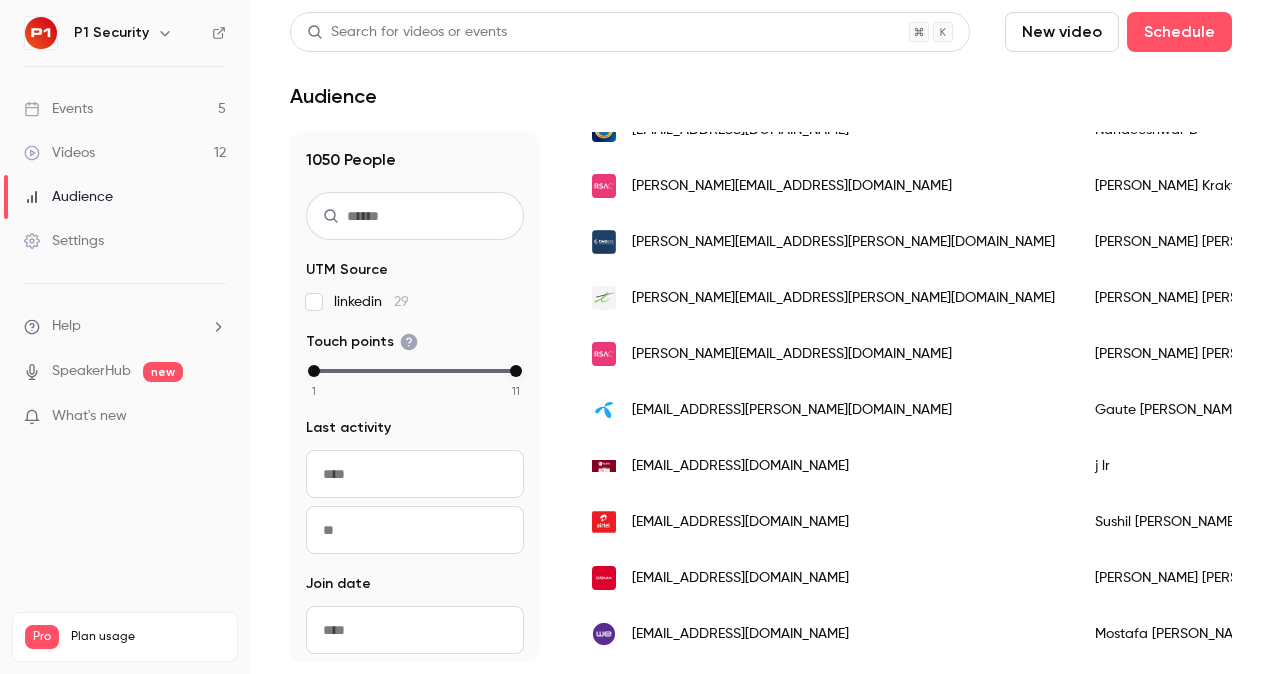 click on "[EMAIL_ADDRESS][PERSON_NAME][DOMAIN_NAME]" at bounding box center (823, 410) 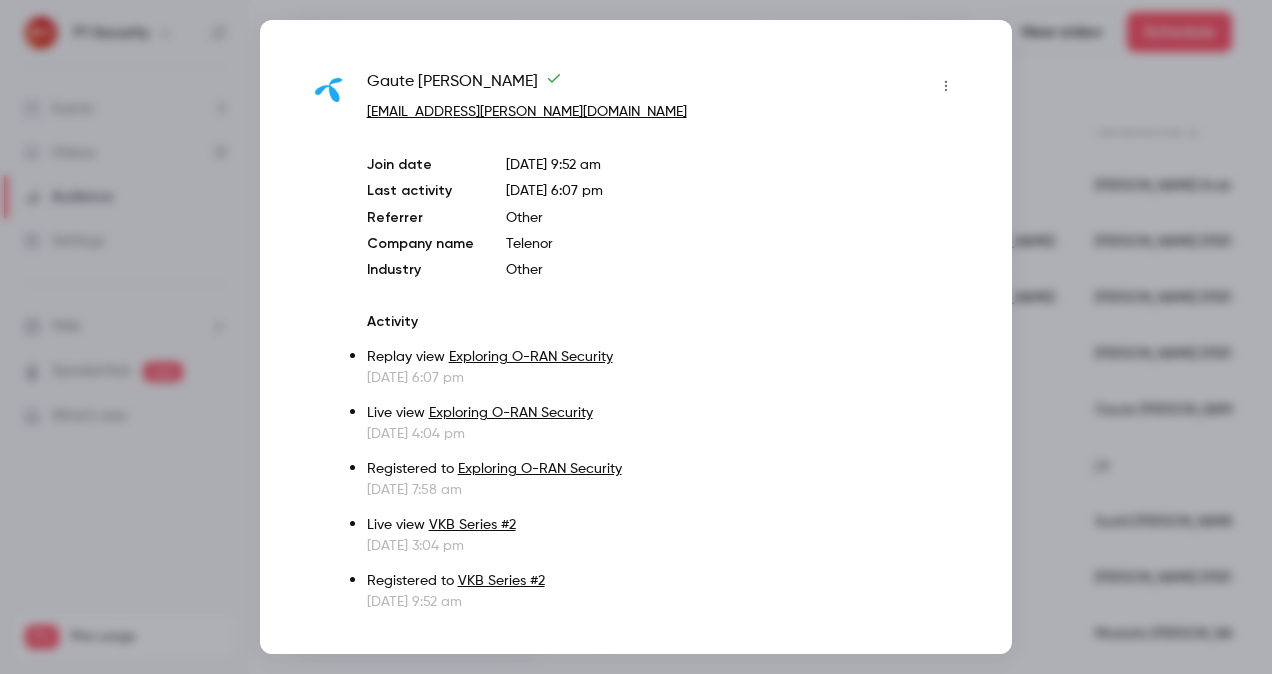 click at bounding box center (636, 337) 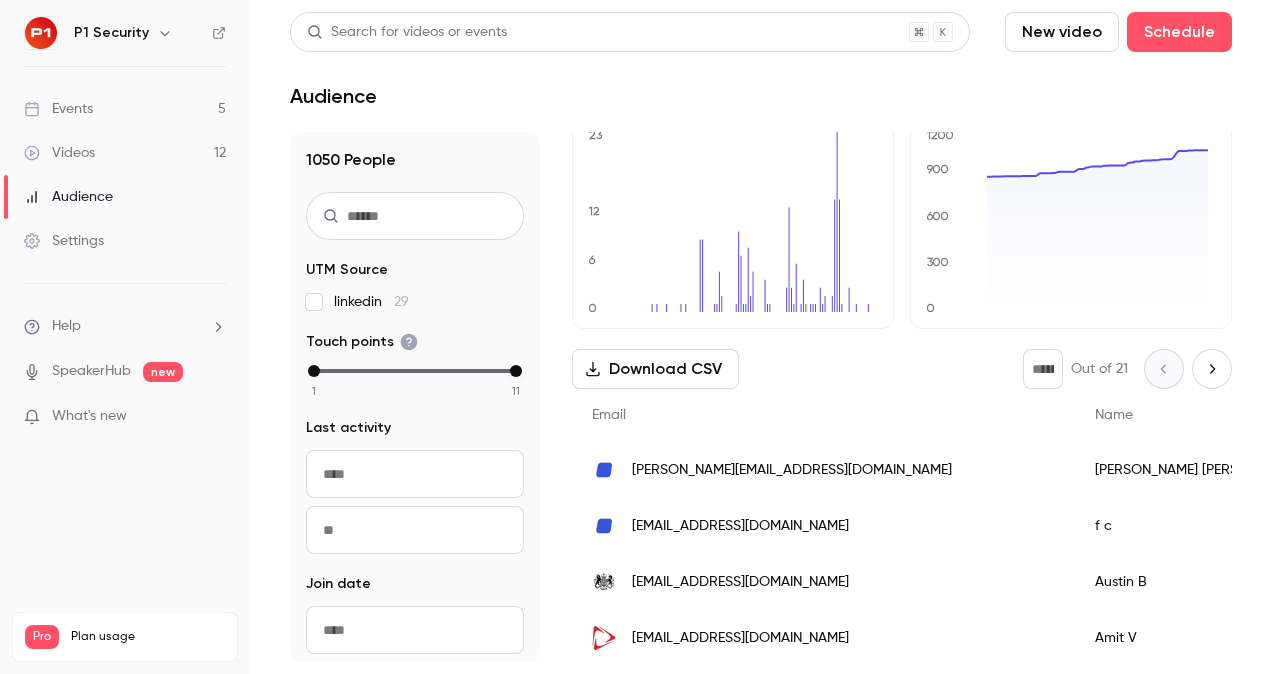 scroll, scrollTop: 0, scrollLeft: 0, axis: both 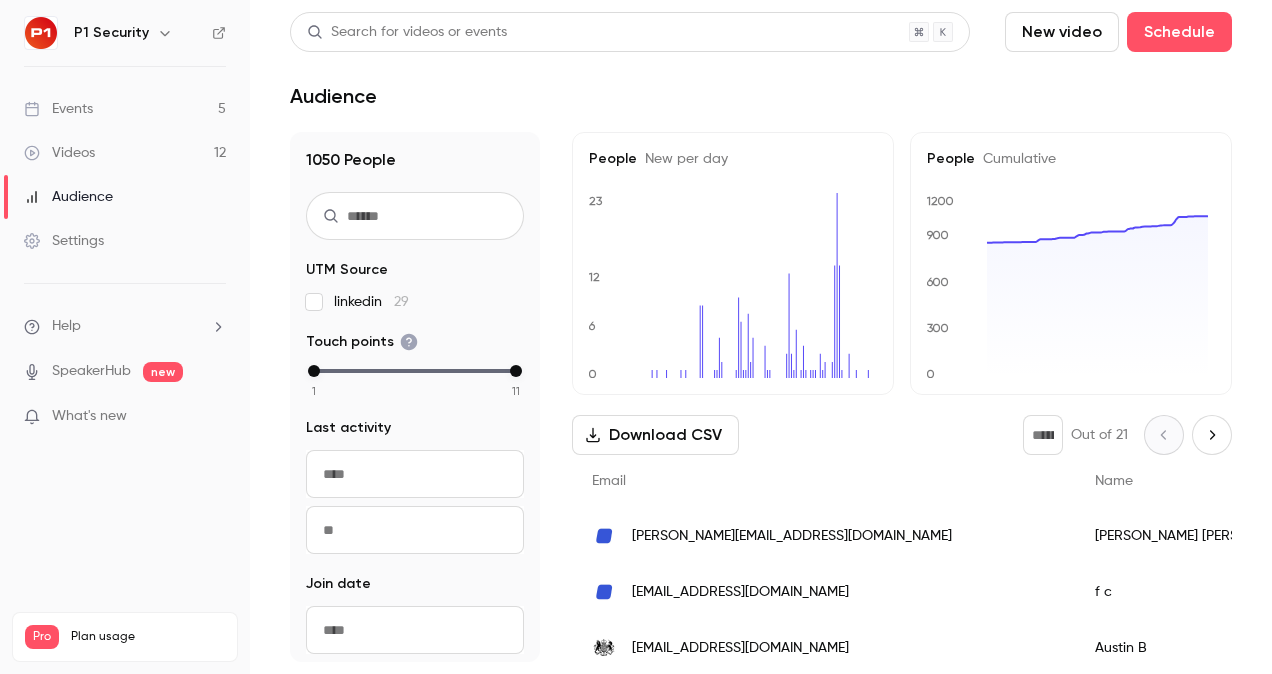 click at bounding box center (1212, 435) 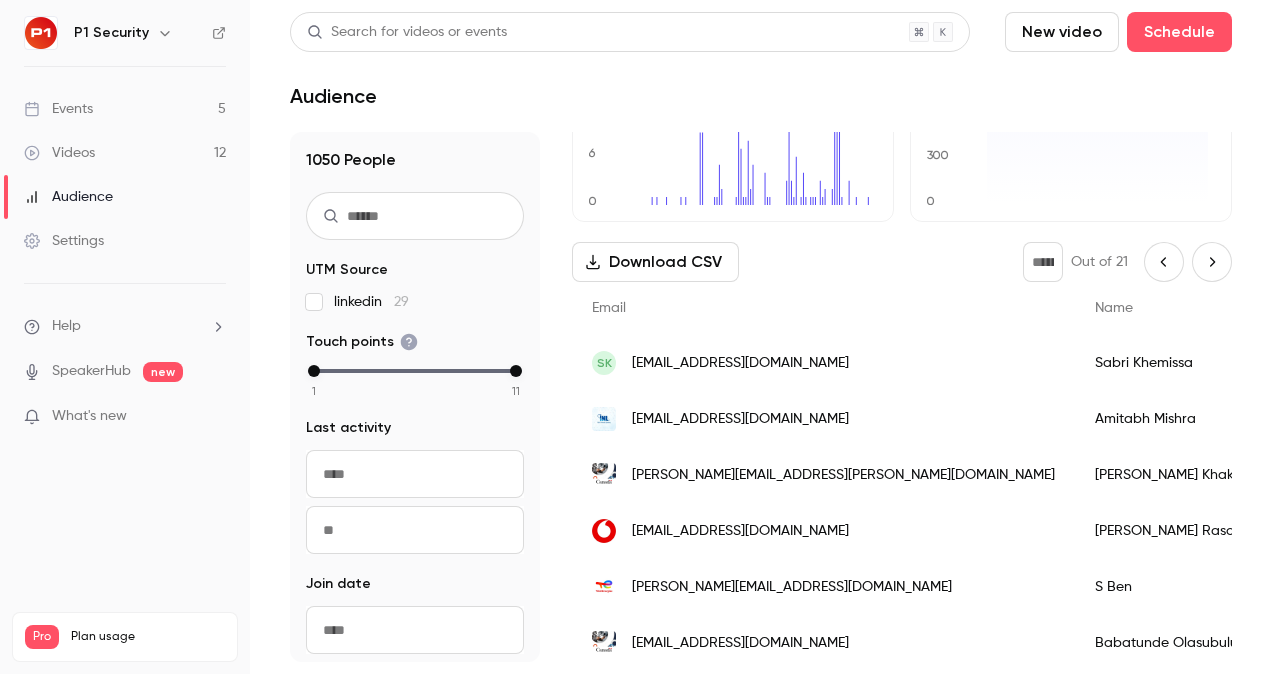 scroll, scrollTop: 174, scrollLeft: 0, axis: vertical 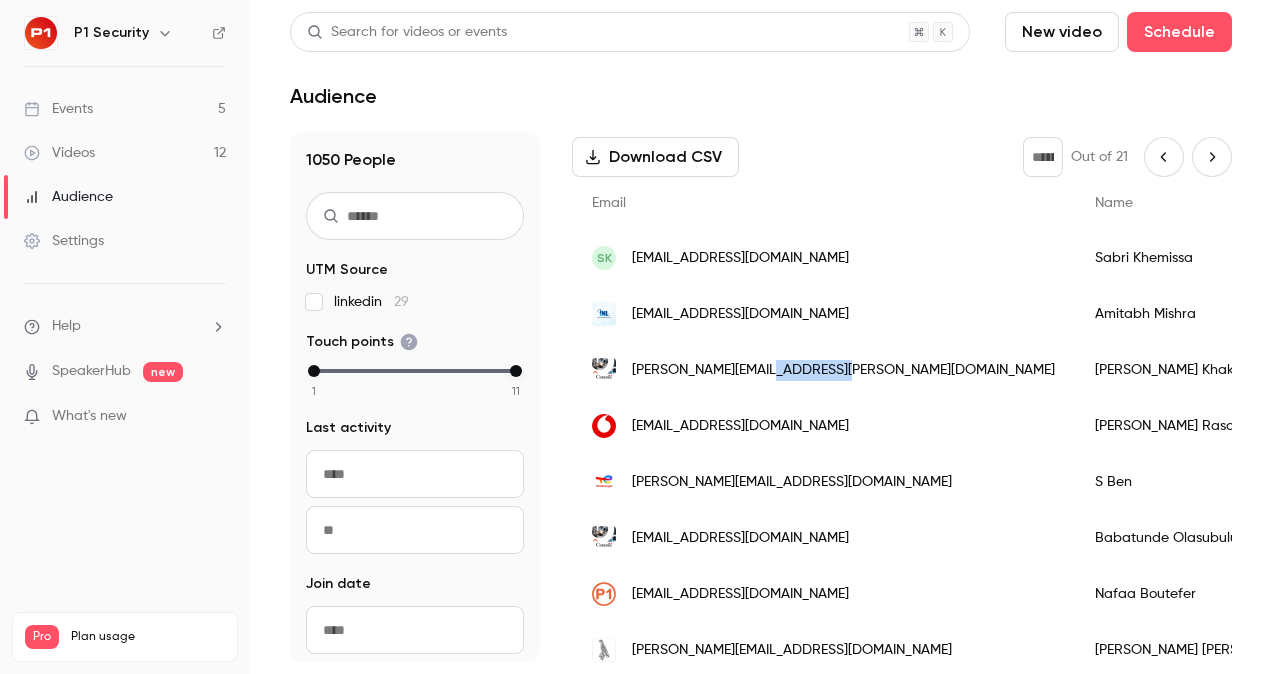 drag, startPoint x: 781, startPoint y: 379, endPoint x: 846, endPoint y: 380, distance: 65.00769 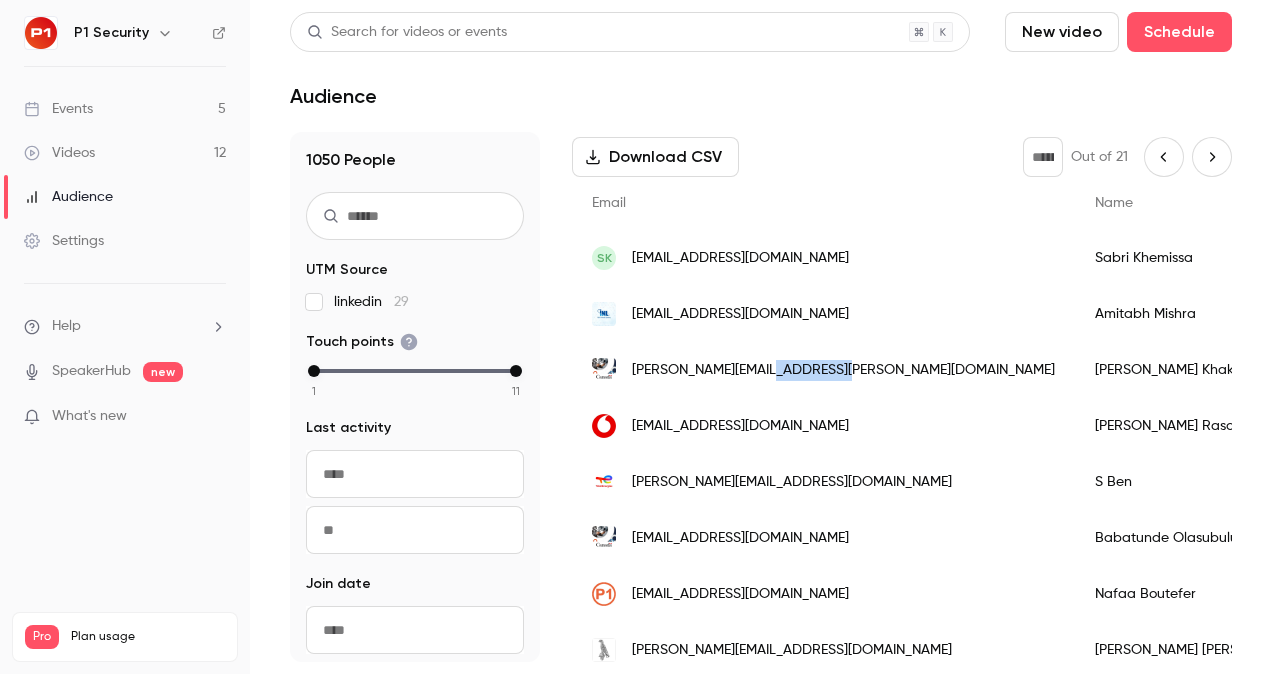 click on "shahnawaz.khakwani@cyber.gc.ca" at bounding box center (823, 370) 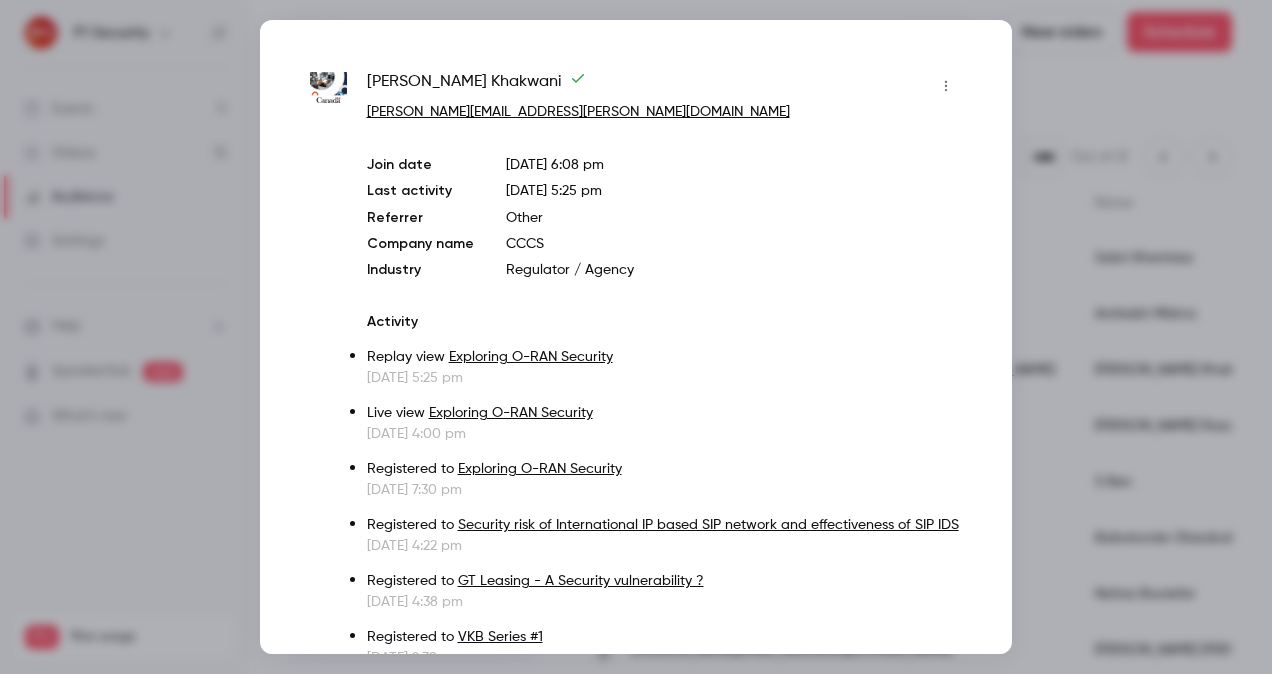 click on "Other" at bounding box center [734, 218] 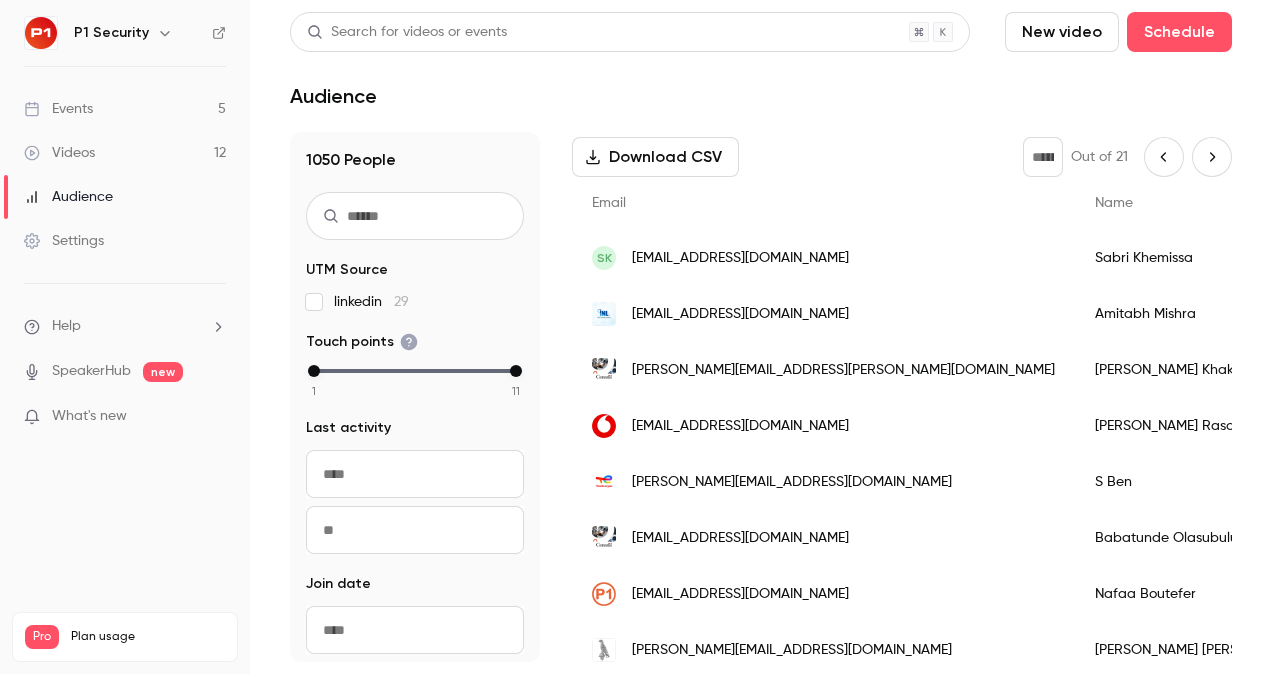 click at bounding box center [415, 216] 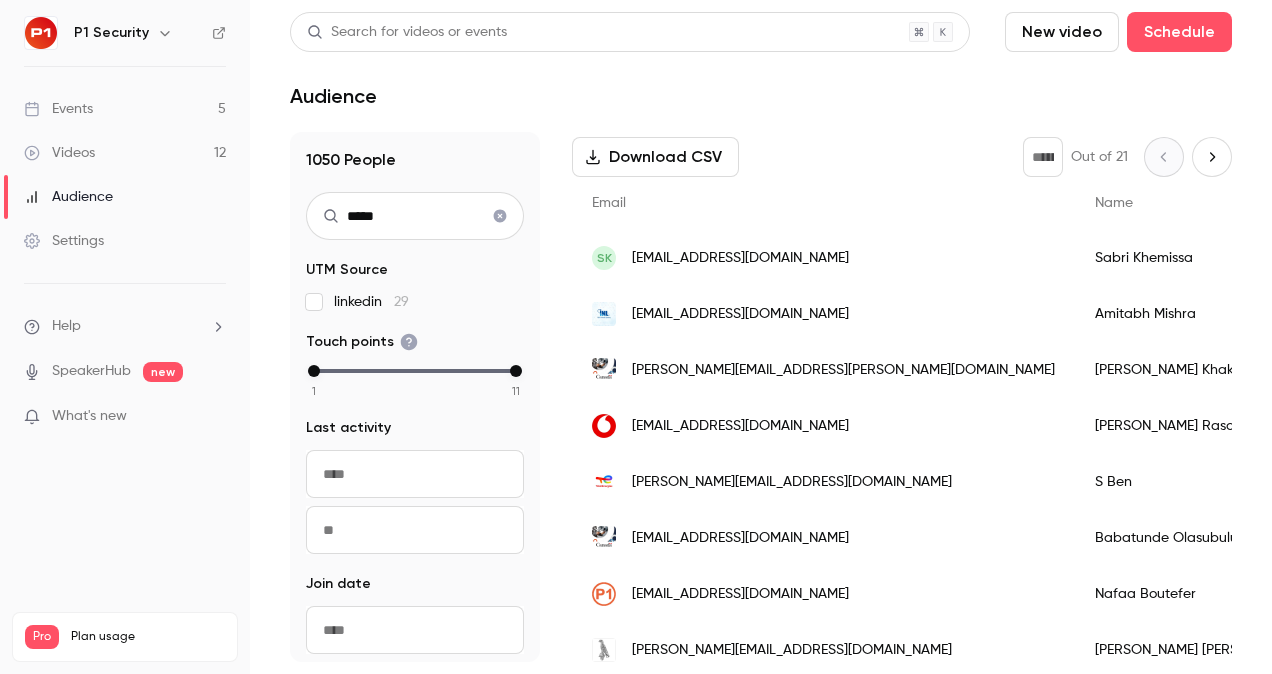 scroll, scrollTop: 0, scrollLeft: 0, axis: both 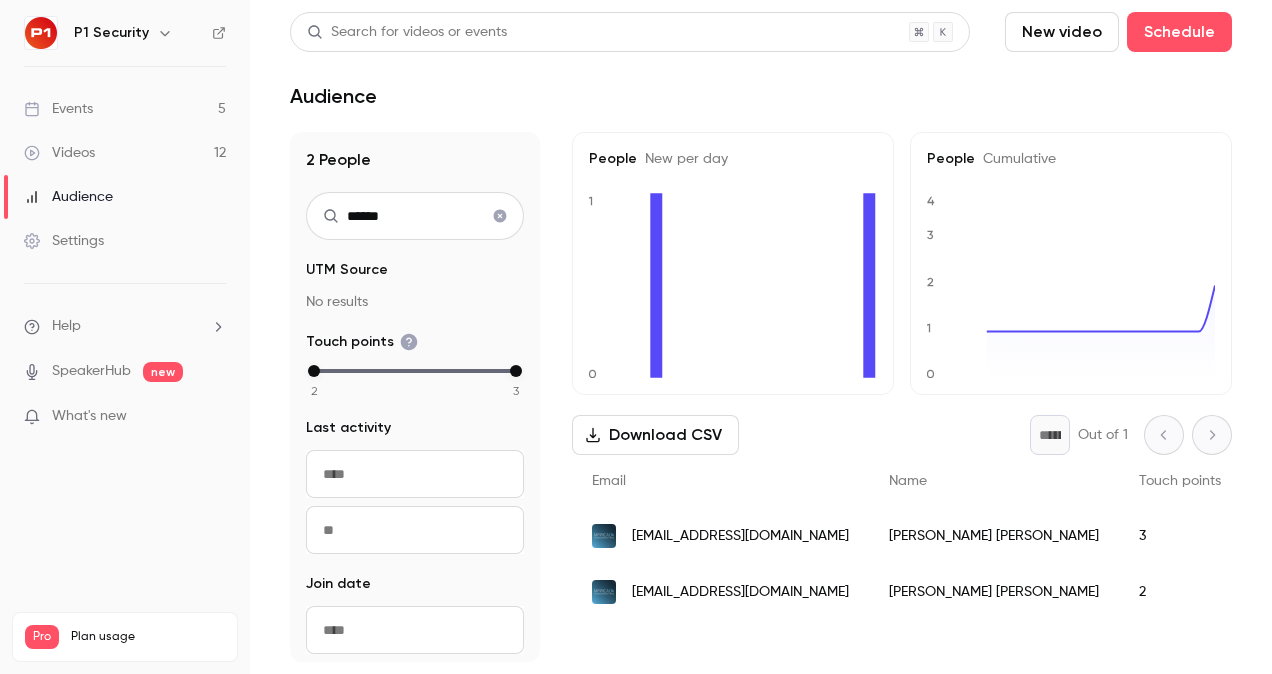 click on "Thomas   Miller" at bounding box center [994, 536] 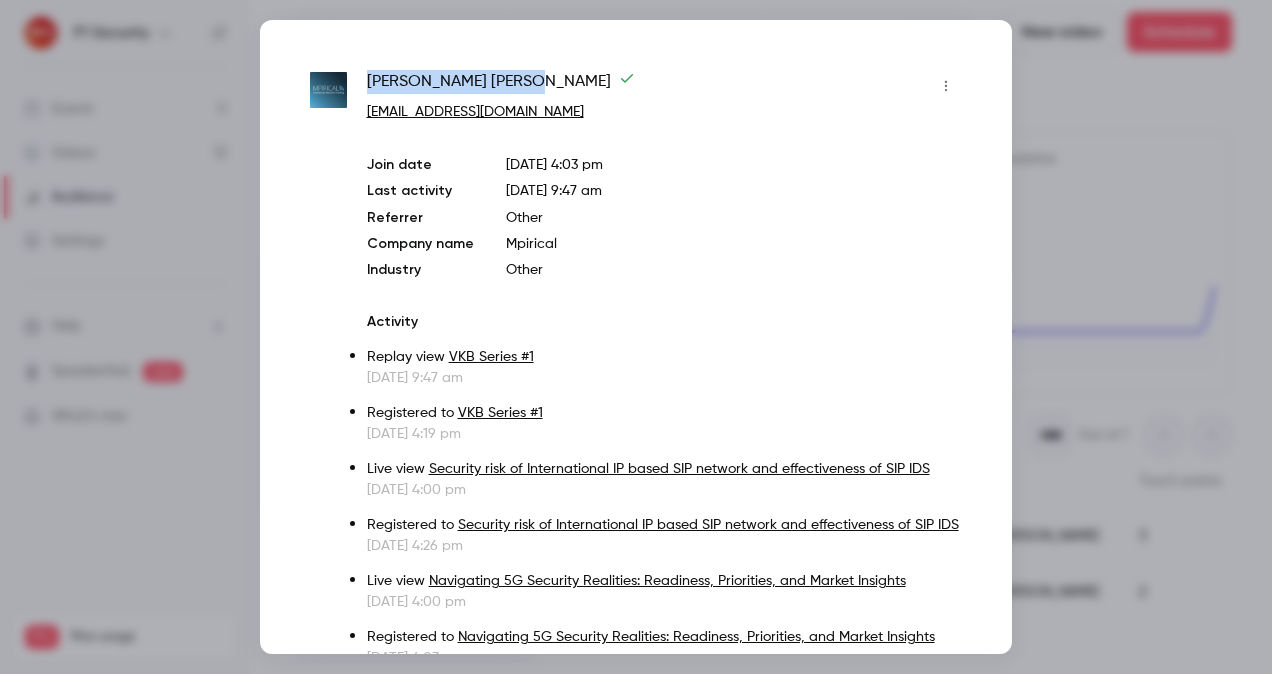 drag, startPoint x: 370, startPoint y: 81, endPoint x: 517, endPoint y: 87, distance: 147.12239 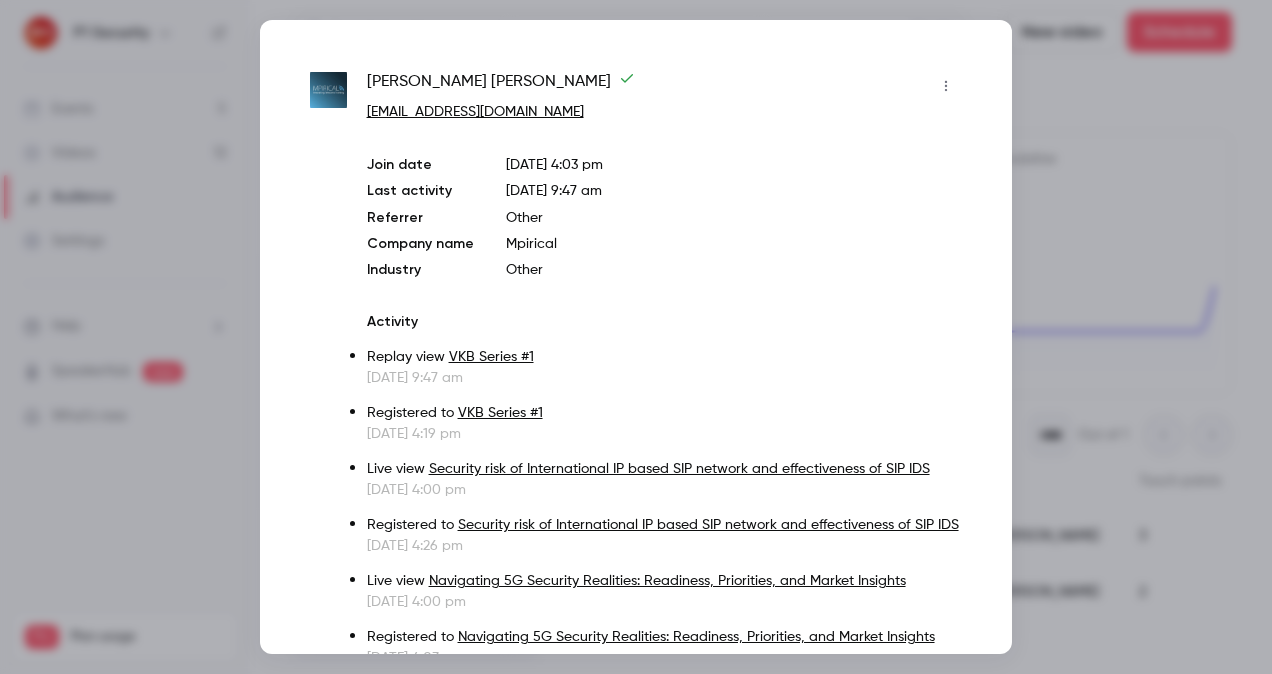 click on "P1 Security Events 5 Videos 12 Audience Settings Help SpeakerHub new What's new Pro Plan usage Videos 12  / 150 Monthly registrants 101  / 250 Search for videos or events New video Schedule Audience 2 People ****** UTM Source No results Touch points 2 3 Last activity Navigate forward to interact with the calendar and select a date. Press the question mark key to get the keyboard shortcuts for changing dates. Navigate forward to interact with the calendar and select a date. Press the question mark key to get the keyboard shortcuts for changing dates. Join date Navigate forward to interact with the calendar and select a date. Press the question mark key to get the keyboard shortcuts for changing dates. Navigate forward to interact with the calendar and select a date. Press the question mark key to get the keyboard shortcuts for changing dates. Email verified Yes 2 Referrer Other 1 People New per day 0 1 People Cumulative 0 1 2 3 4 Download CSV * Out of 1 Email Name Touch points Last activity Join date Industry" at bounding box center (636, 337) 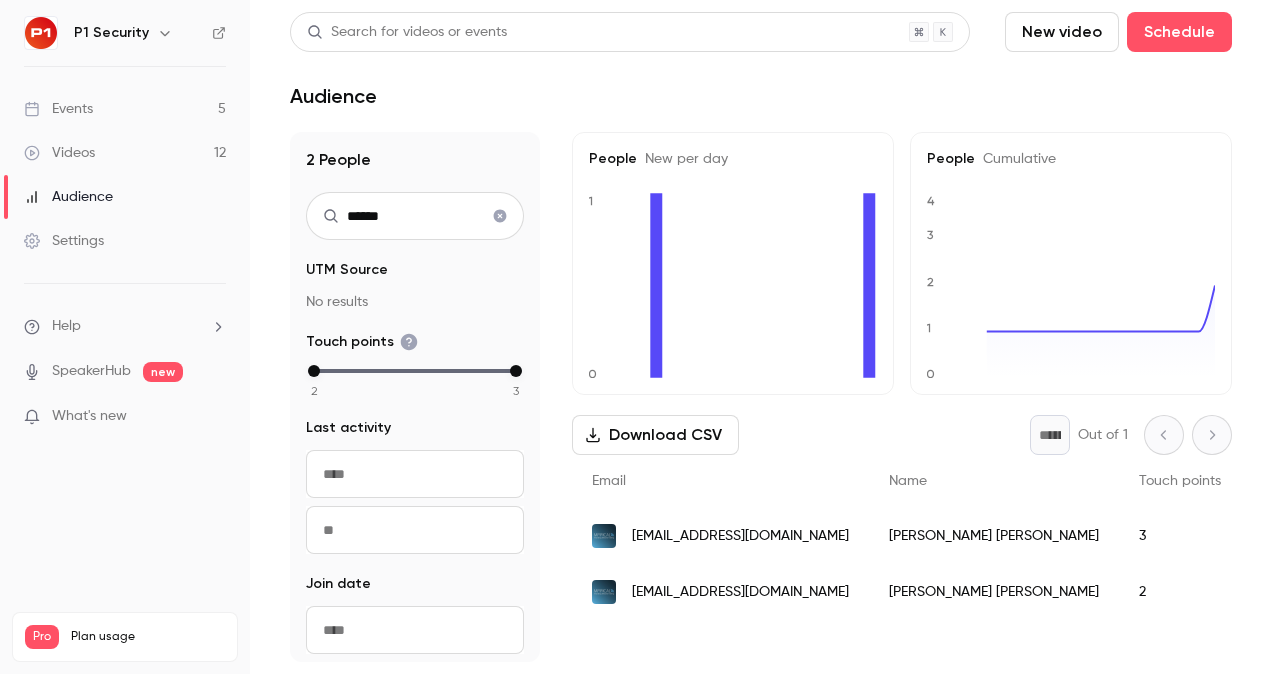 click on "gmitchell@mpirical.com" at bounding box center (740, 592) 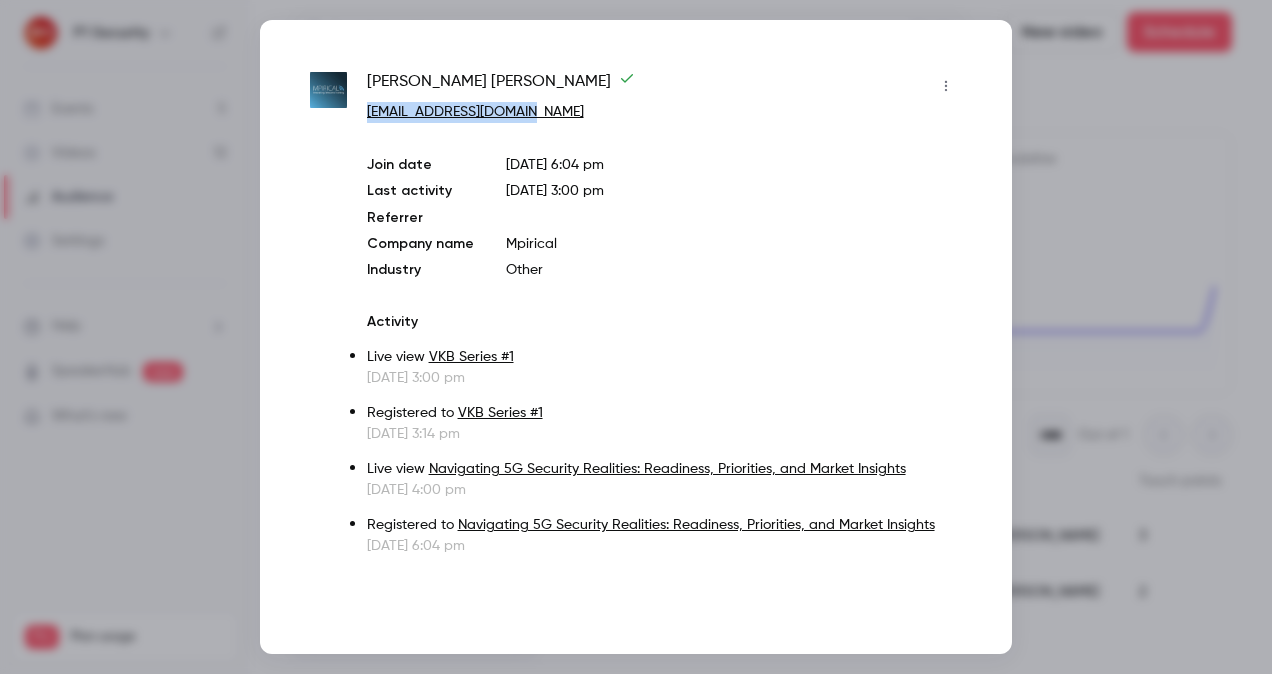 drag, startPoint x: 510, startPoint y: 118, endPoint x: 362, endPoint y: 118, distance: 148 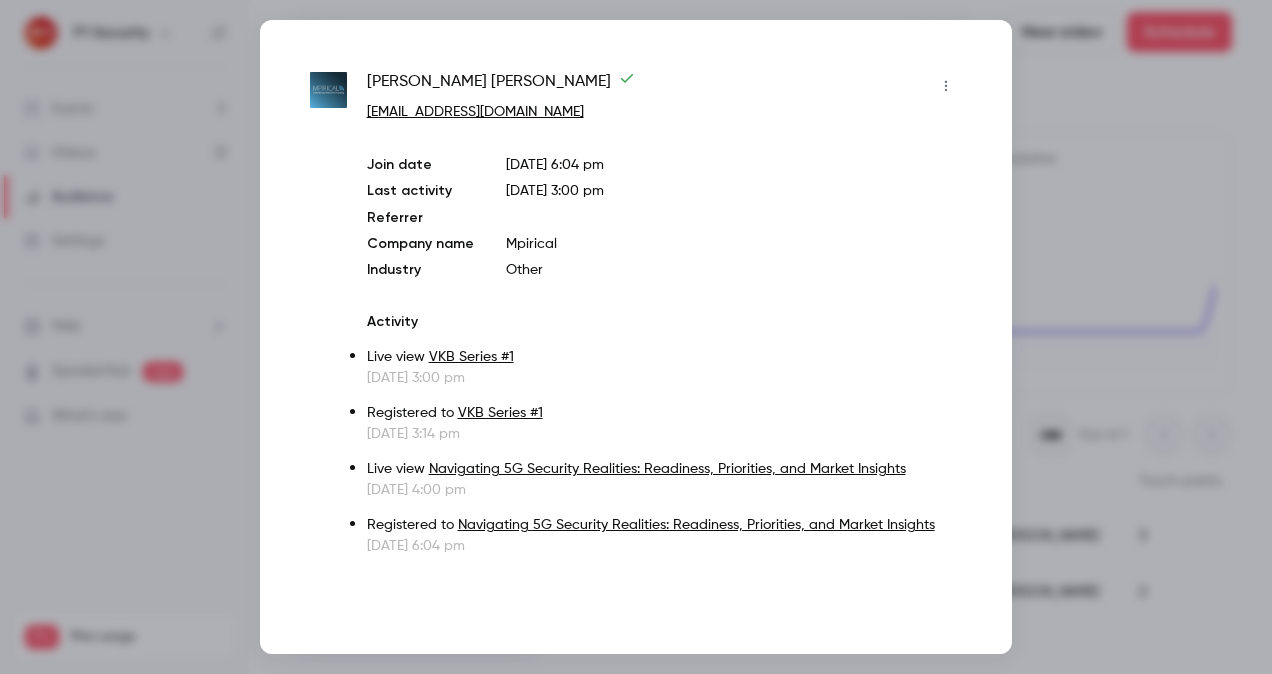 click at bounding box center [636, 337] 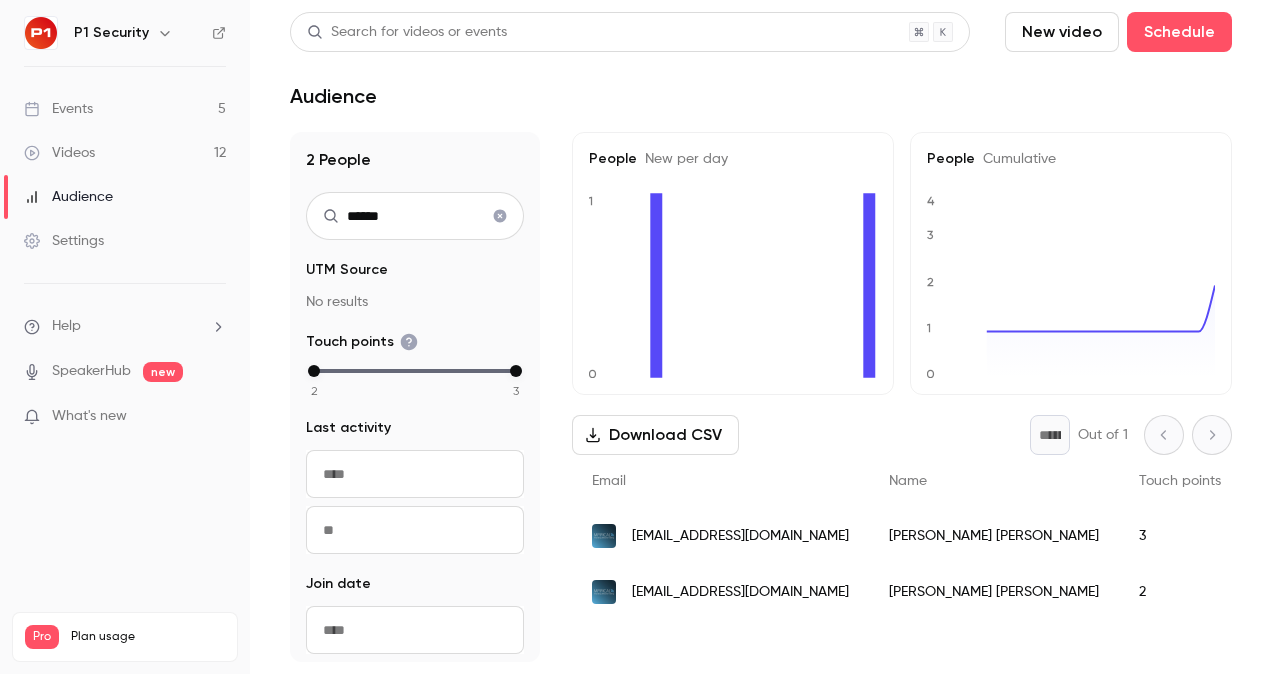 click on "******" at bounding box center (415, 216) 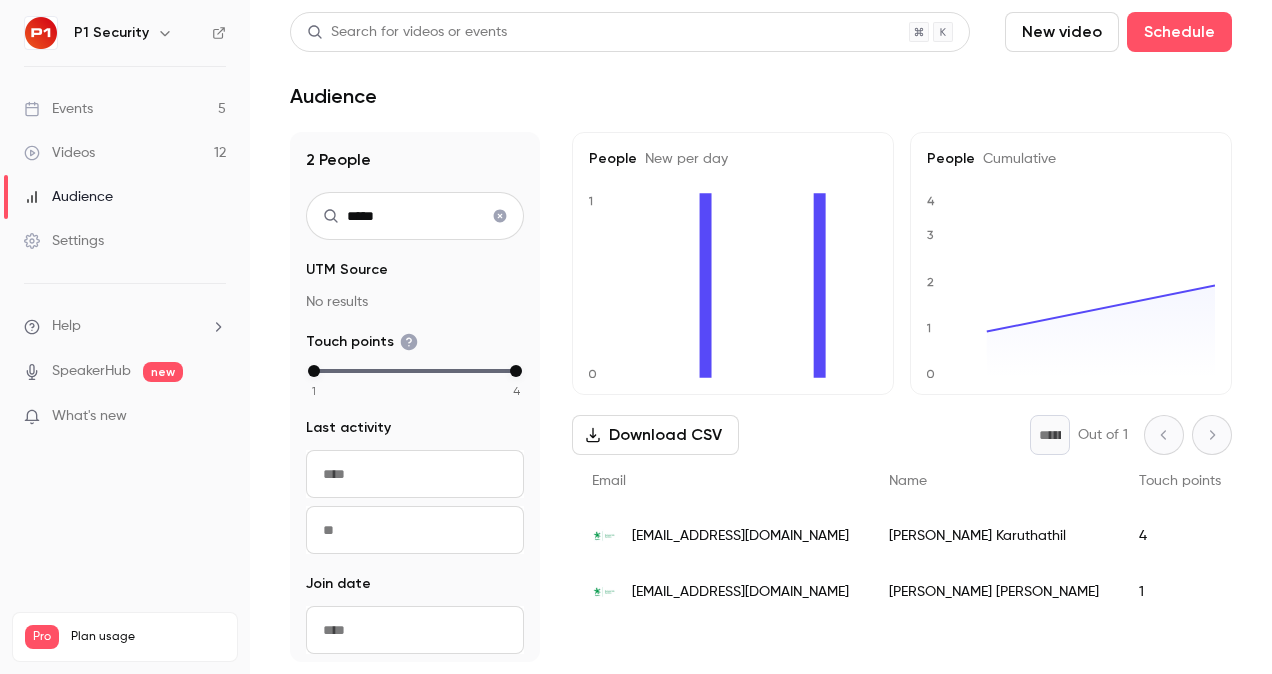 click on "rajesh.karuthathil@spark.co.nz" at bounding box center [720, 536] 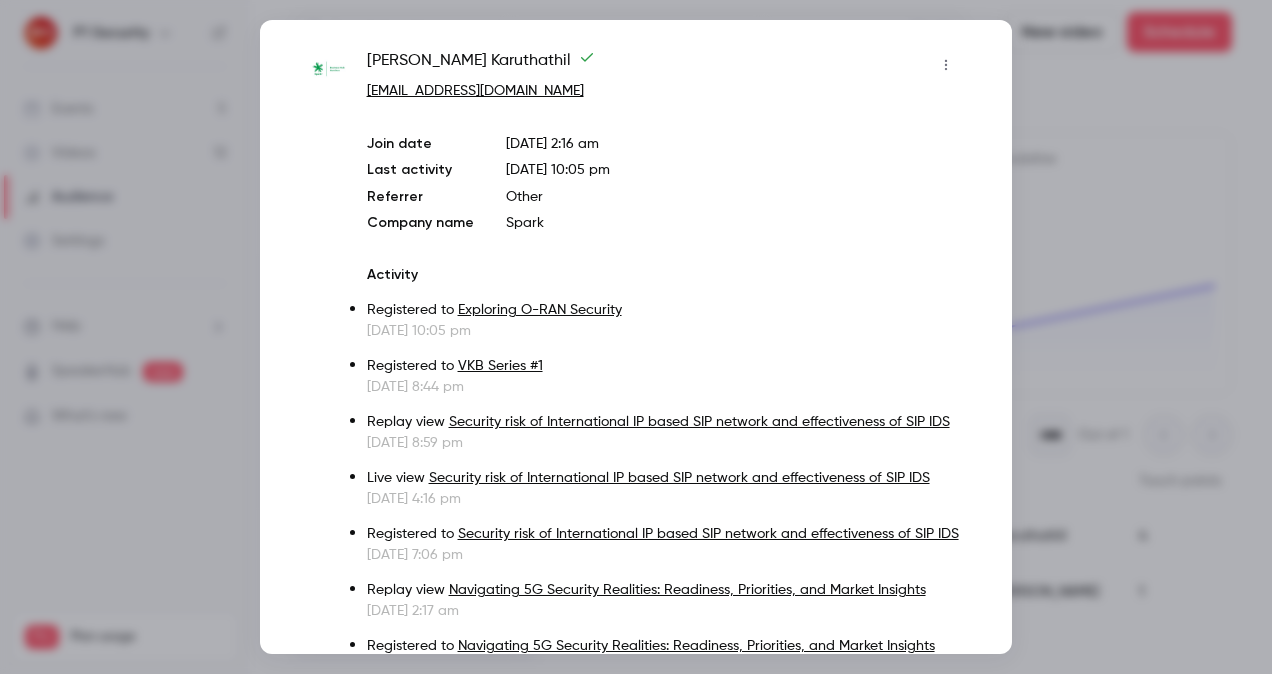 scroll, scrollTop: 0, scrollLeft: 0, axis: both 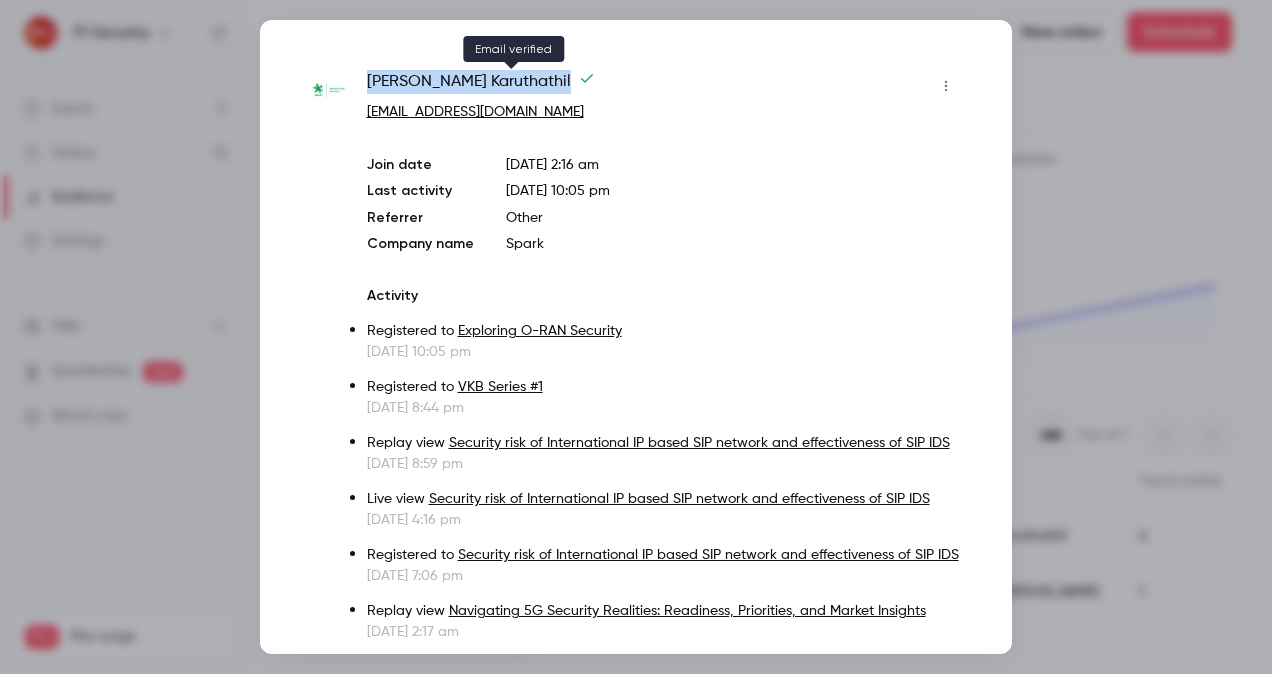 drag, startPoint x: 366, startPoint y: 80, endPoint x: 502, endPoint y: 80, distance: 136 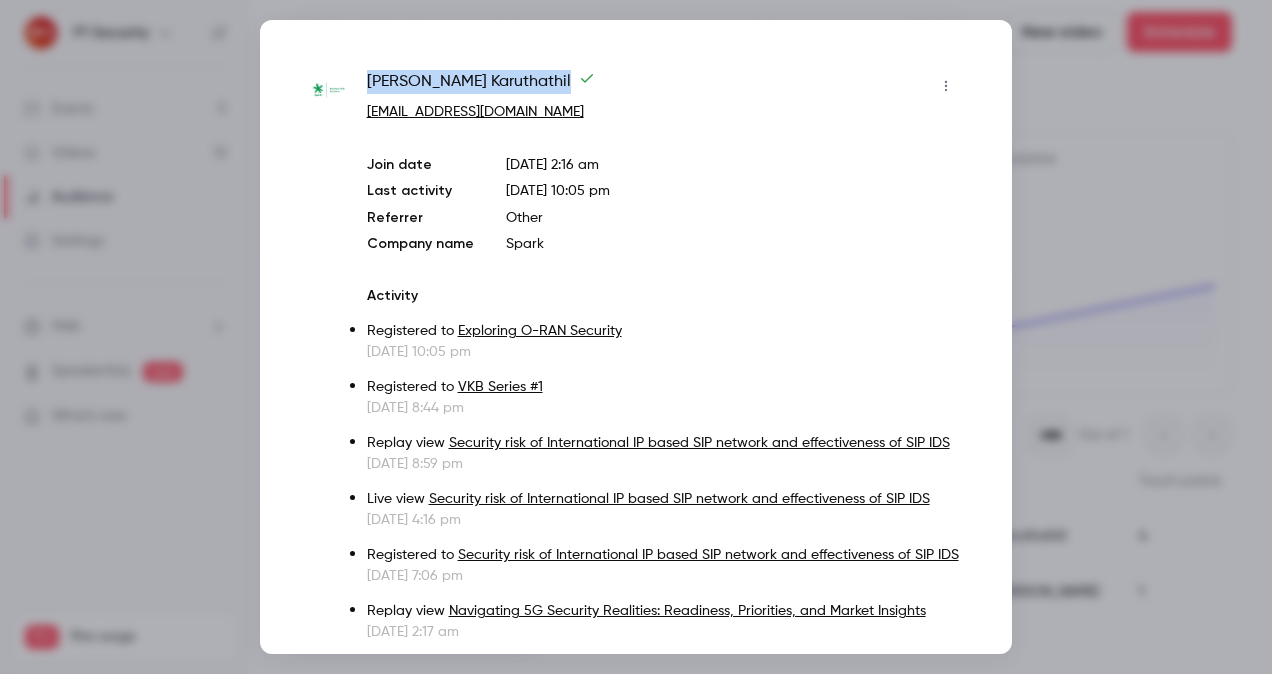 copy on "Rajesh   Karuthathil" 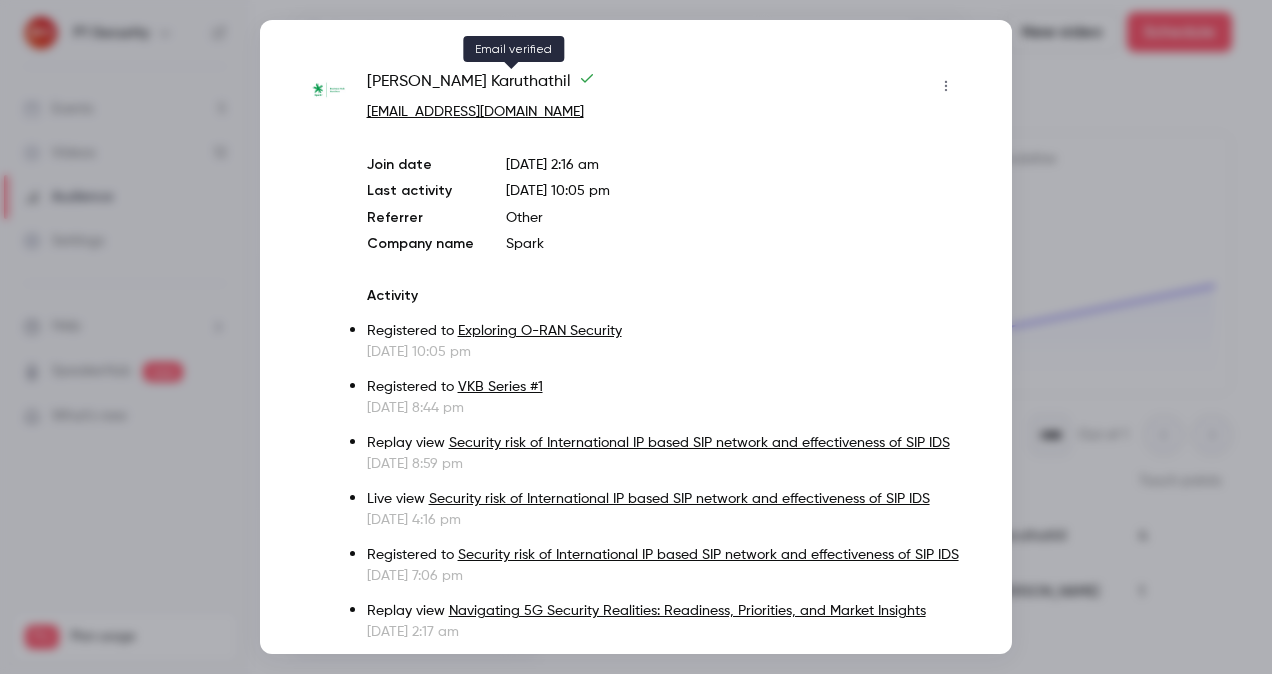 click 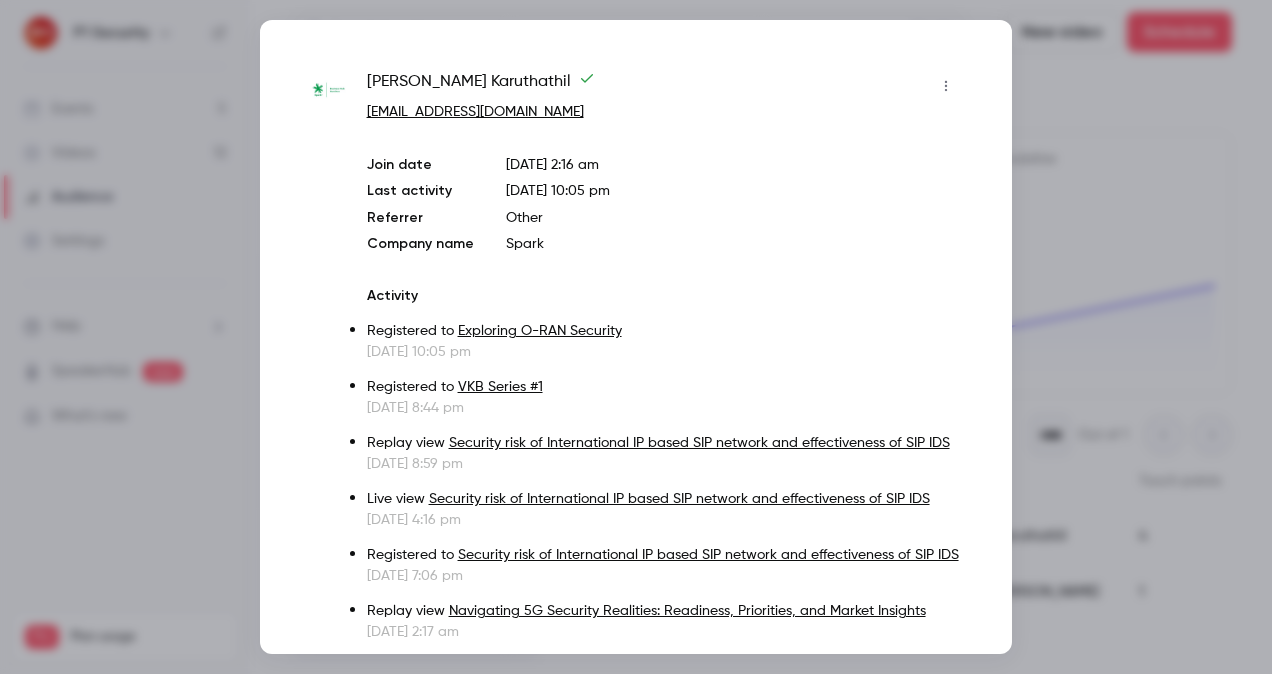 click at bounding box center (636, 337) 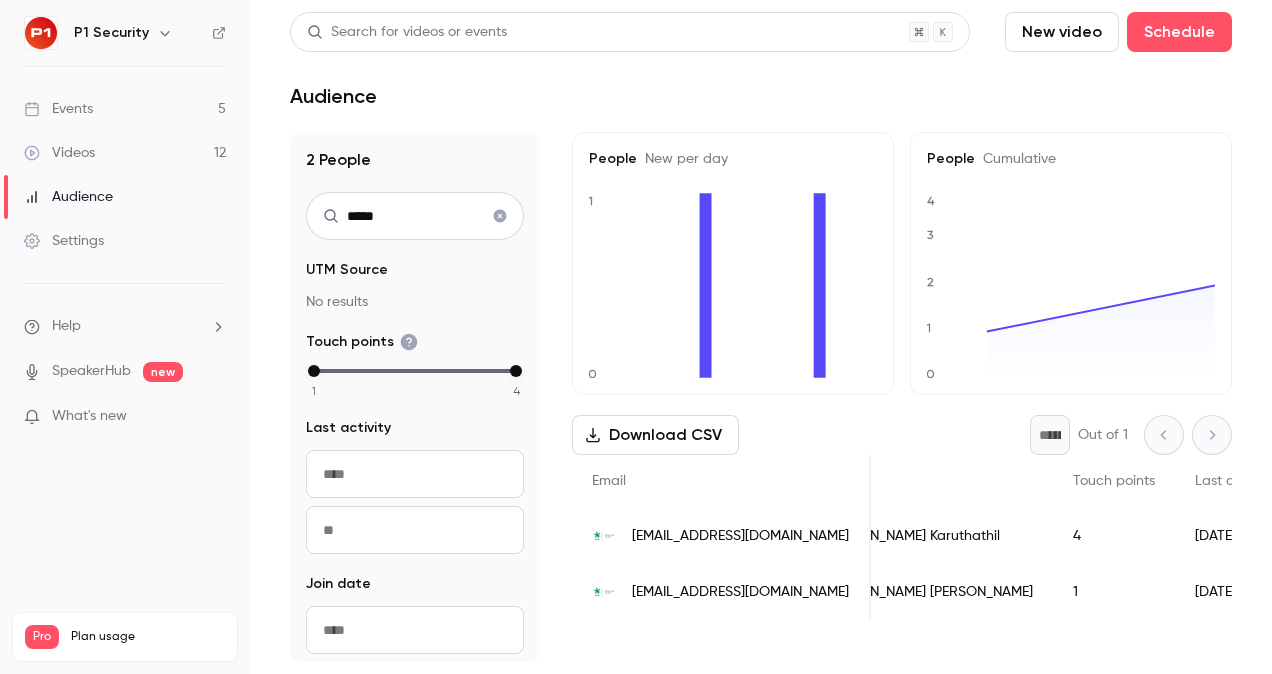 scroll, scrollTop: 0, scrollLeft: 63, axis: horizontal 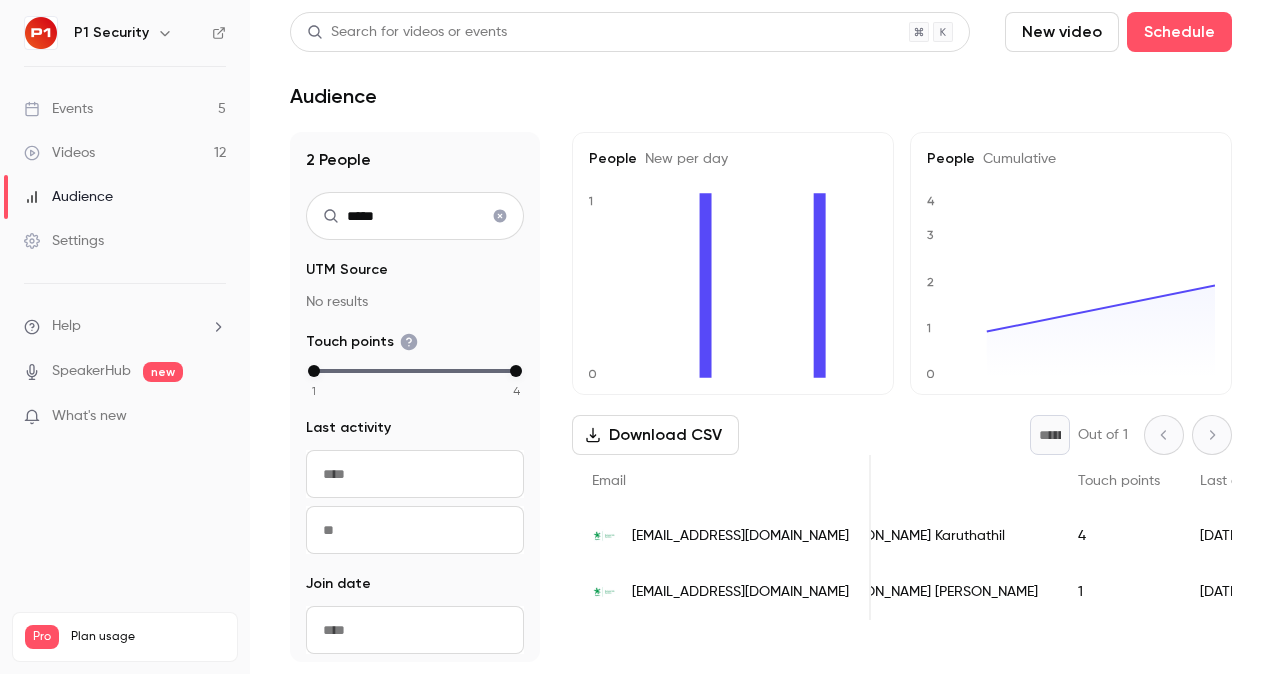 click on "Jay   Jay" at bounding box center (933, 592) 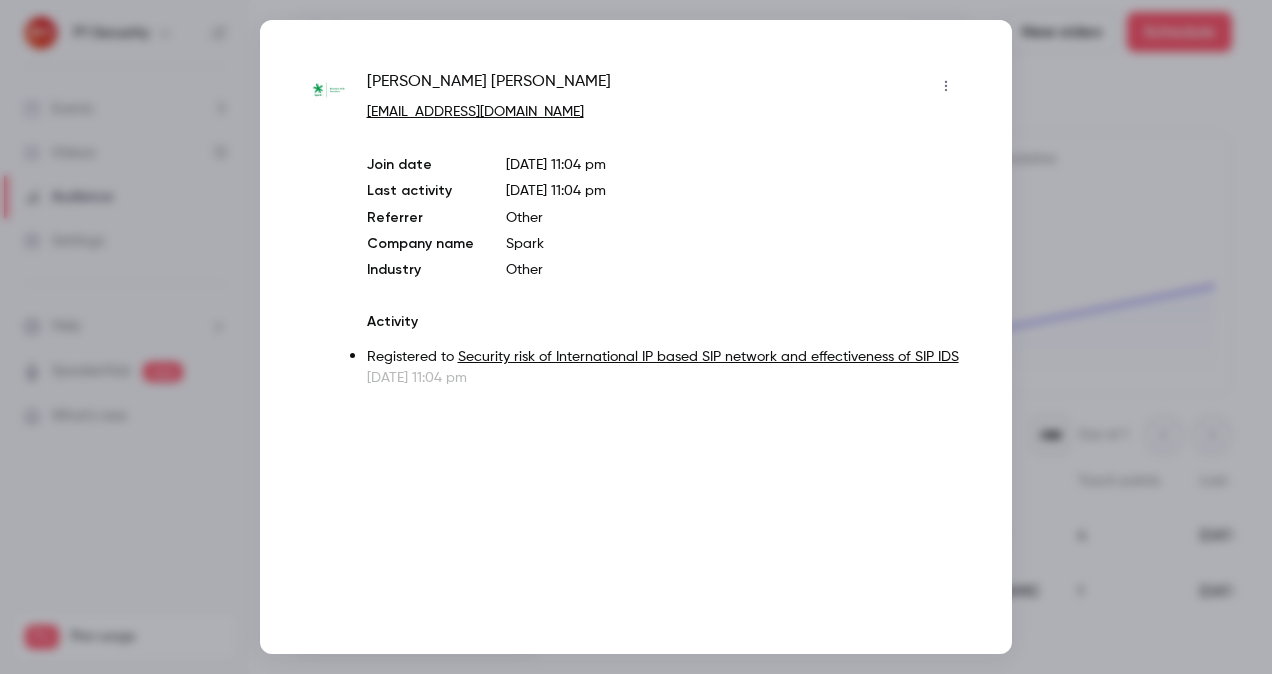 click at bounding box center [636, 337] 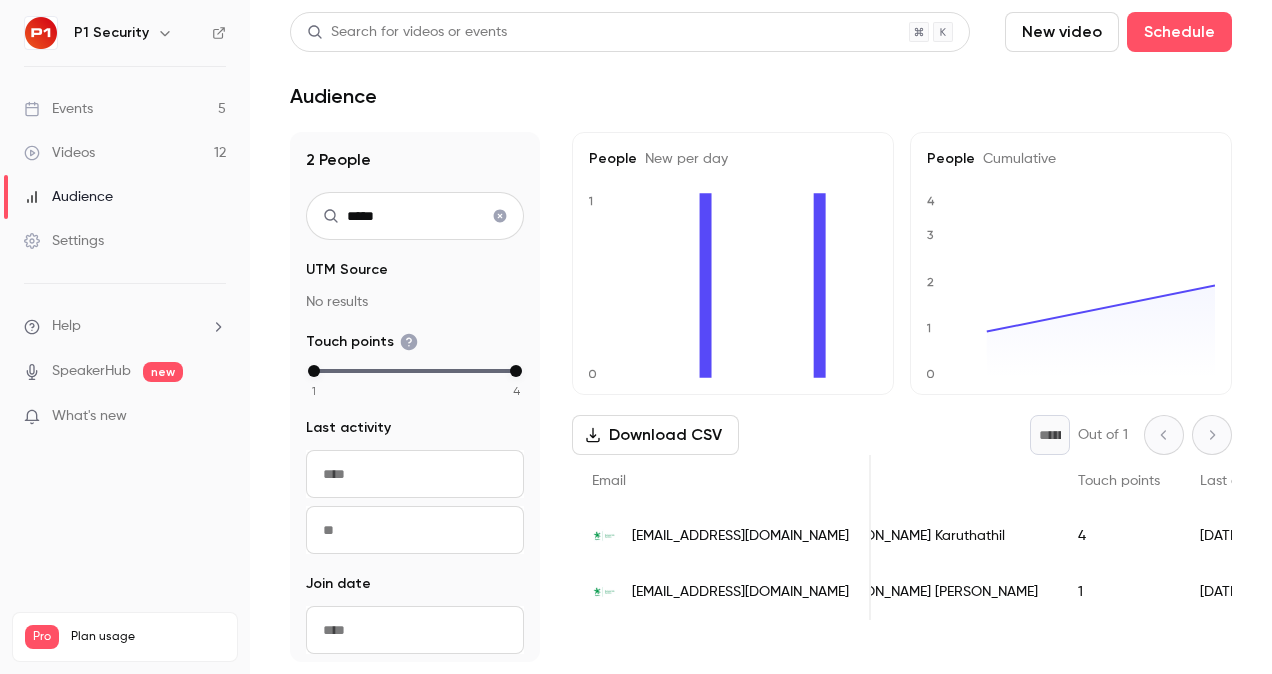 scroll, scrollTop: 0, scrollLeft: 0, axis: both 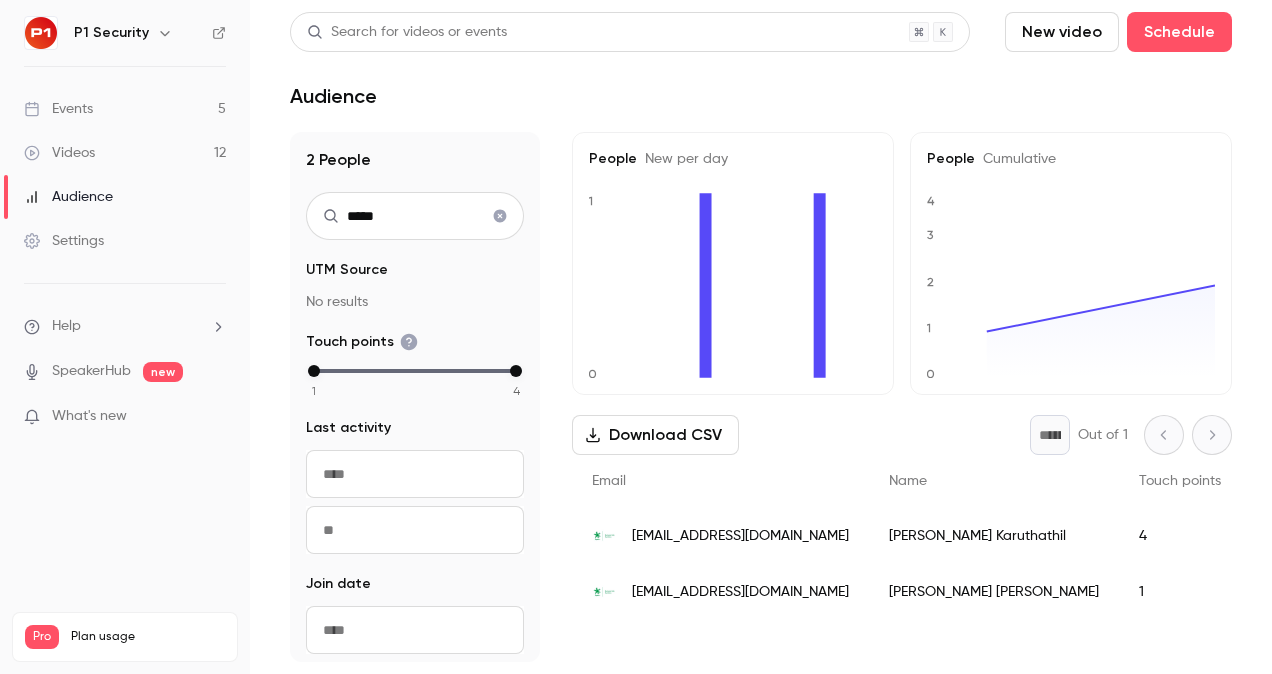 click on "*****" at bounding box center [415, 216] 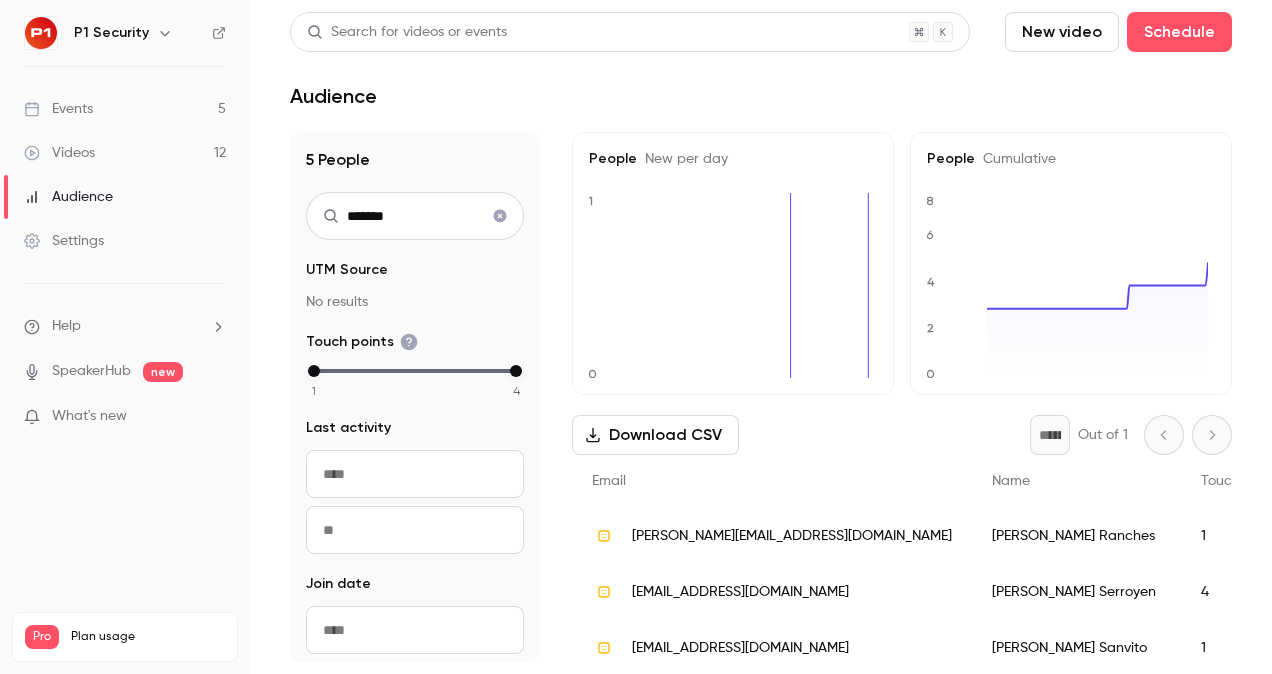 scroll, scrollTop: 140, scrollLeft: 0, axis: vertical 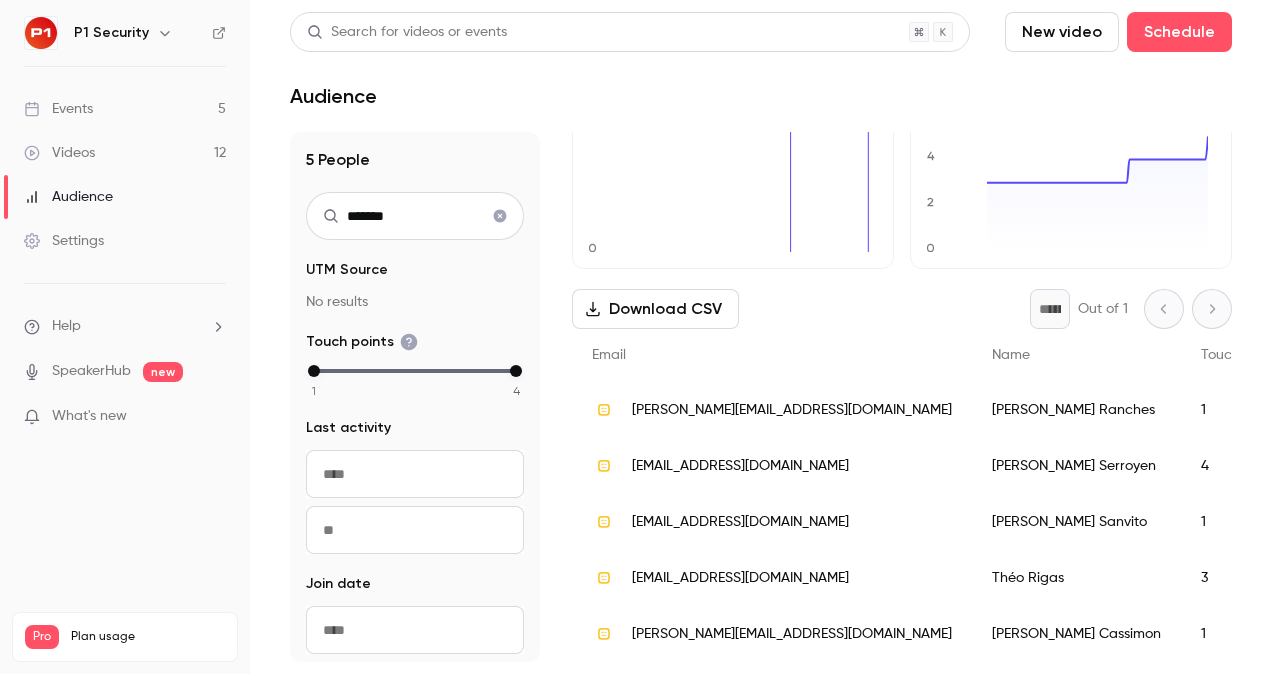 click on "gert.serroyen@telenetgroup.be" at bounding box center (772, 466) 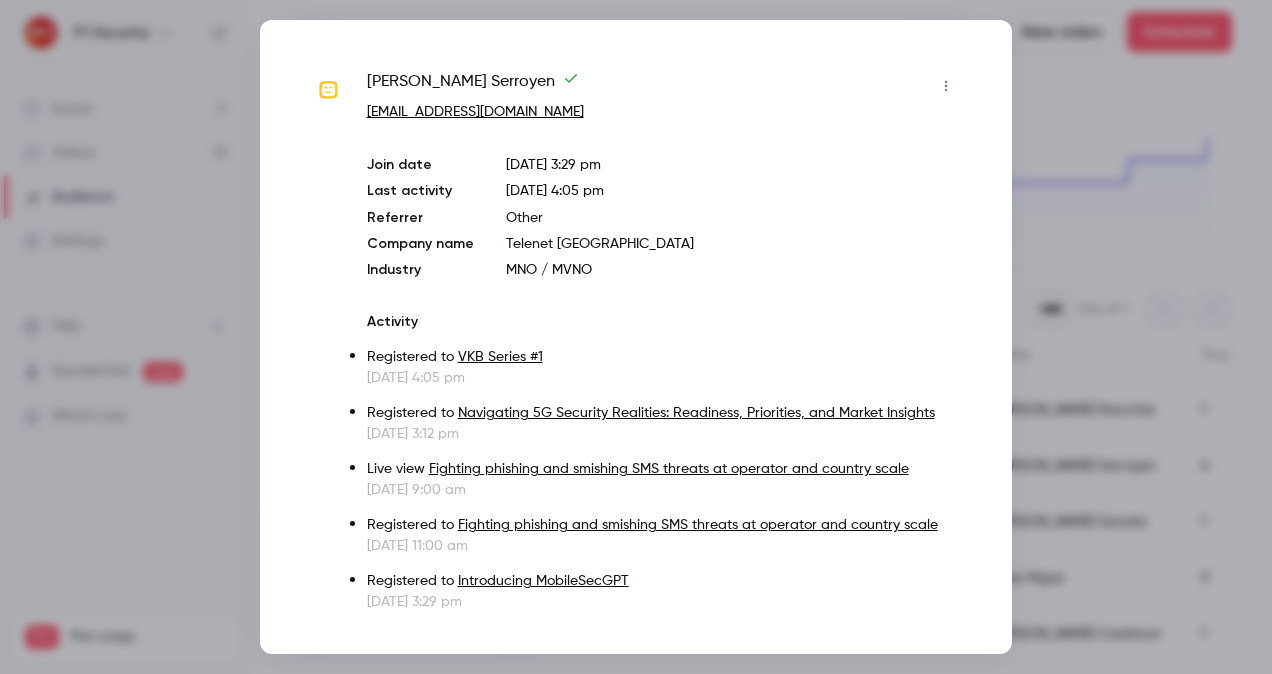click at bounding box center (636, 337) 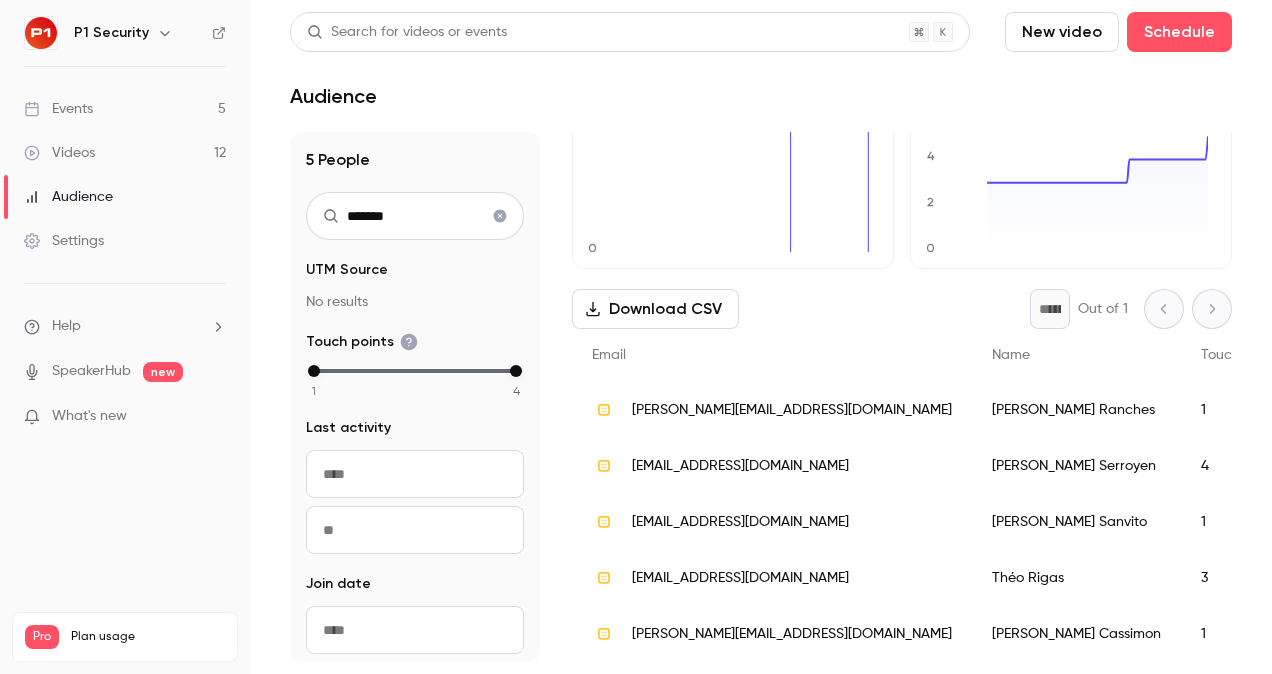click on "vittorio.sanvito@telenetgroup.be" at bounding box center (772, 522) 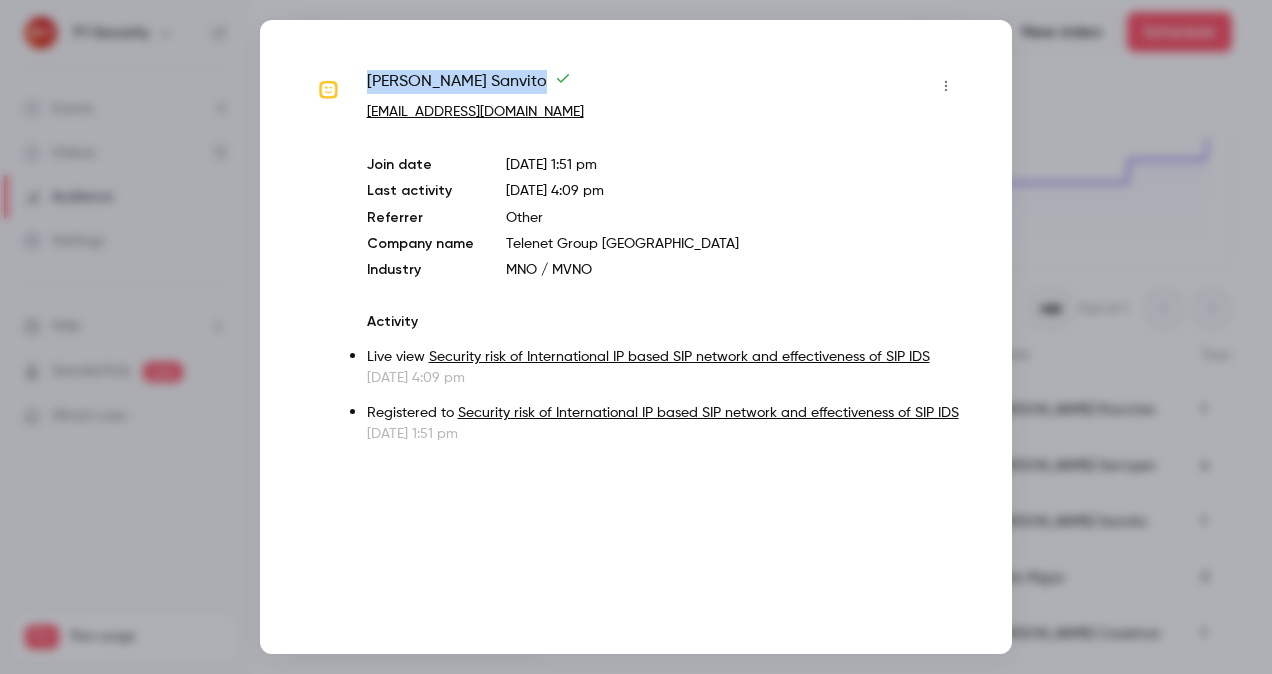 drag, startPoint x: 369, startPoint y: 80, endPoint x: 480, endPoint y: 83, distance: 111.040535 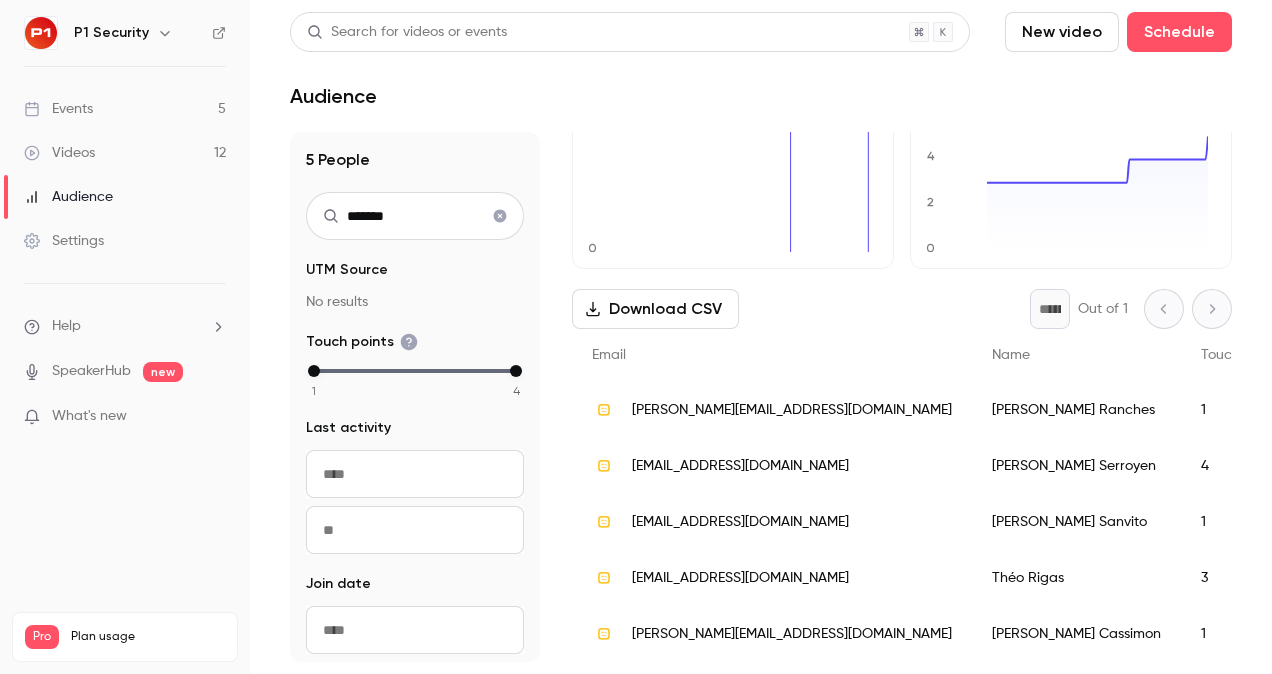click on "gert.serroyen@telenetgroup.be" at bounding box center [740, 466] 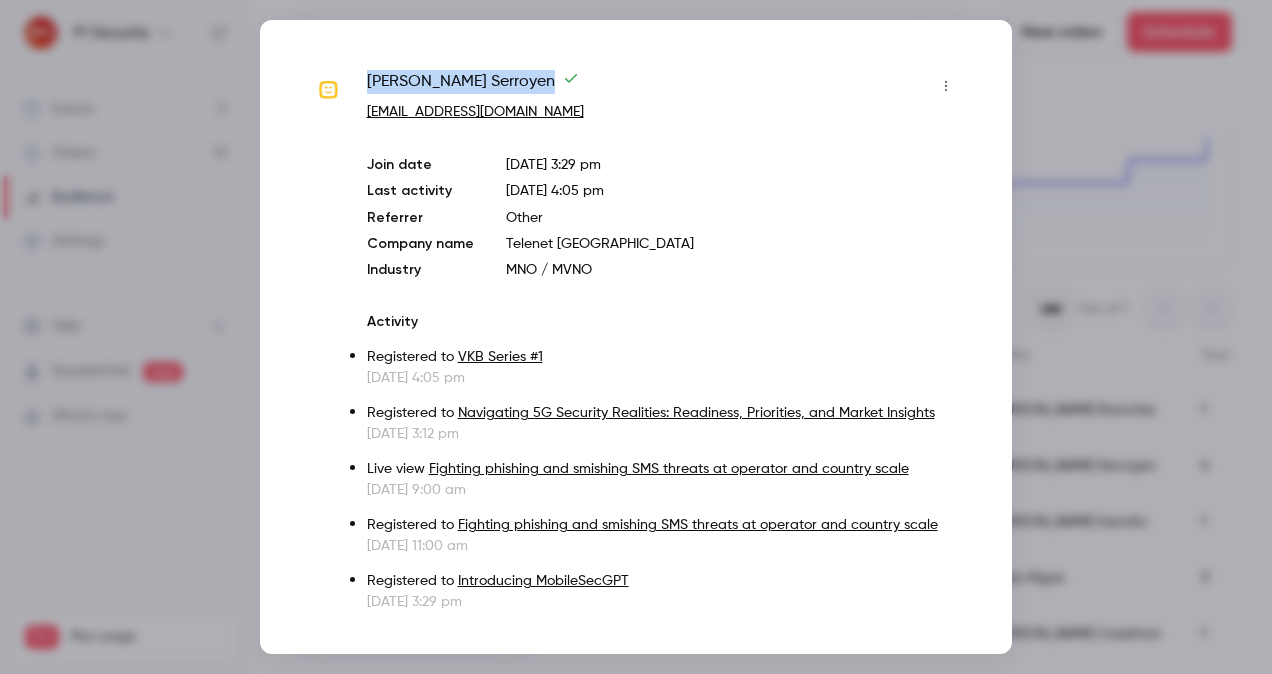 drag, startPoint x: 366, startPoint y: 84, endPoint x: 474, endPoint y: 77, distance: 108.226616 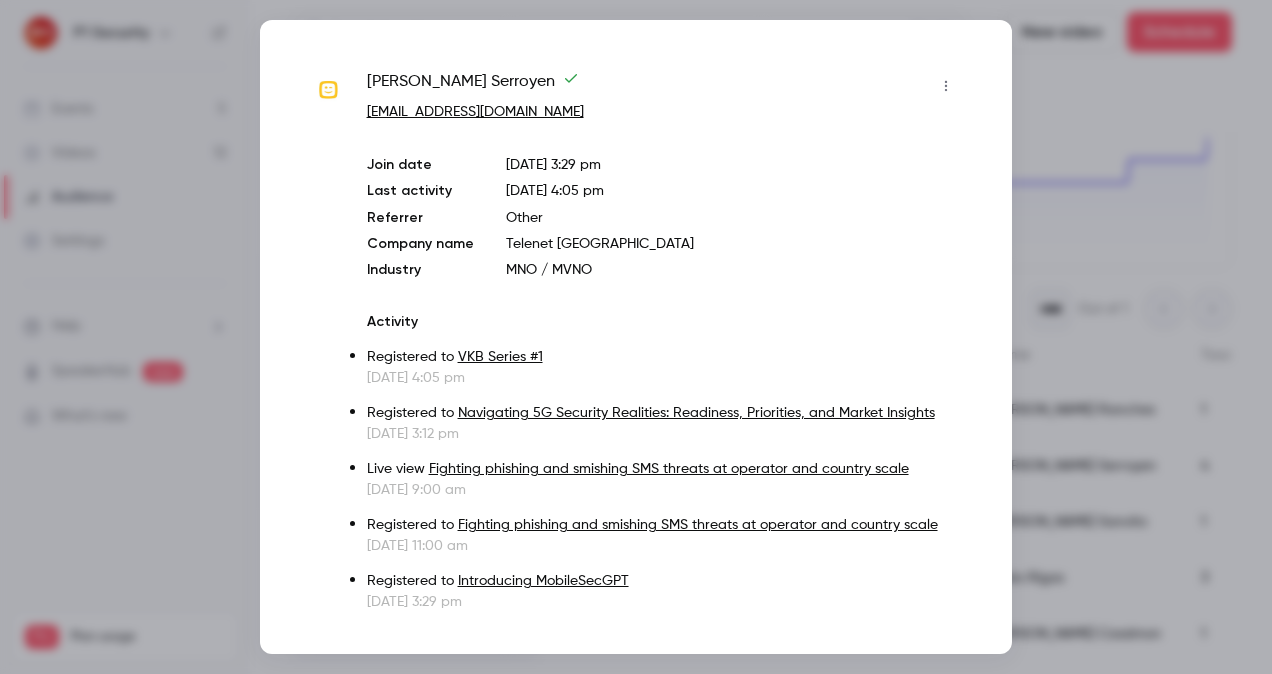click at bounding box center (636, 337) 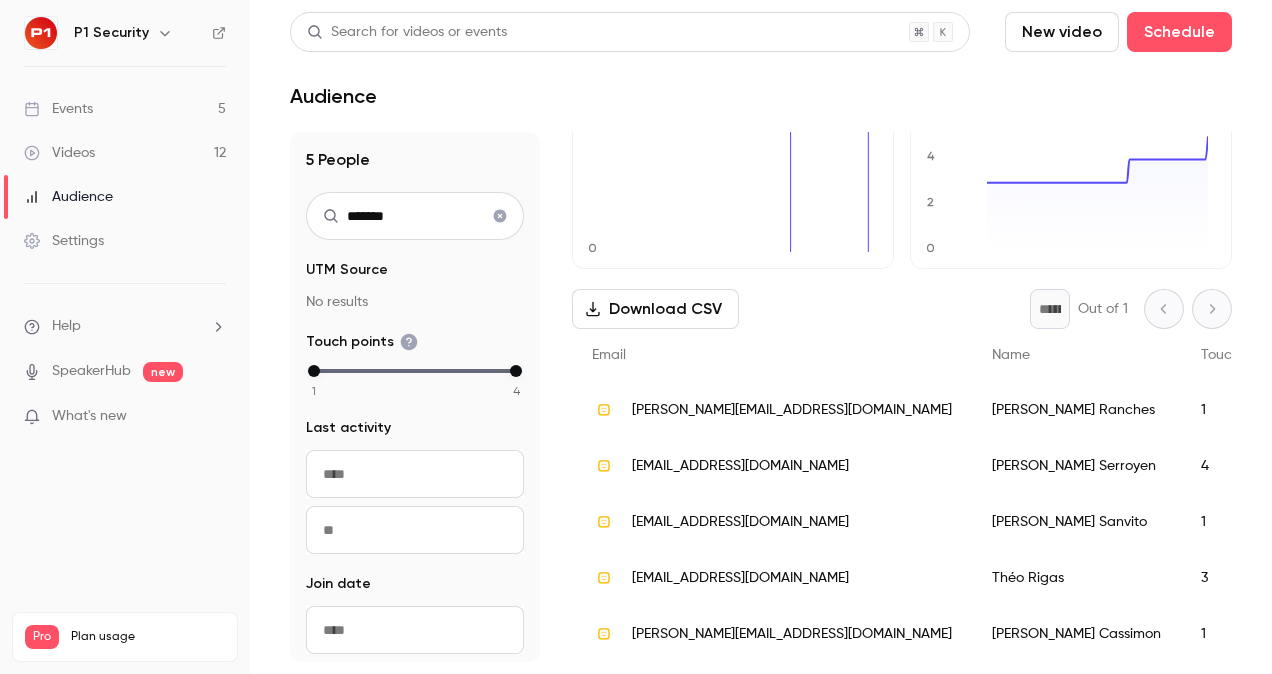 click on "*******" at bounding box center (415, 216) 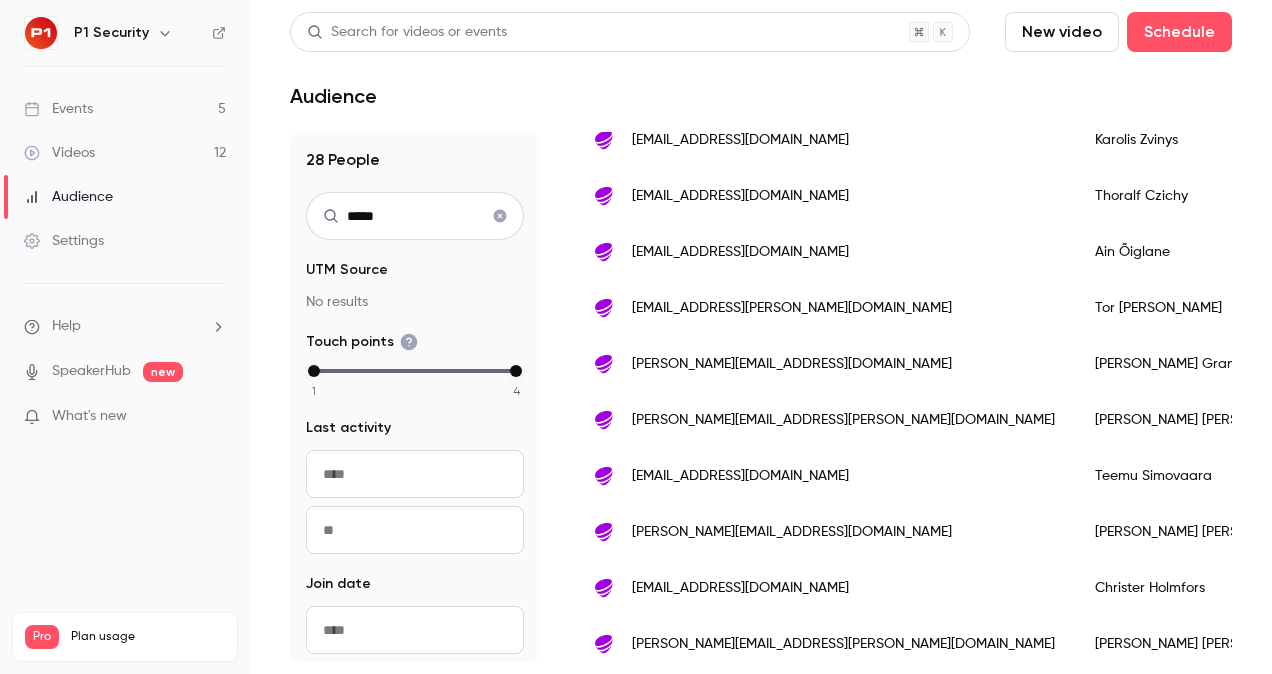scroll, scrollTop: 474, scrollLeft: 0, axis: vertical 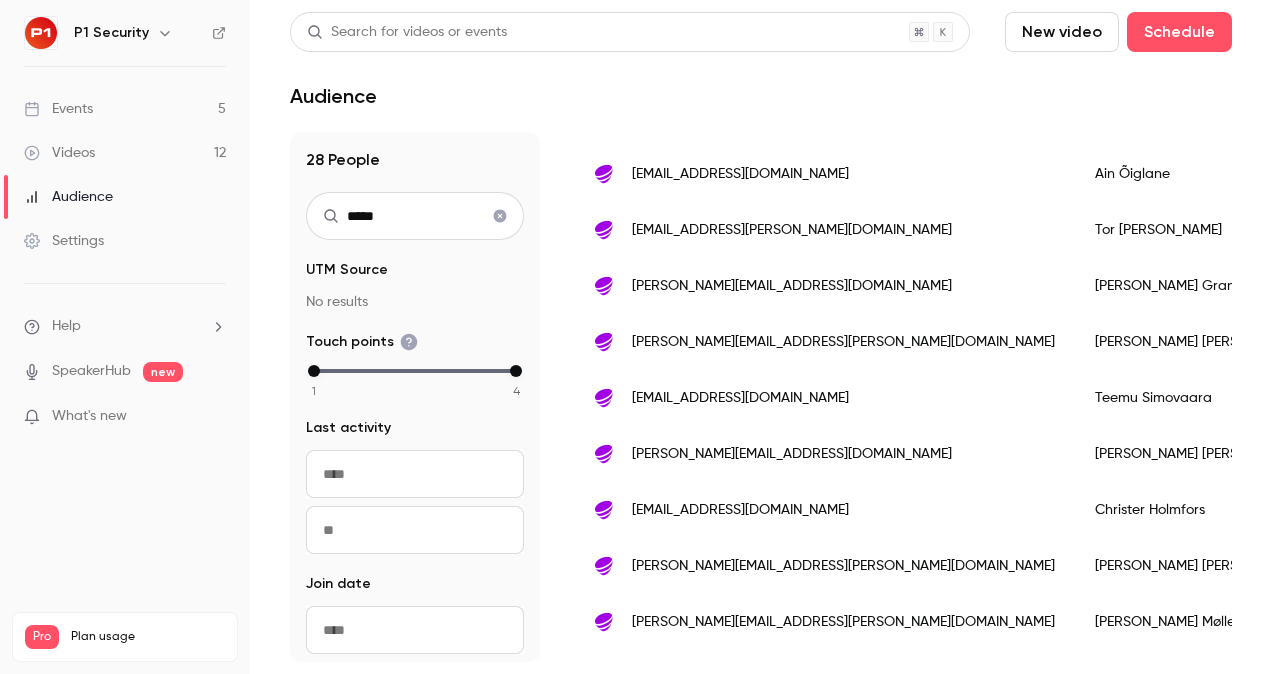 click on "teemu.simovaara@teliacompany.com" at bounding box center [823, 398] 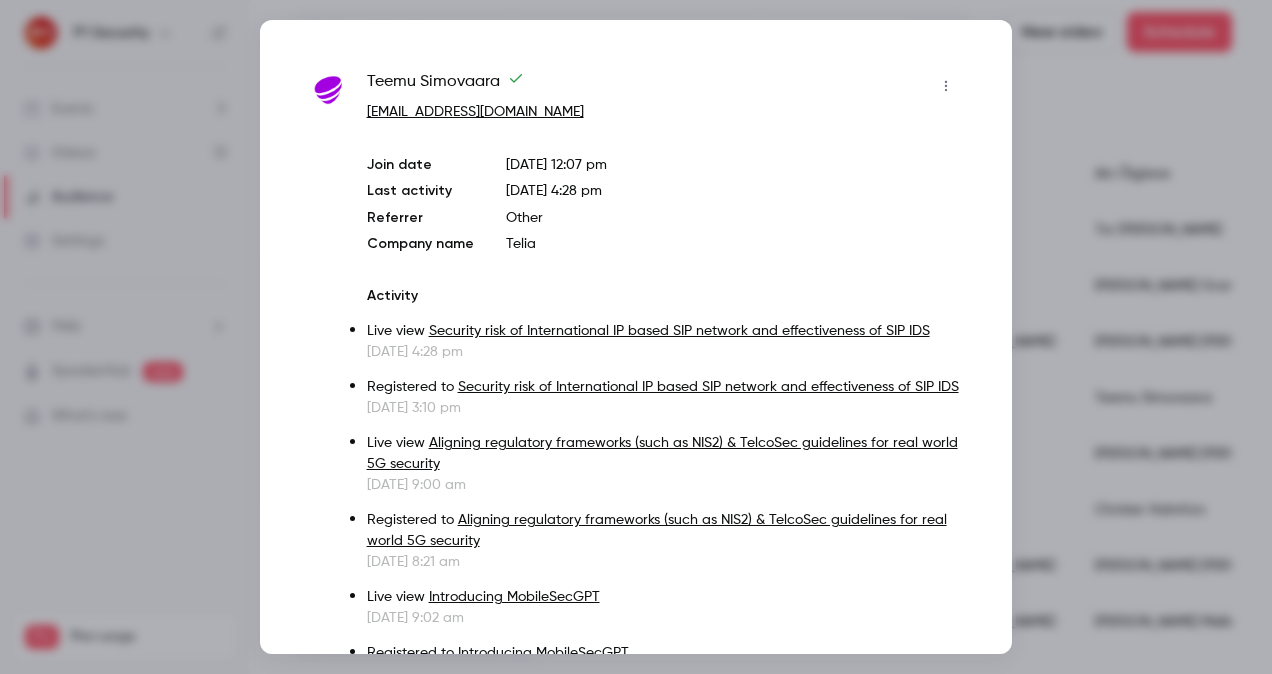 click at bounding box center [636, 337] 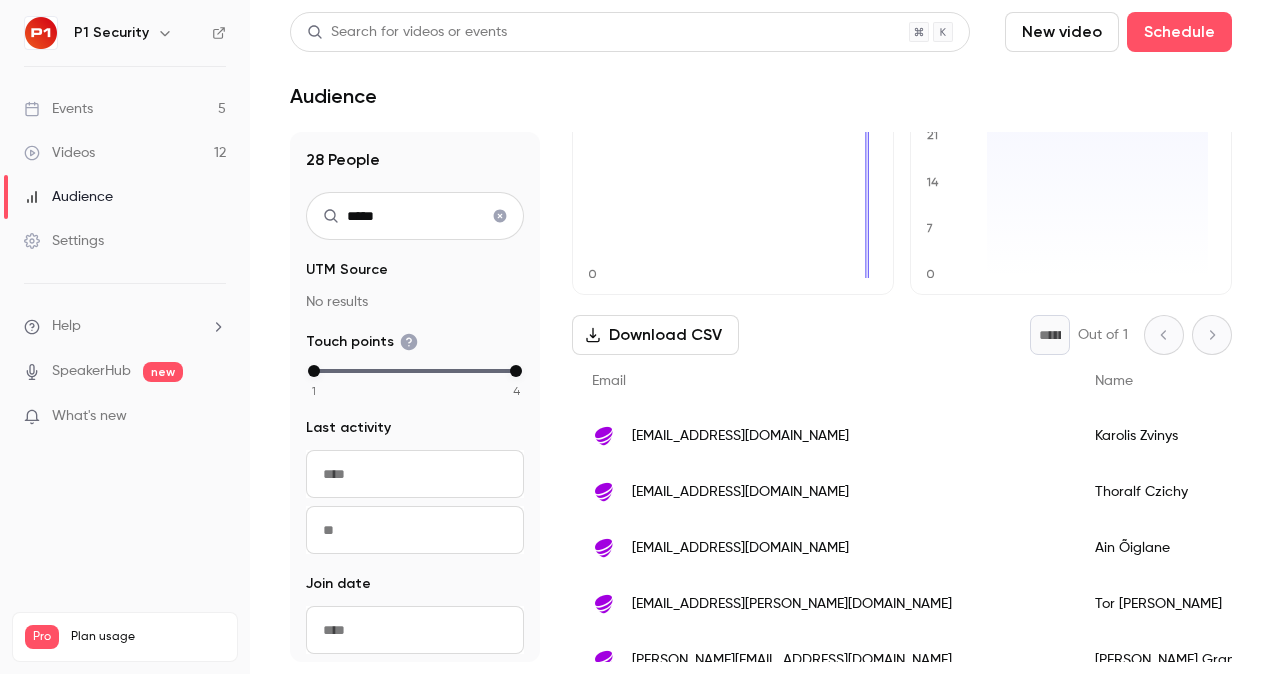 scroll, scrollTop: 172, scrollLeft: 0, axis: vertical 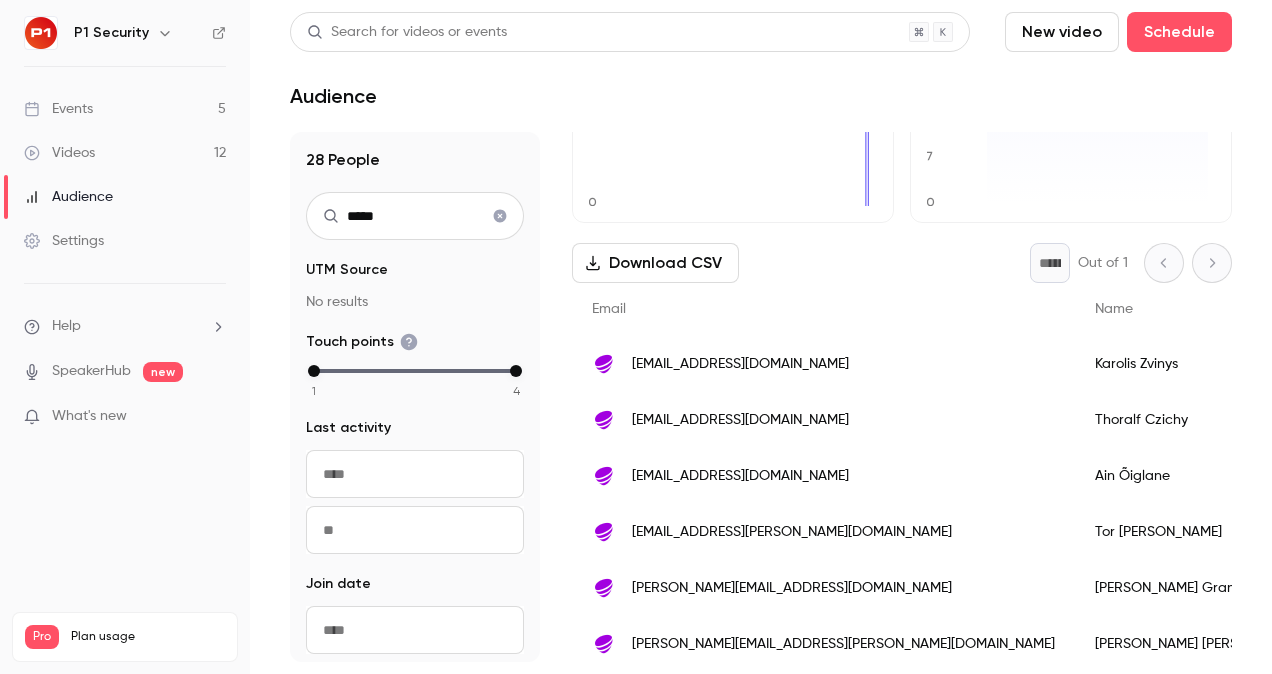 click on "*****" at bounding box center (415, 216) 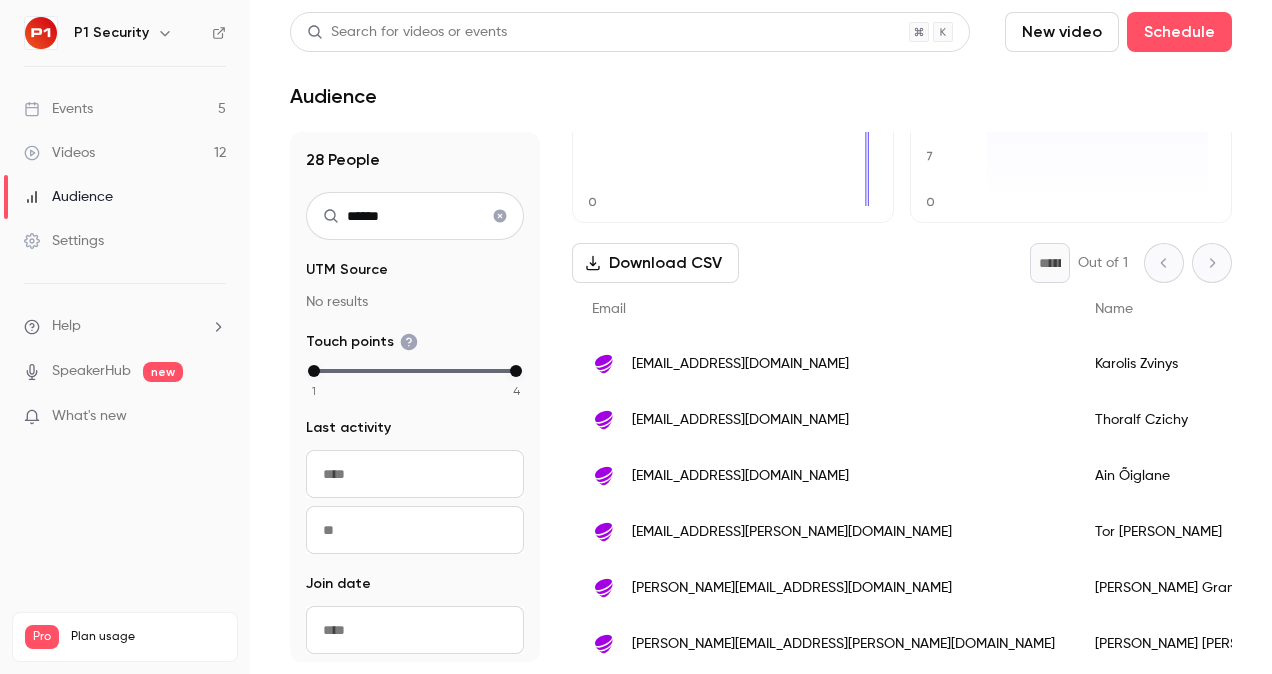 type on "******" 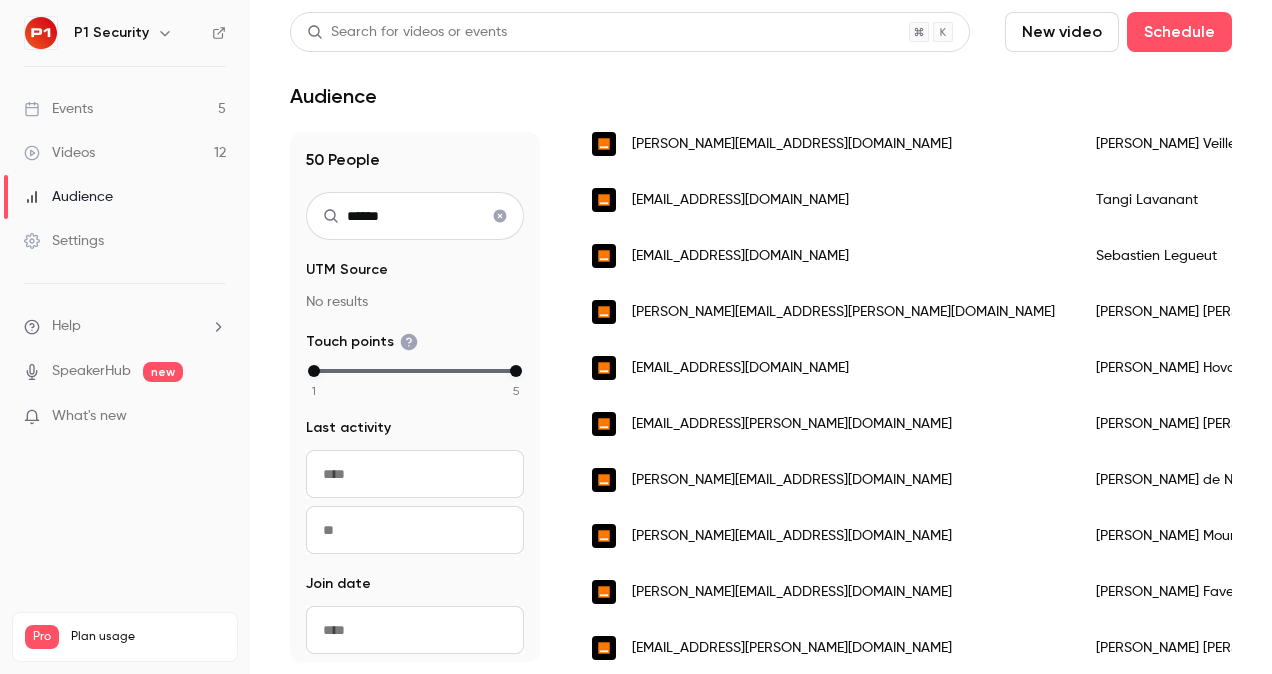 scroll, scrollTop: 834, scrollLeft: 0, axis: vertical 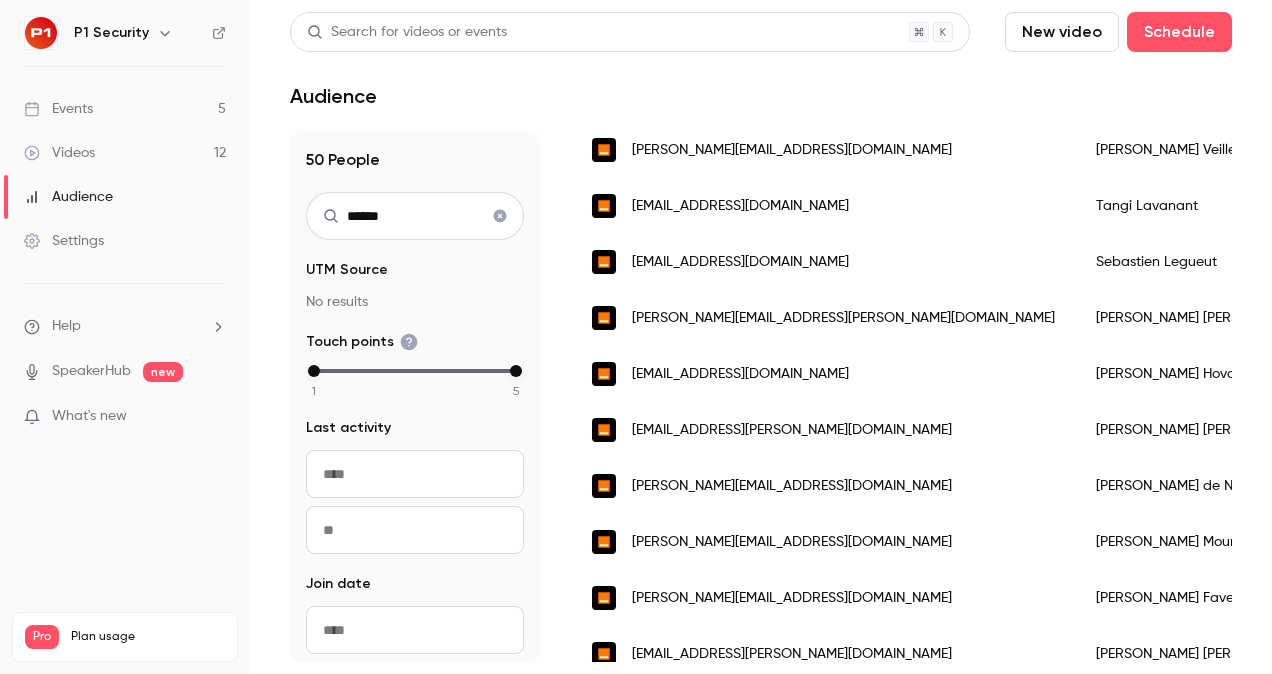 click on "louis.hovasse@orange.com" at bounding box center [824, 374] 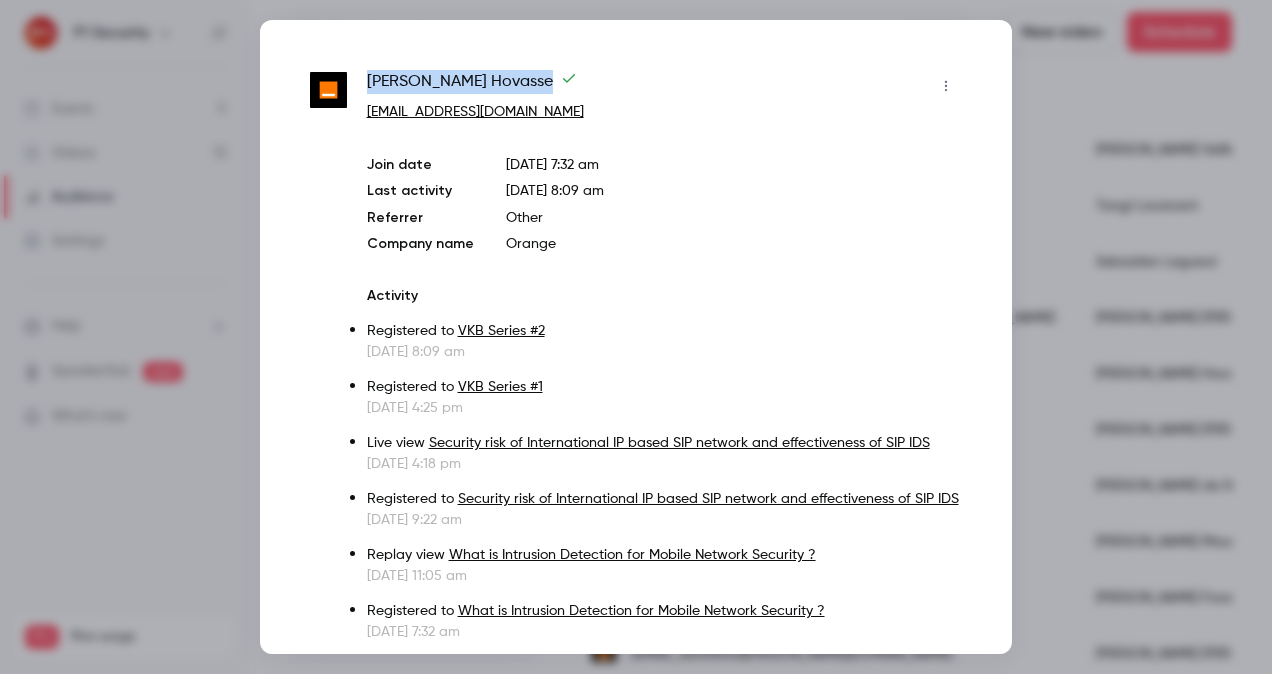 drag, startPoint x: 480, startPoint y: 69, endPoint x: 367, endPoint y: 76, distance: 113.216606 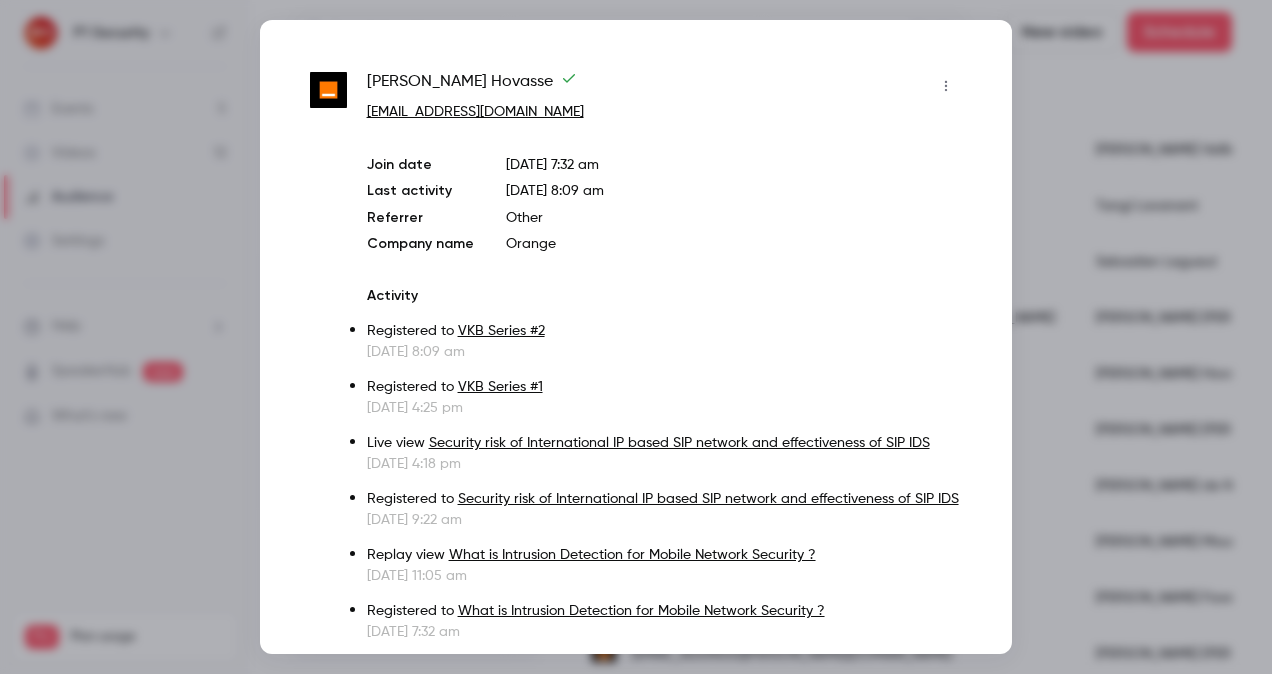 click on "Other" at bounding box center [734, 218] 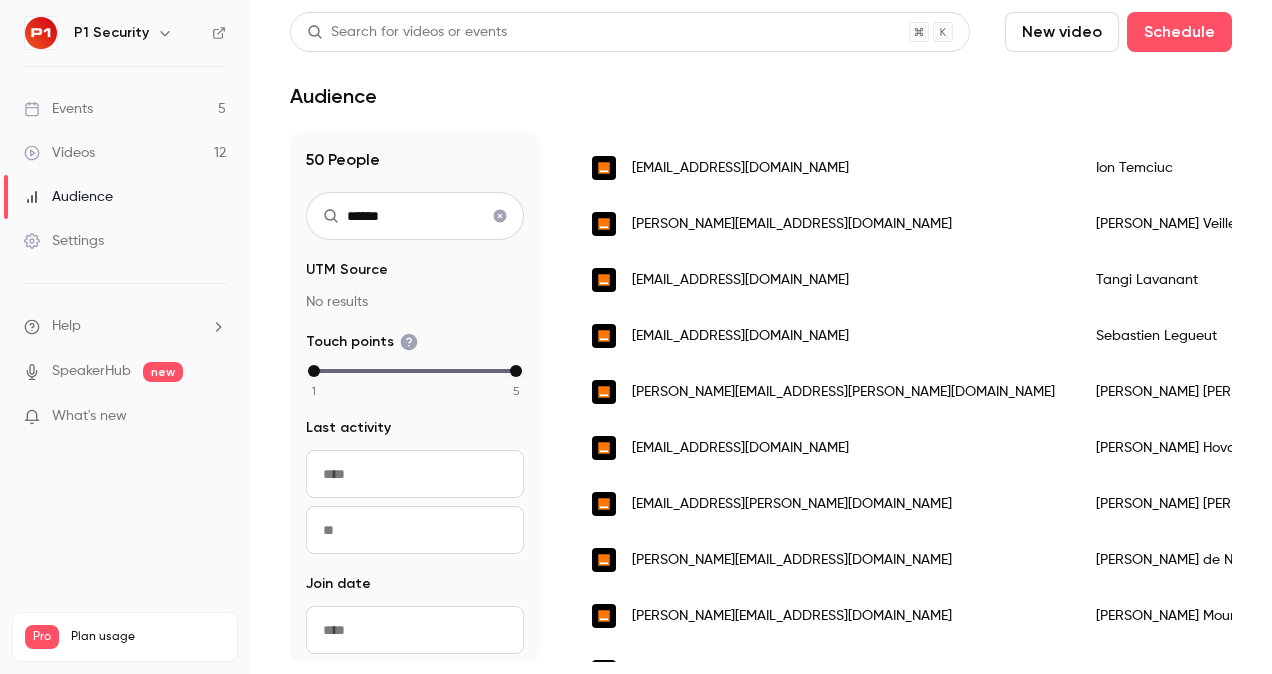 scroll, scrollTop: 656, scrollLeft: 0, axis: vertical 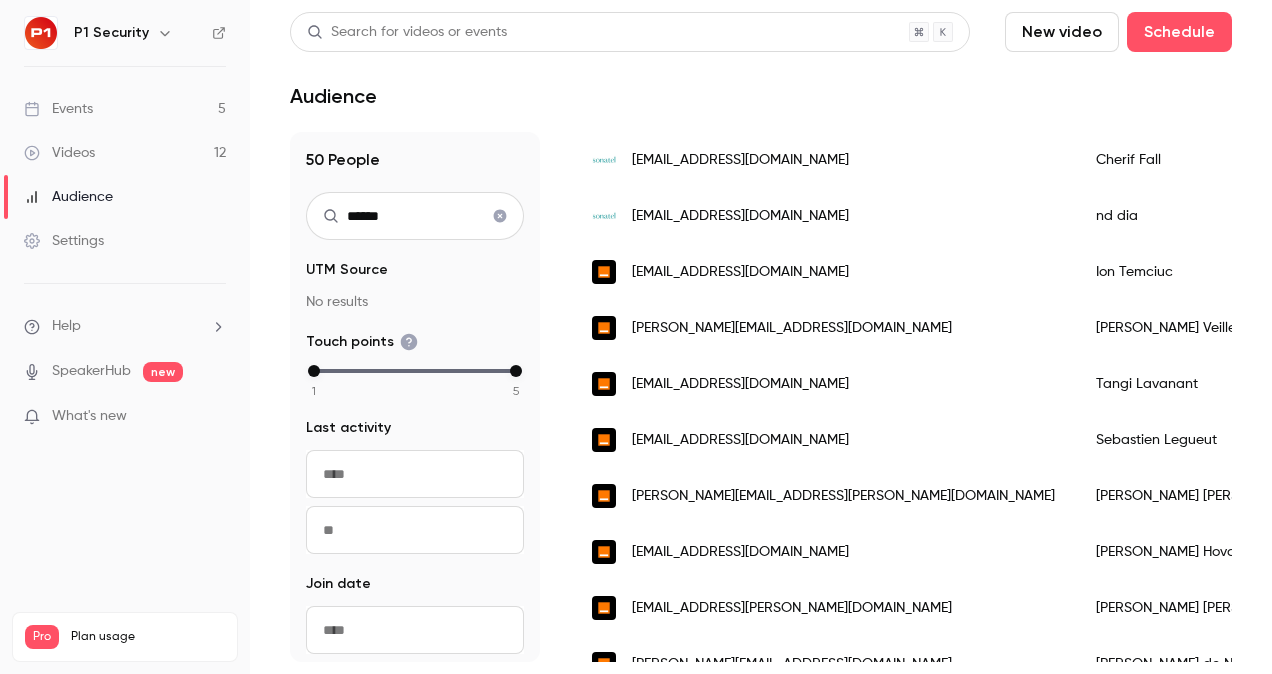 click on "gregory.veille@orange.com" at bounding box center [824, 328] 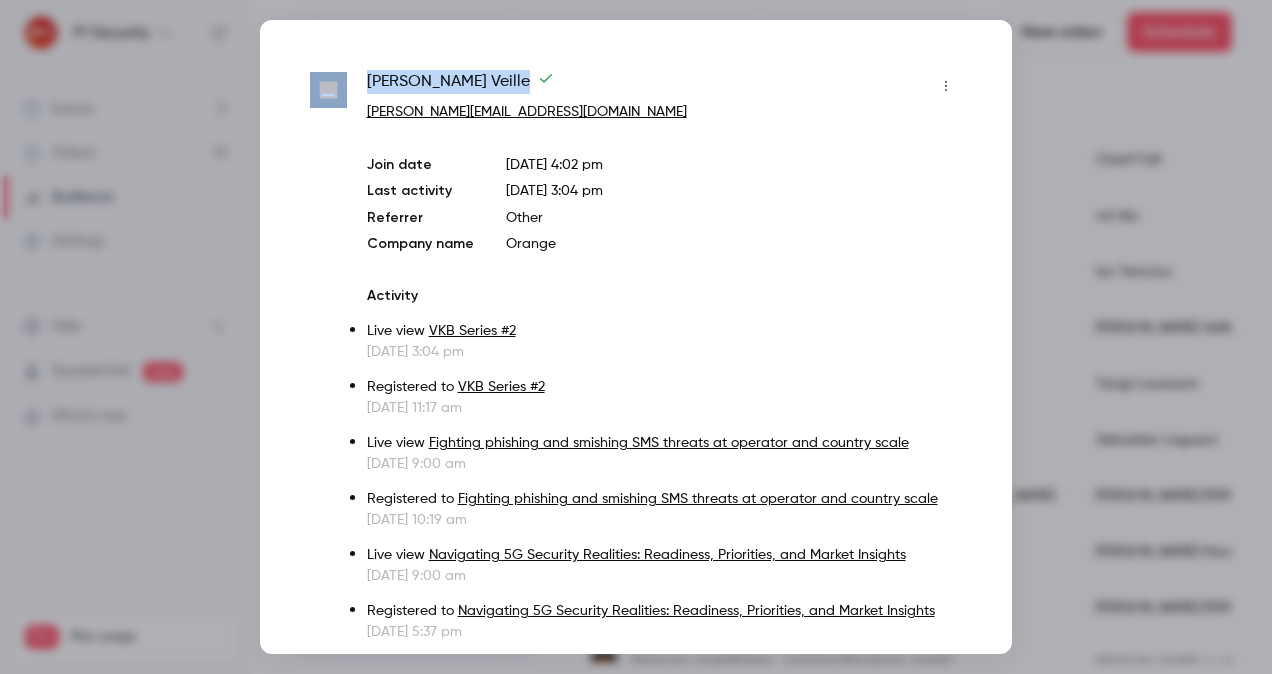 drag, startPoint x: 477, startPoint y: 80, endPoint x: 354, endPoint y: 76, distance: 123.065025 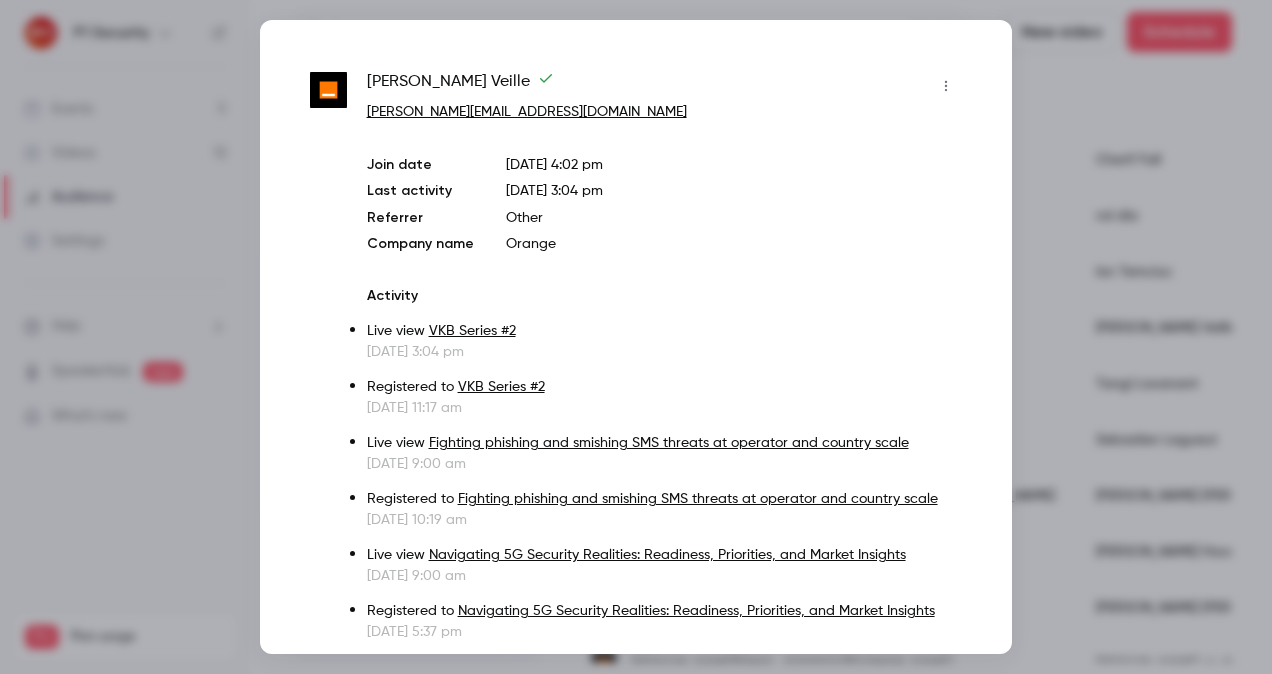 click at bounding box center [636, 337] 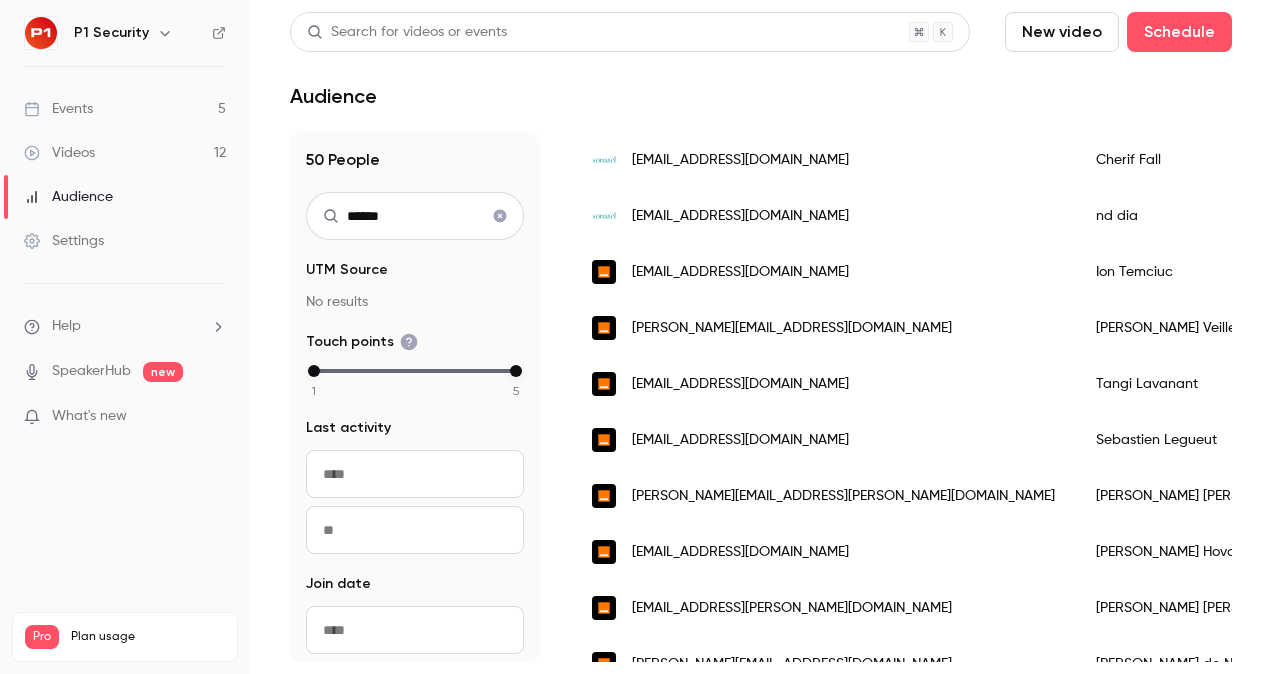 click on "Events 5" at bounding box center [125, 109] 